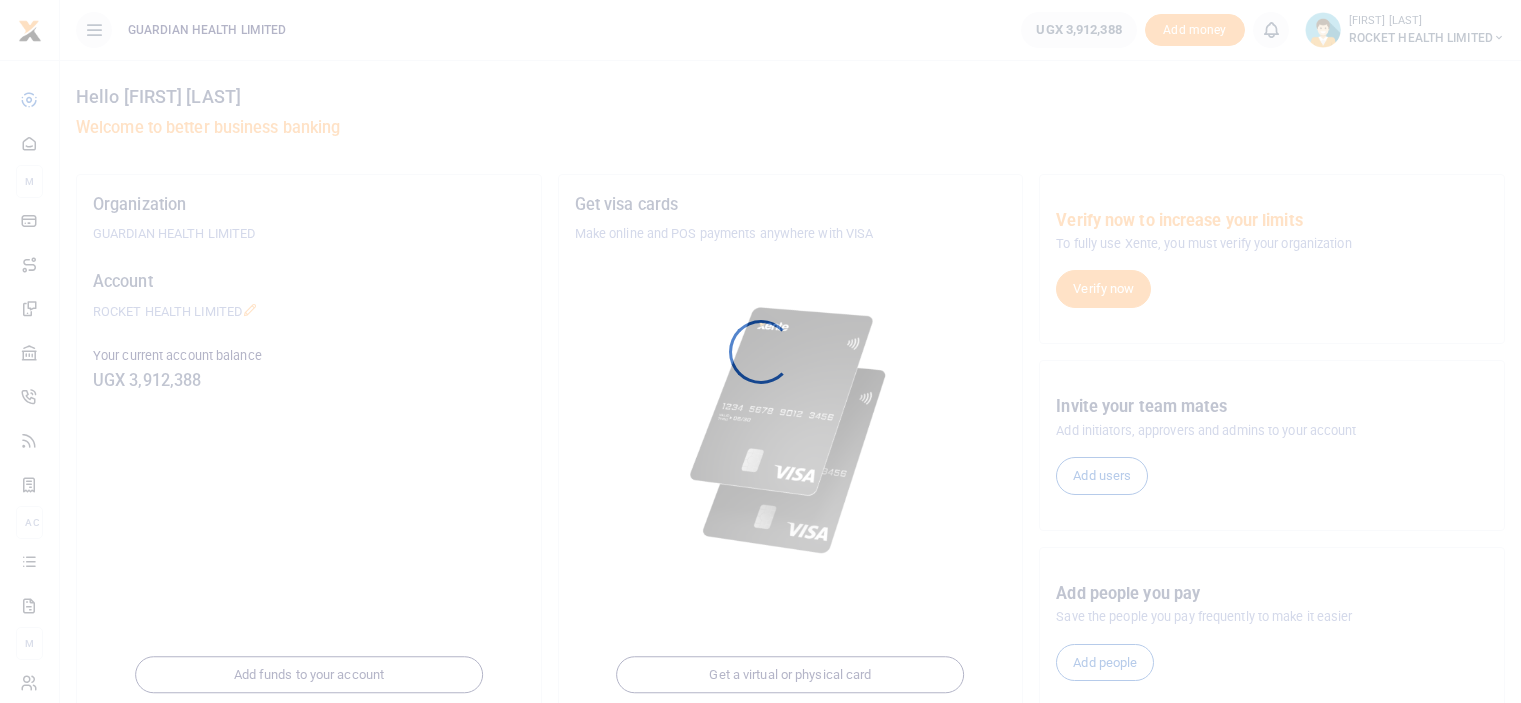 scroll, scrollTop: 0, scrollLeft: 0, axis: both 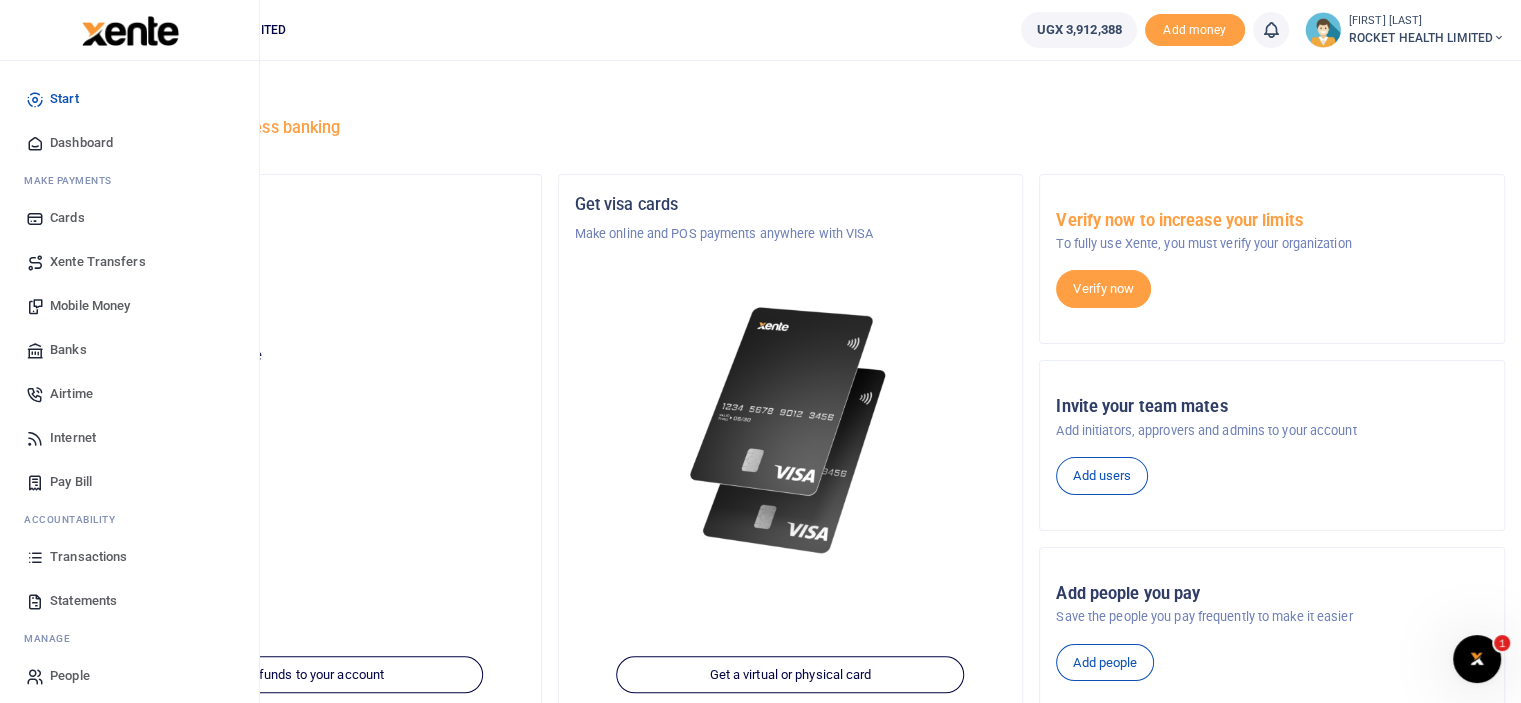 click on "Transactions" at bounding box center [88, 557] 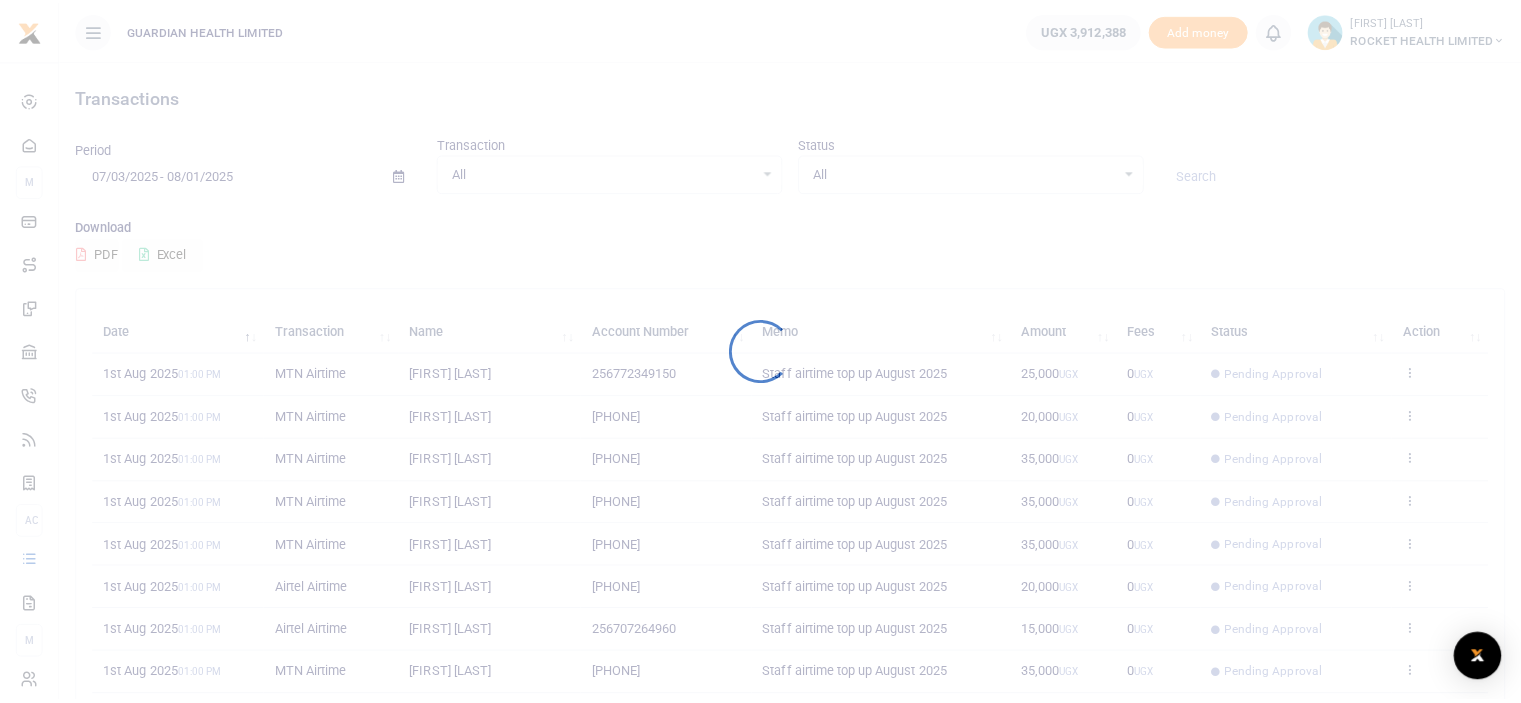 scroll, scrollTop: 0, scrollLeft: 0, axis: both 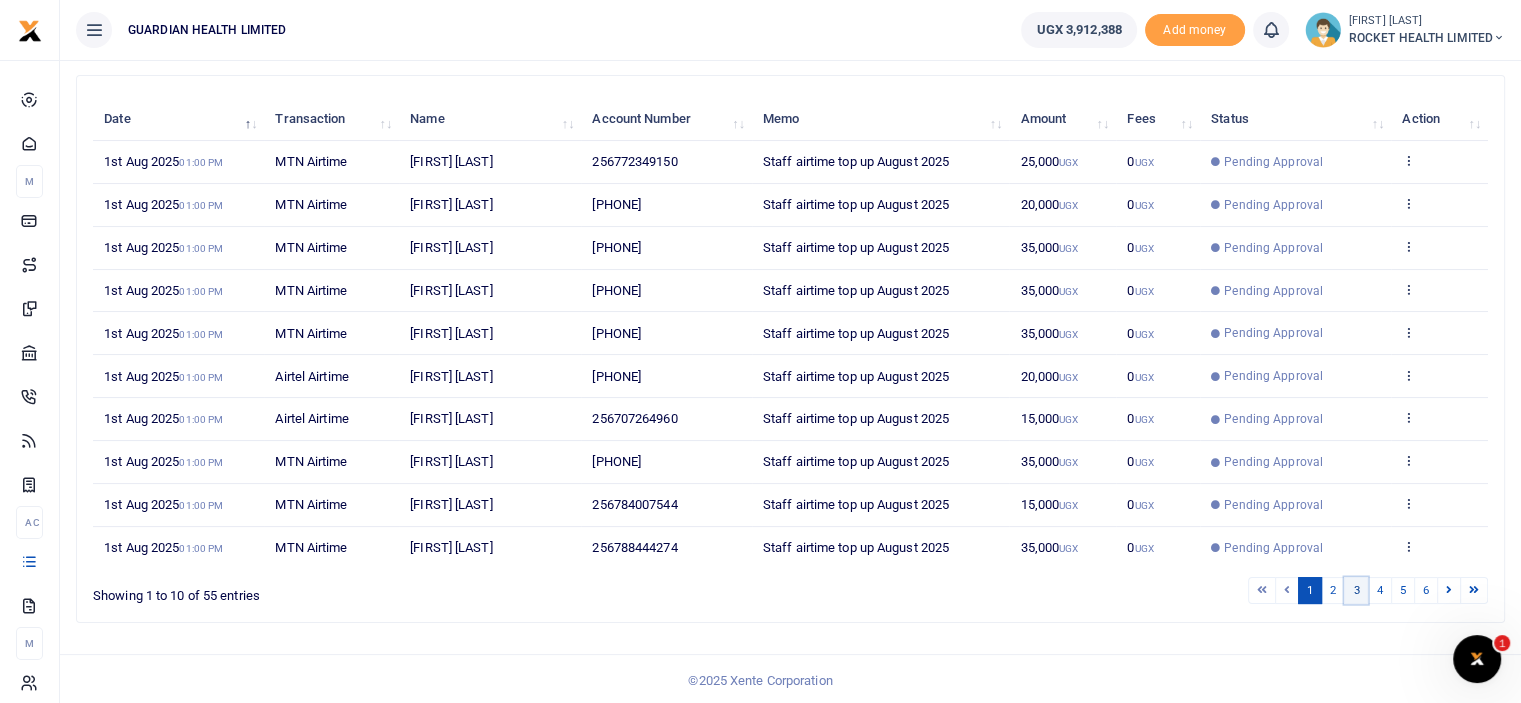 click on "3" at bounding box center [1356, 590] 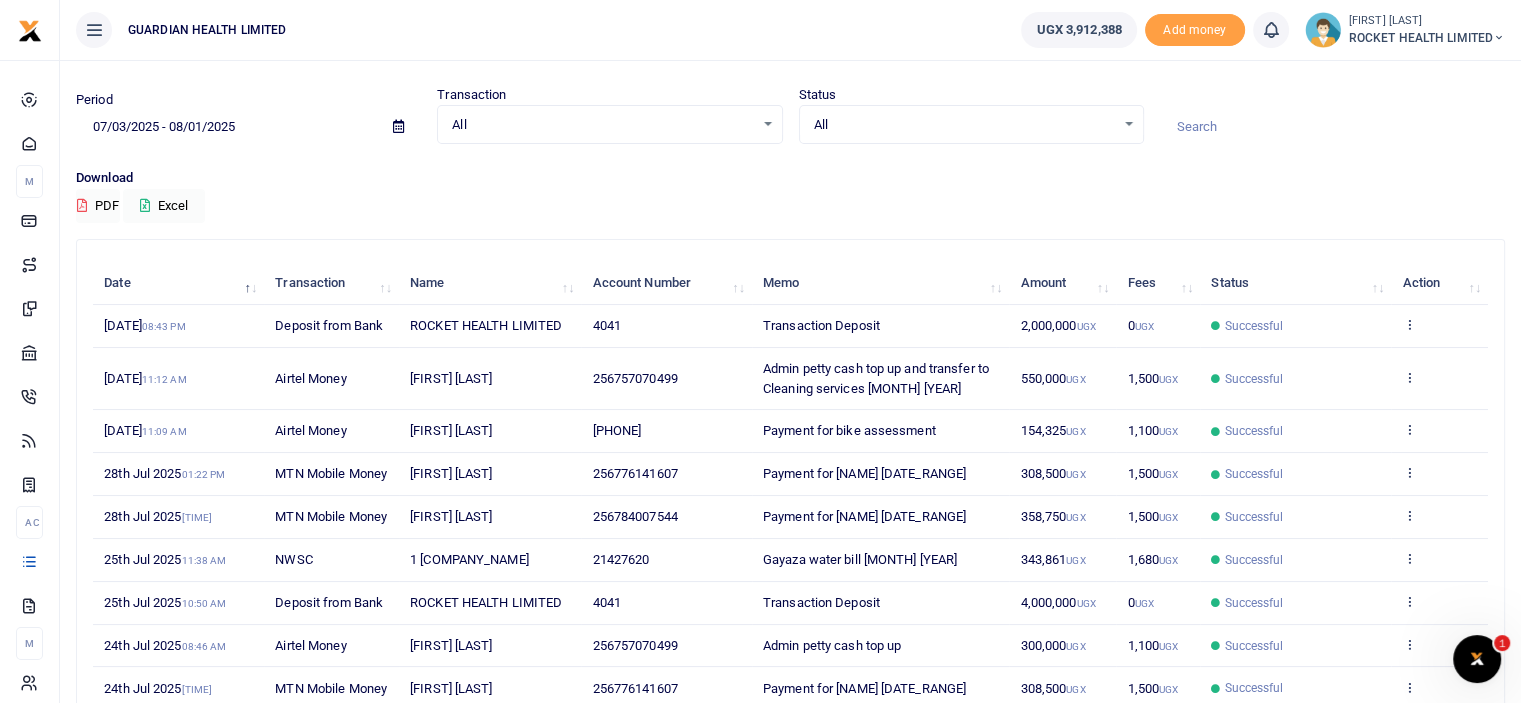 scroll, scrollTop: 249, scrollLeft: 0, axis: vertical 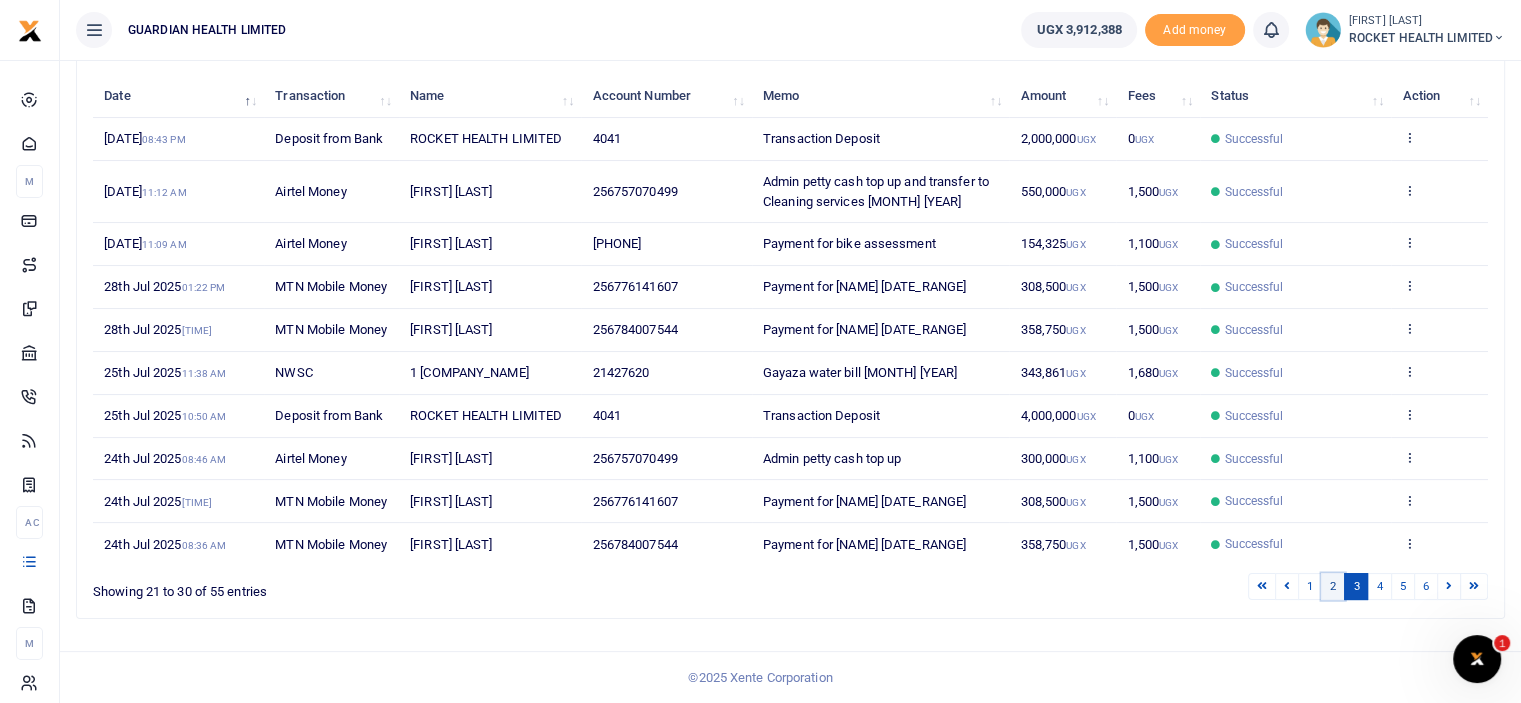 click on "2" at bounding box center [1333, 586] 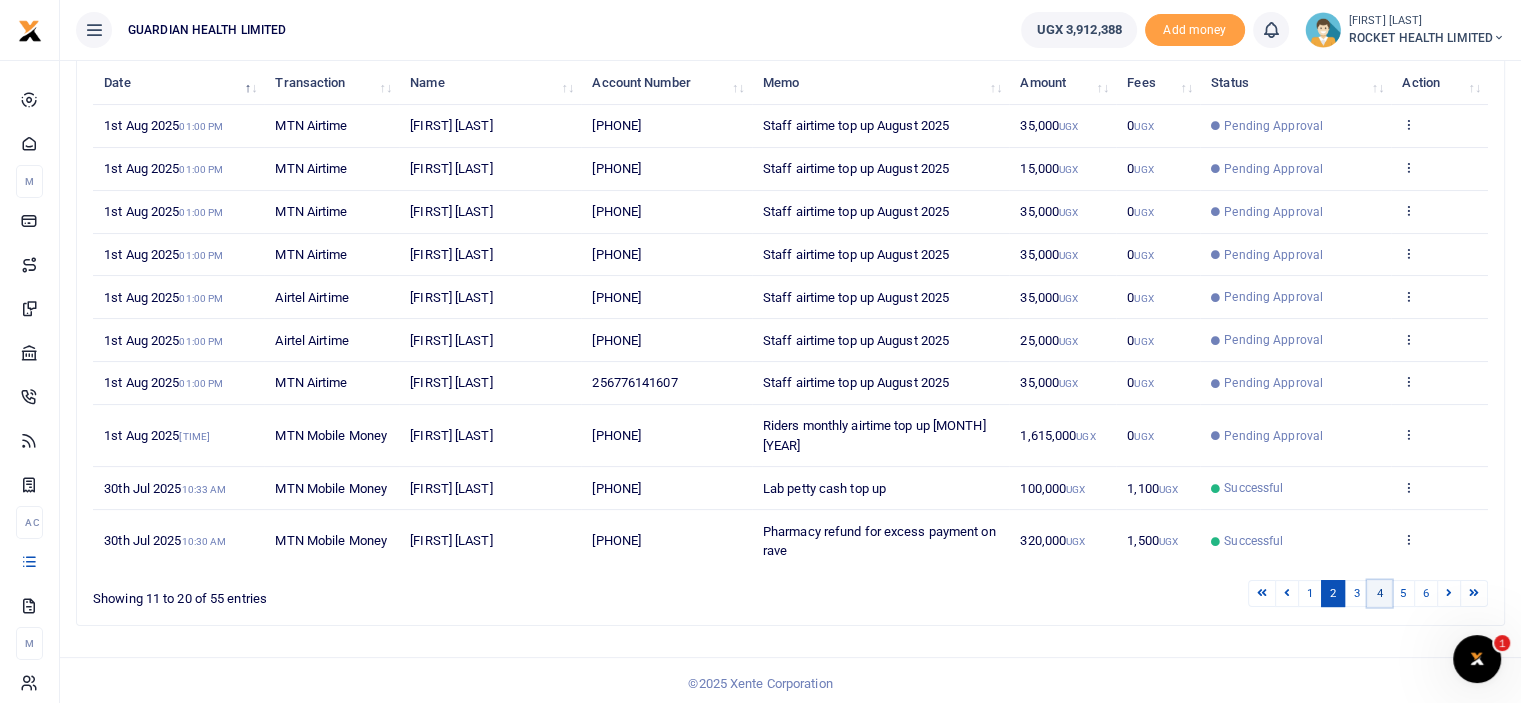 click on "4" at bounding box center [1379, 593] 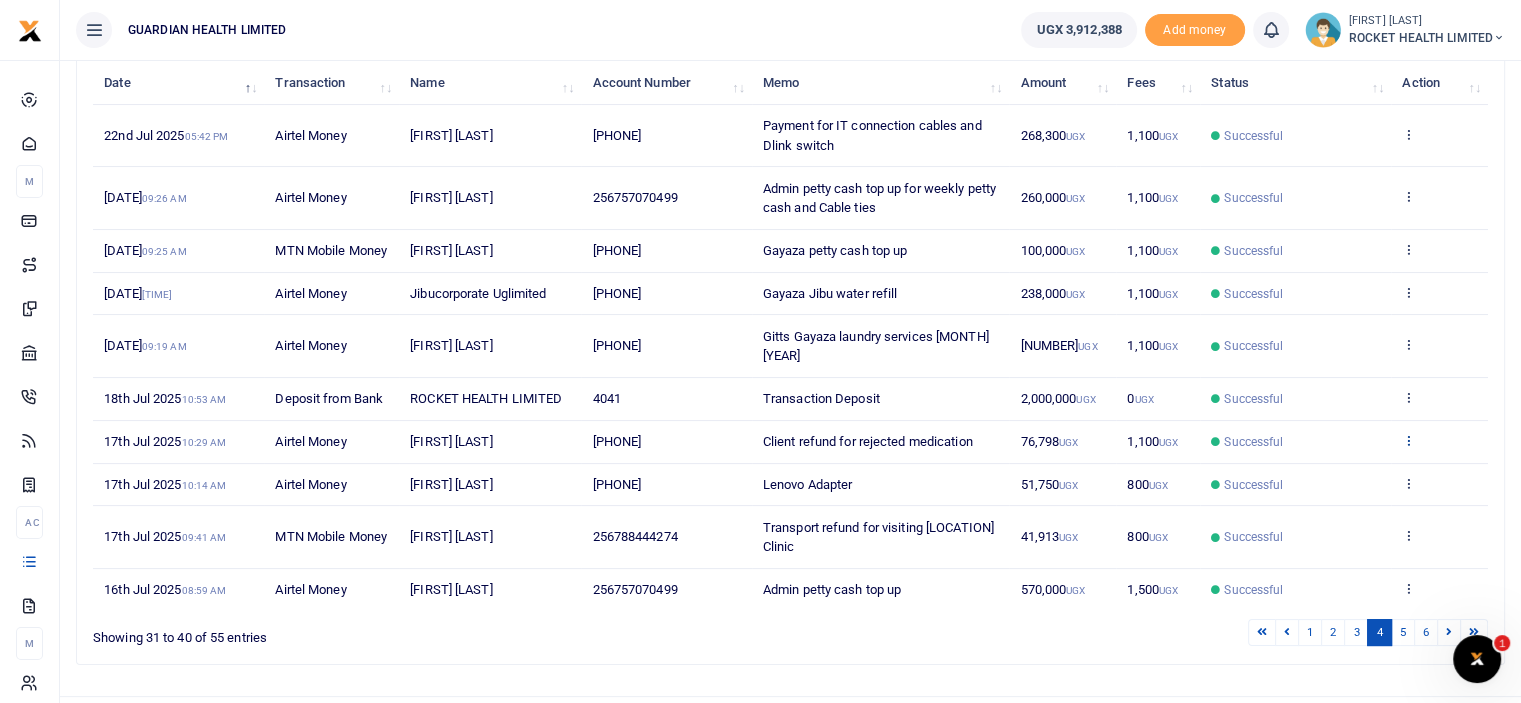 click at bounding box center (1408, 440) 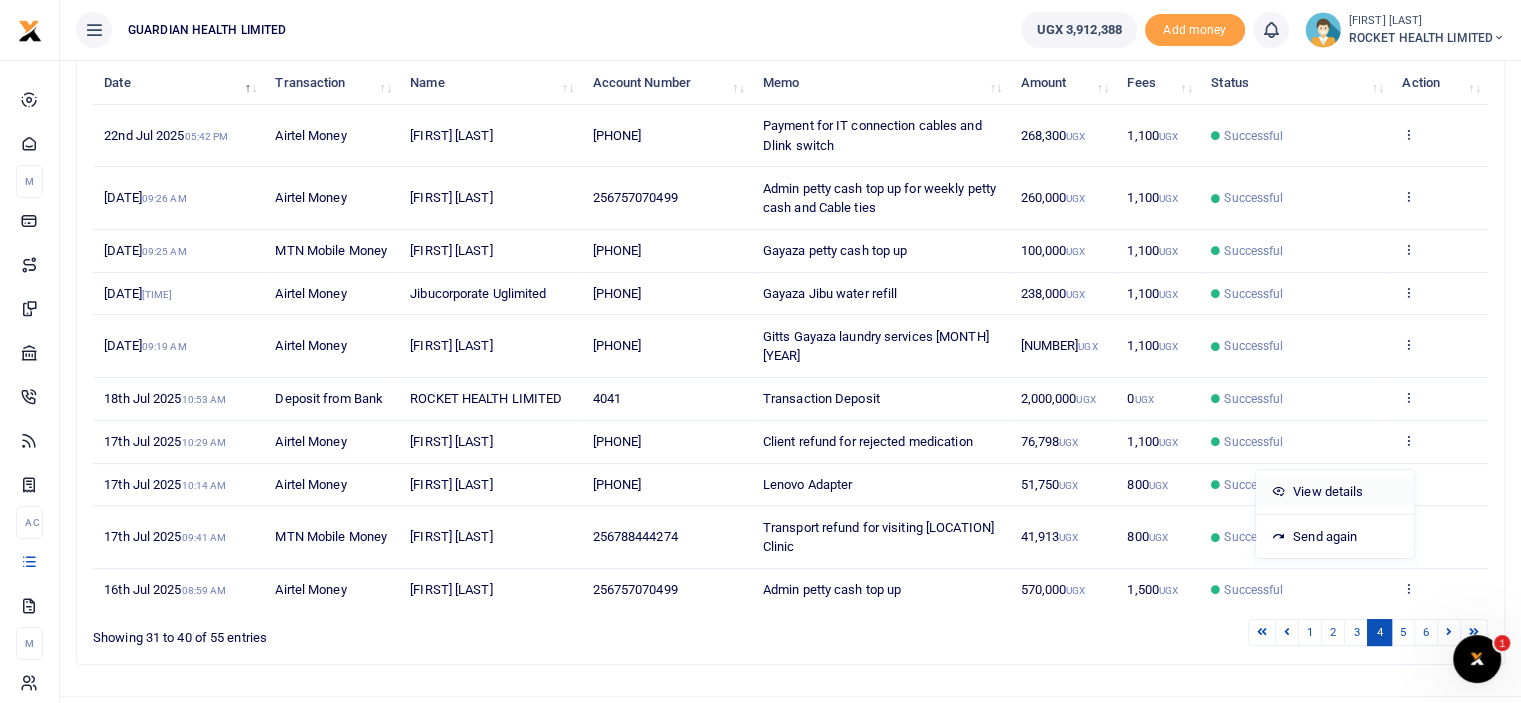 click on "View details" at bounding box center (1335, 492) 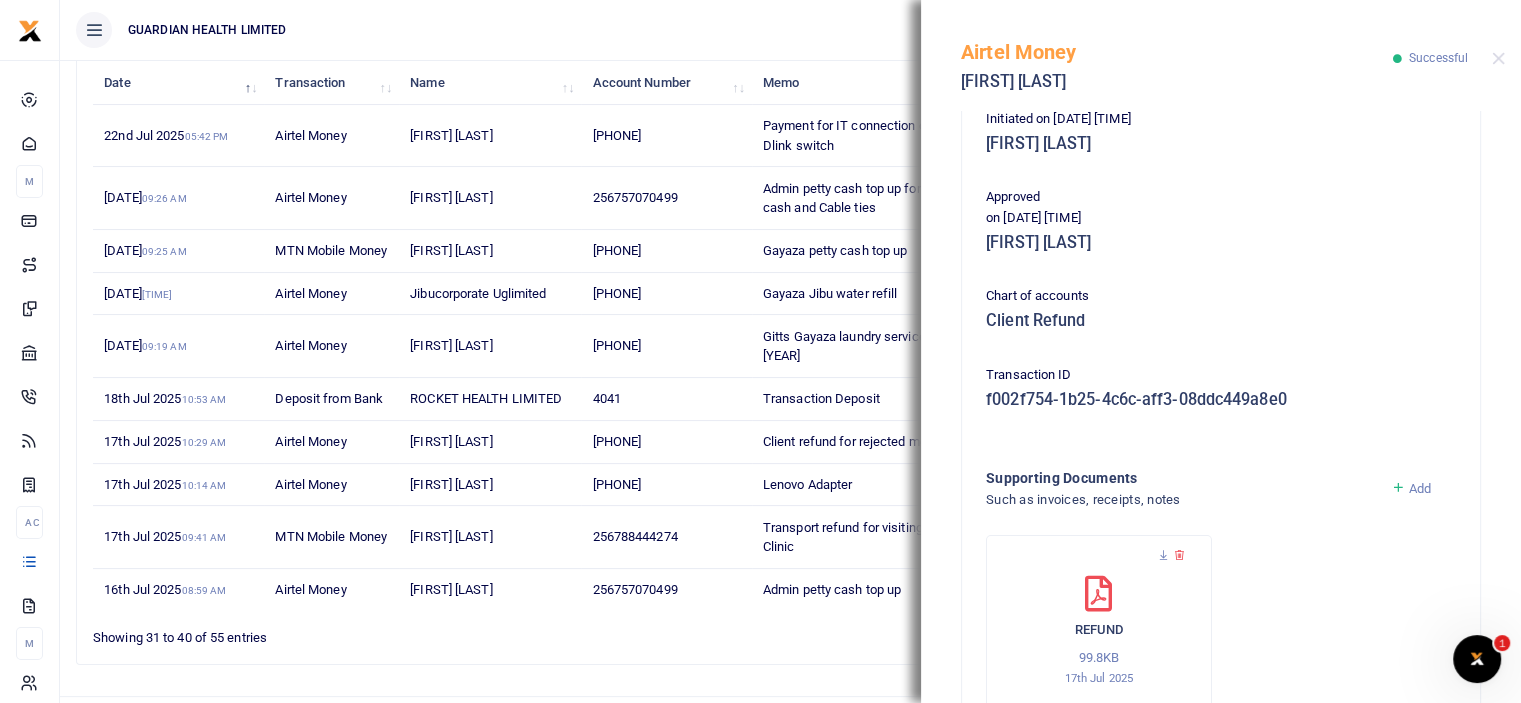 scroll, scrollTop: 601, scrollLeft: 0, axis: vertical 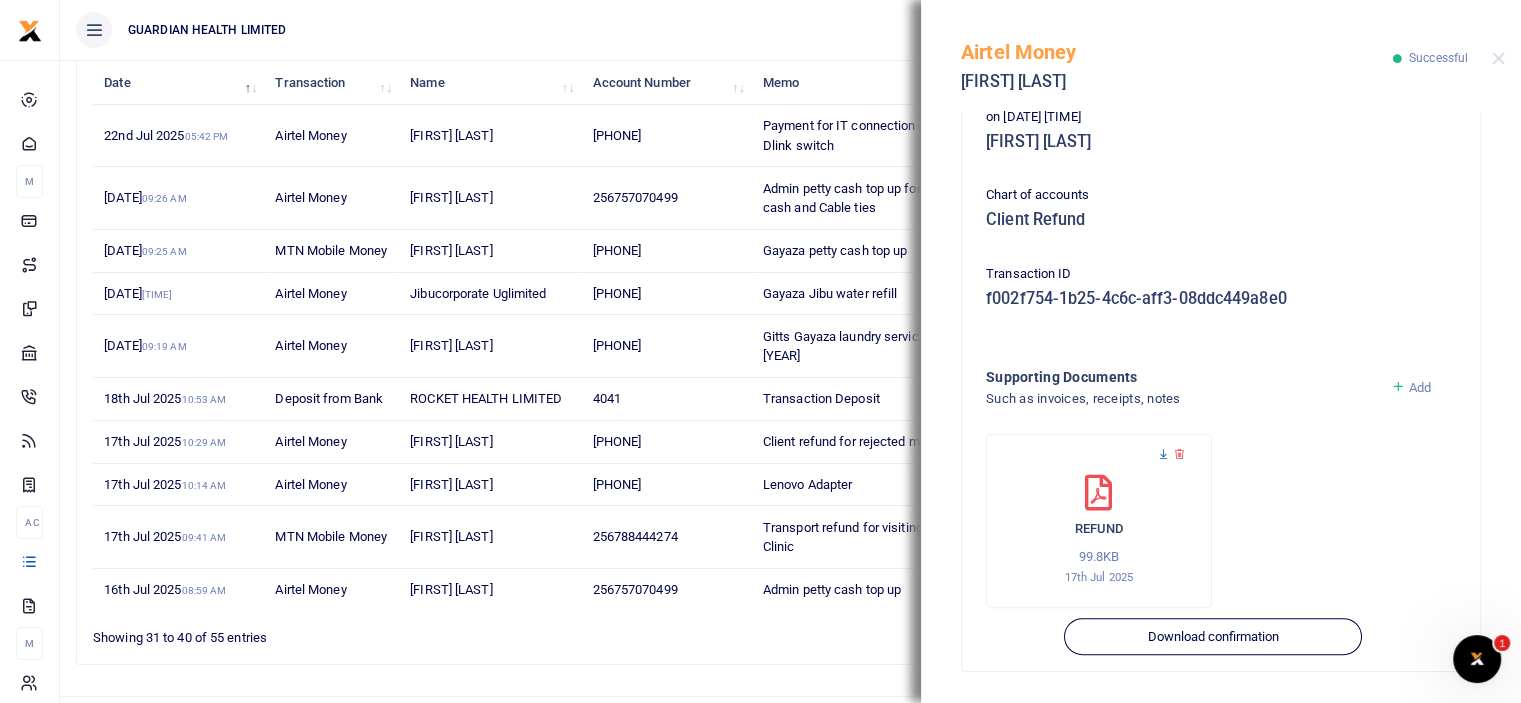 click at bounding box center [1163, 454] 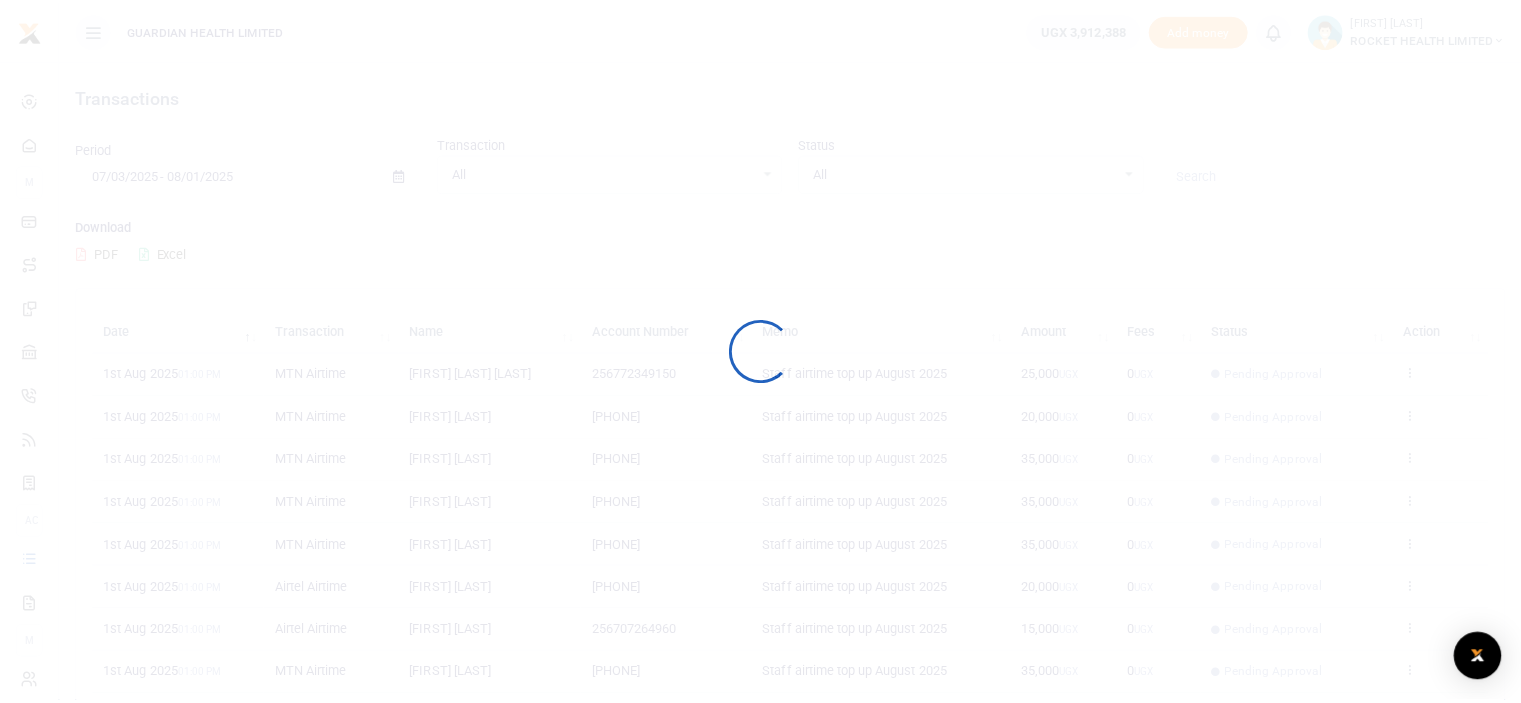scroll, scrollTop: 0, scrollLeft: 0, axis: both 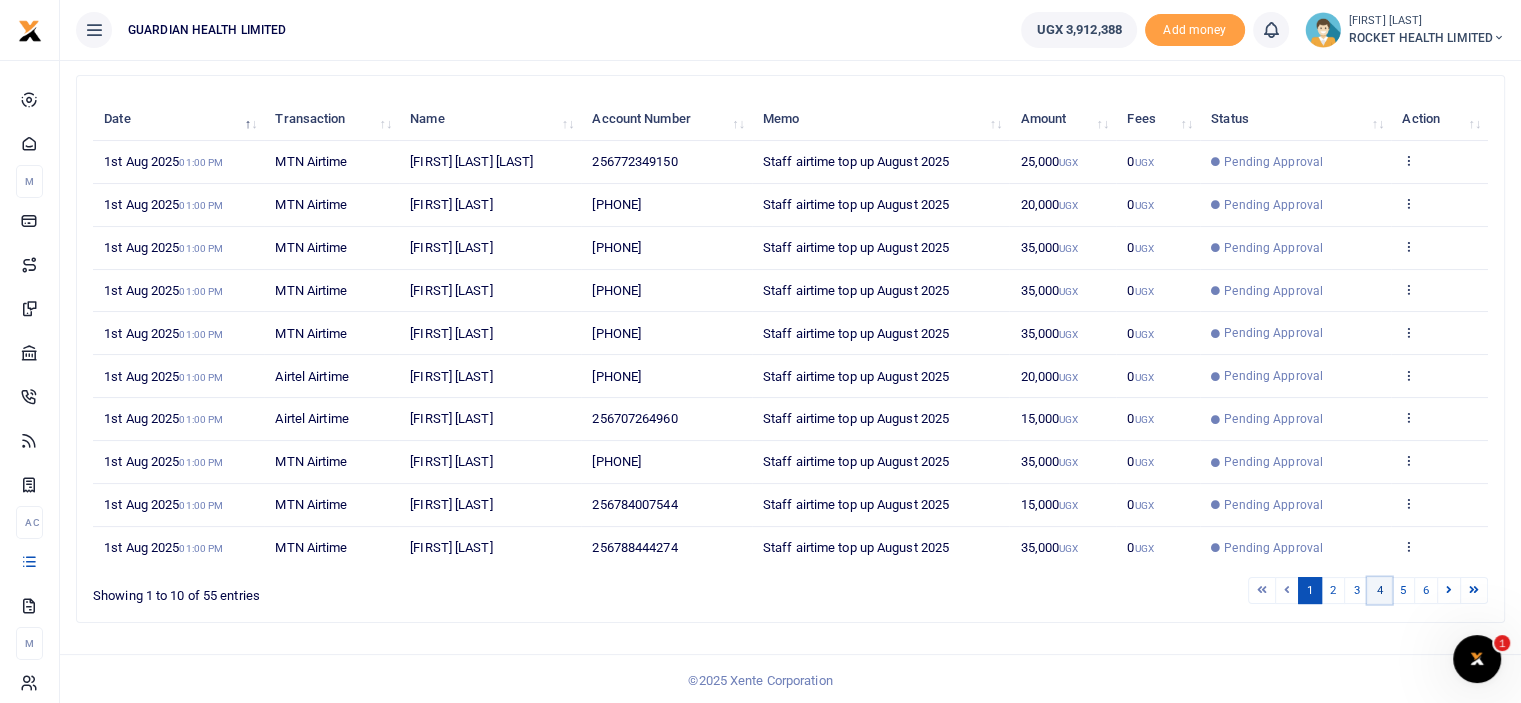 click on "4" at bounding box center [1379, 590] 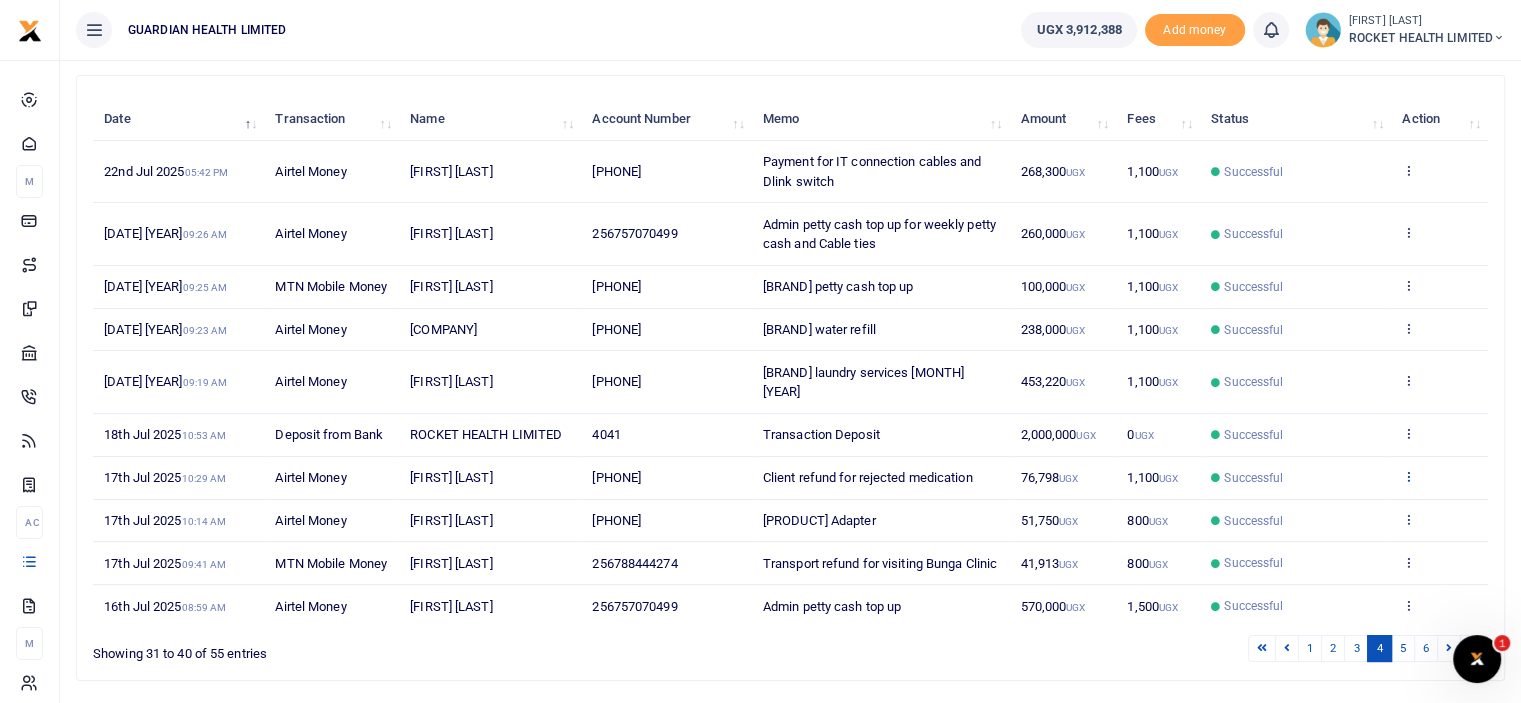 click at bounding box center (1408, 476) 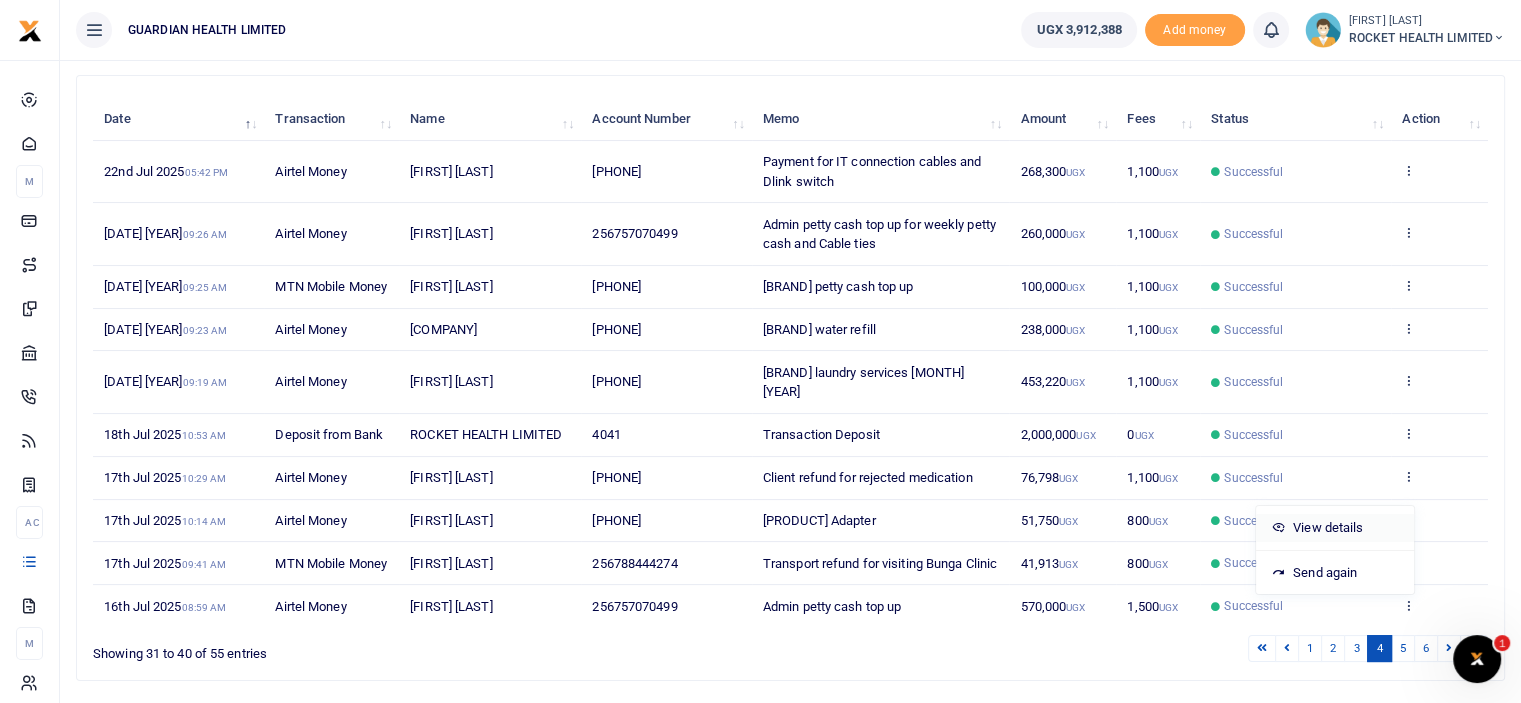 click on "View details" at bounding box center [1335, 528] 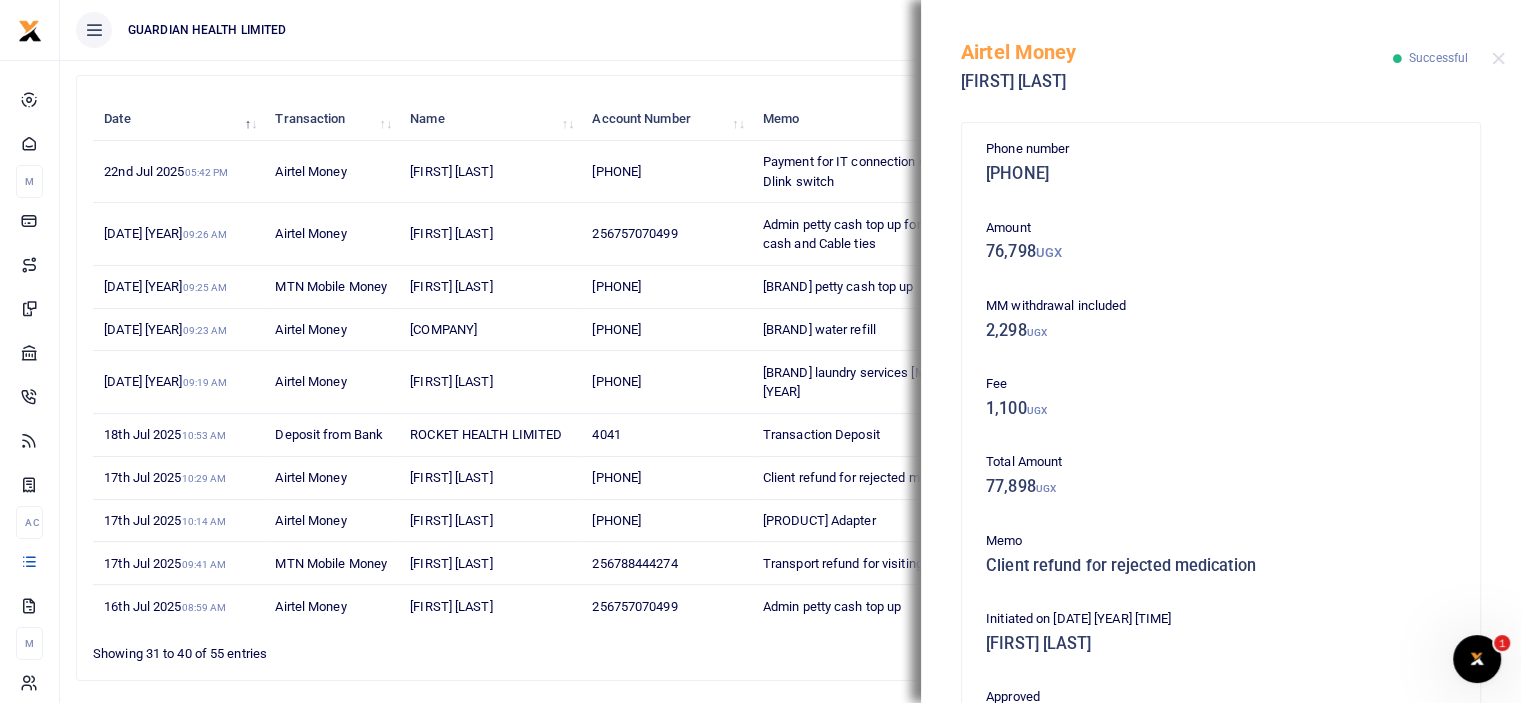 scroll, scrollTop: 600, scrollLeft: 0, axis: vertical 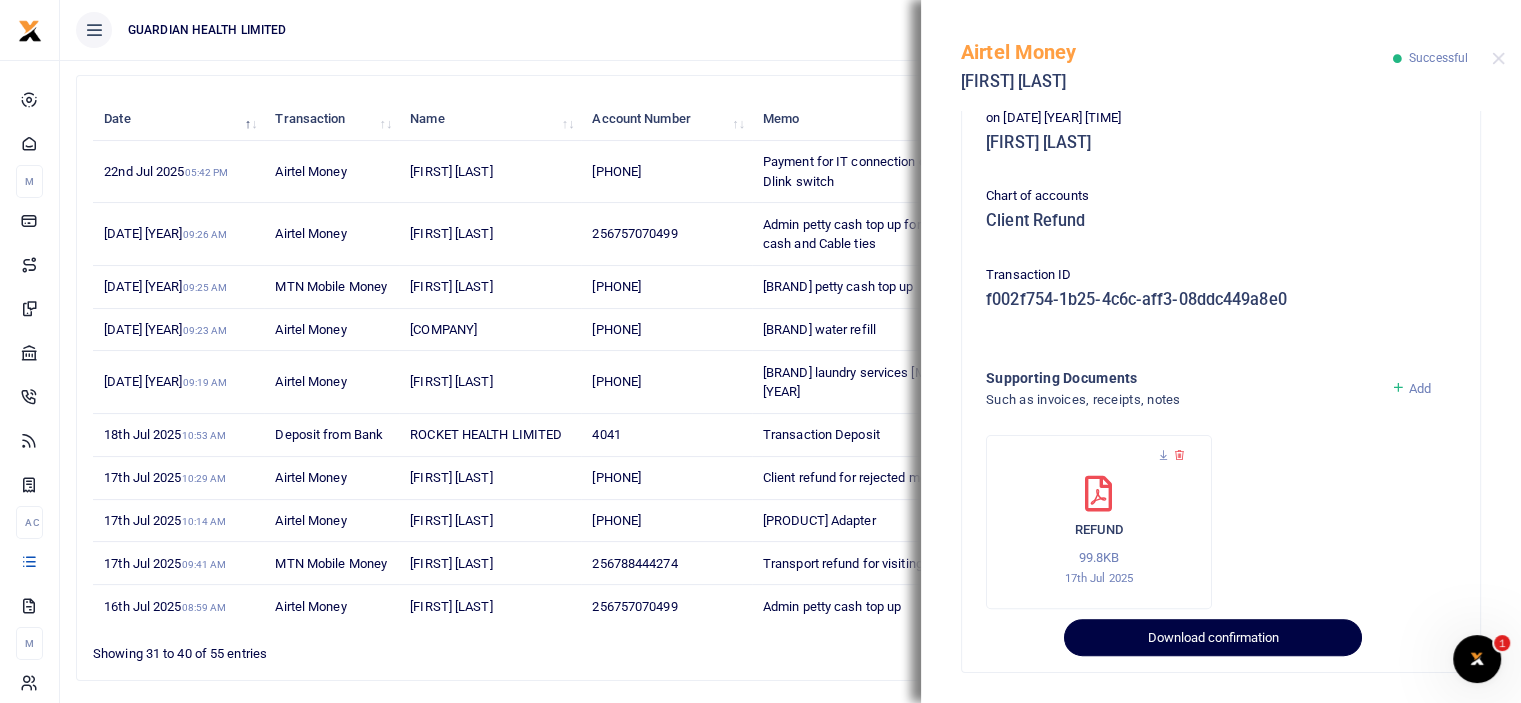click on "Download confirmation" at bounding box center (1212, 638) 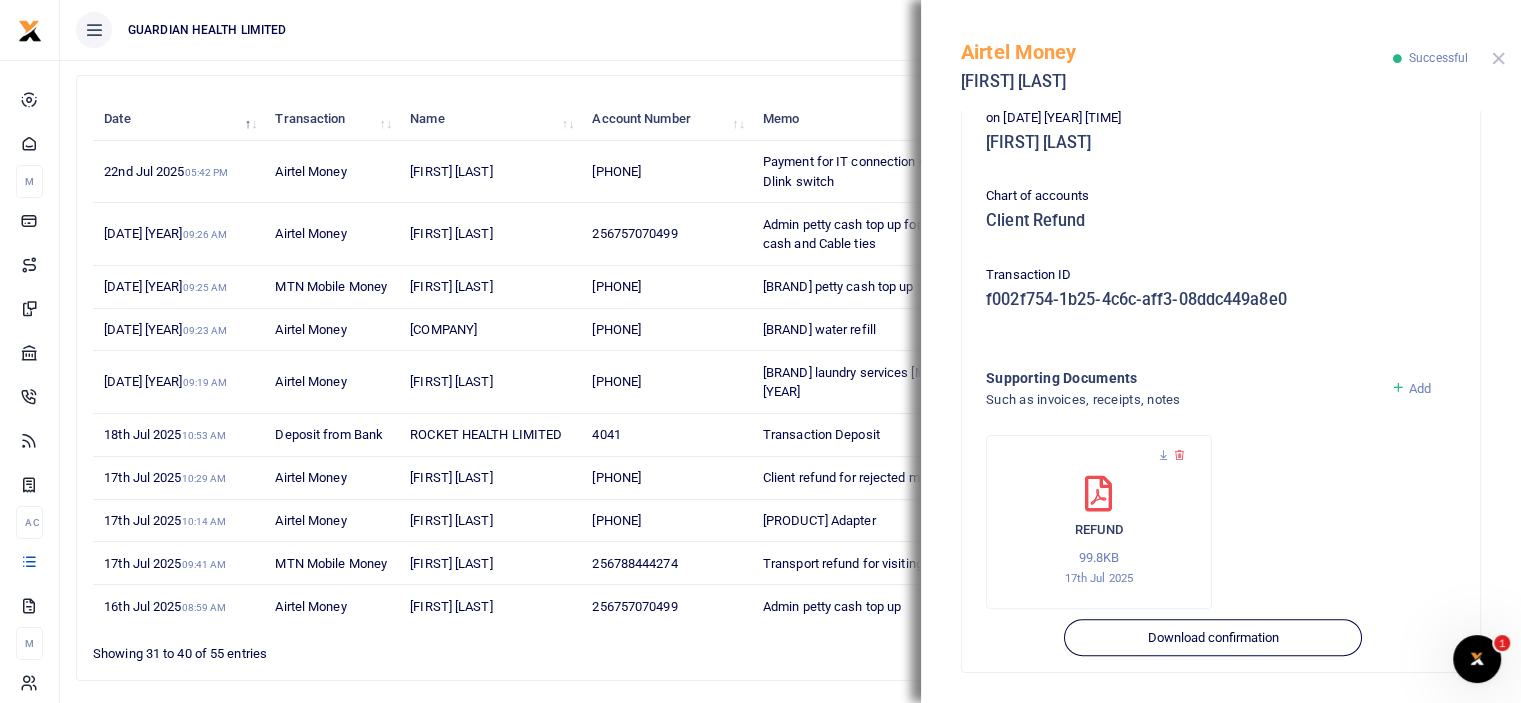 click at bounding box center [1498, 58] 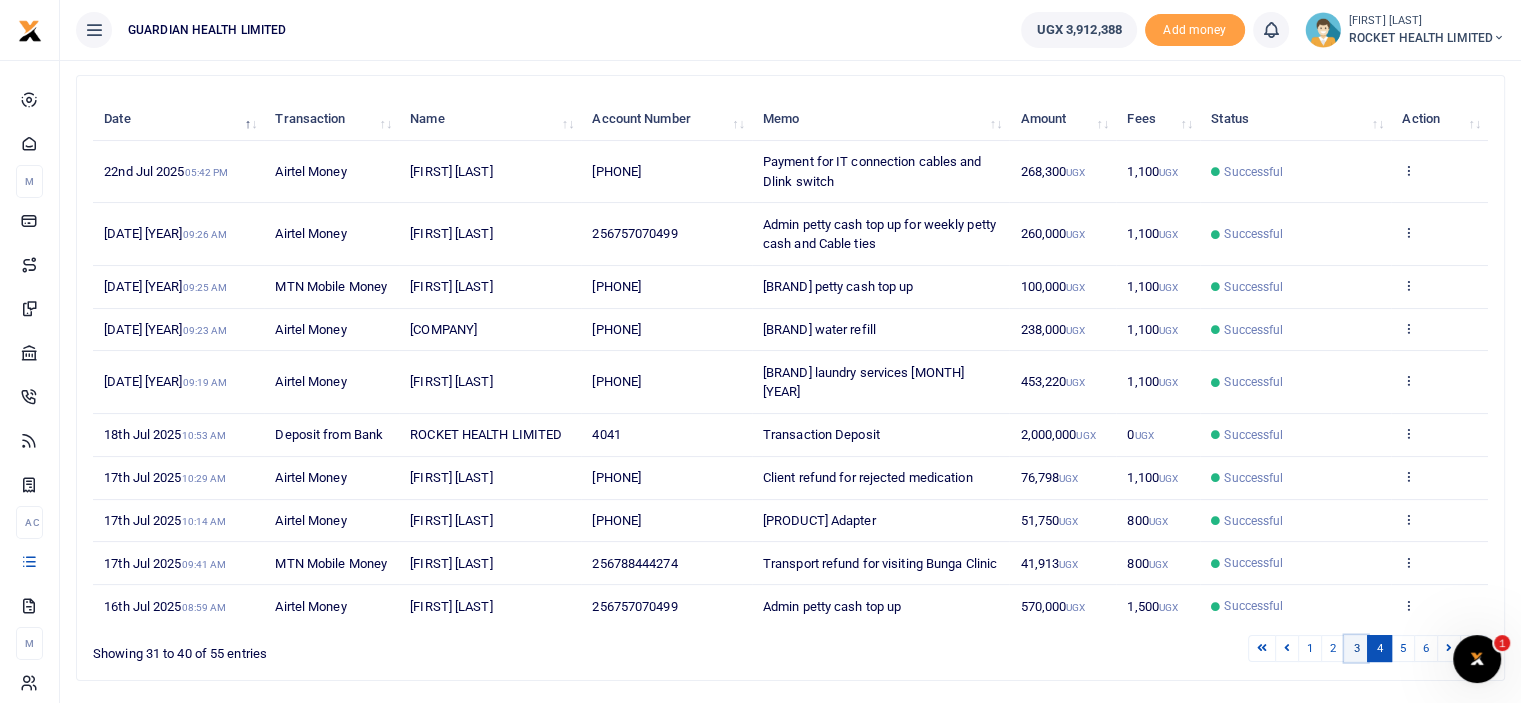 click on "3" at bounding box center (1356, 648) 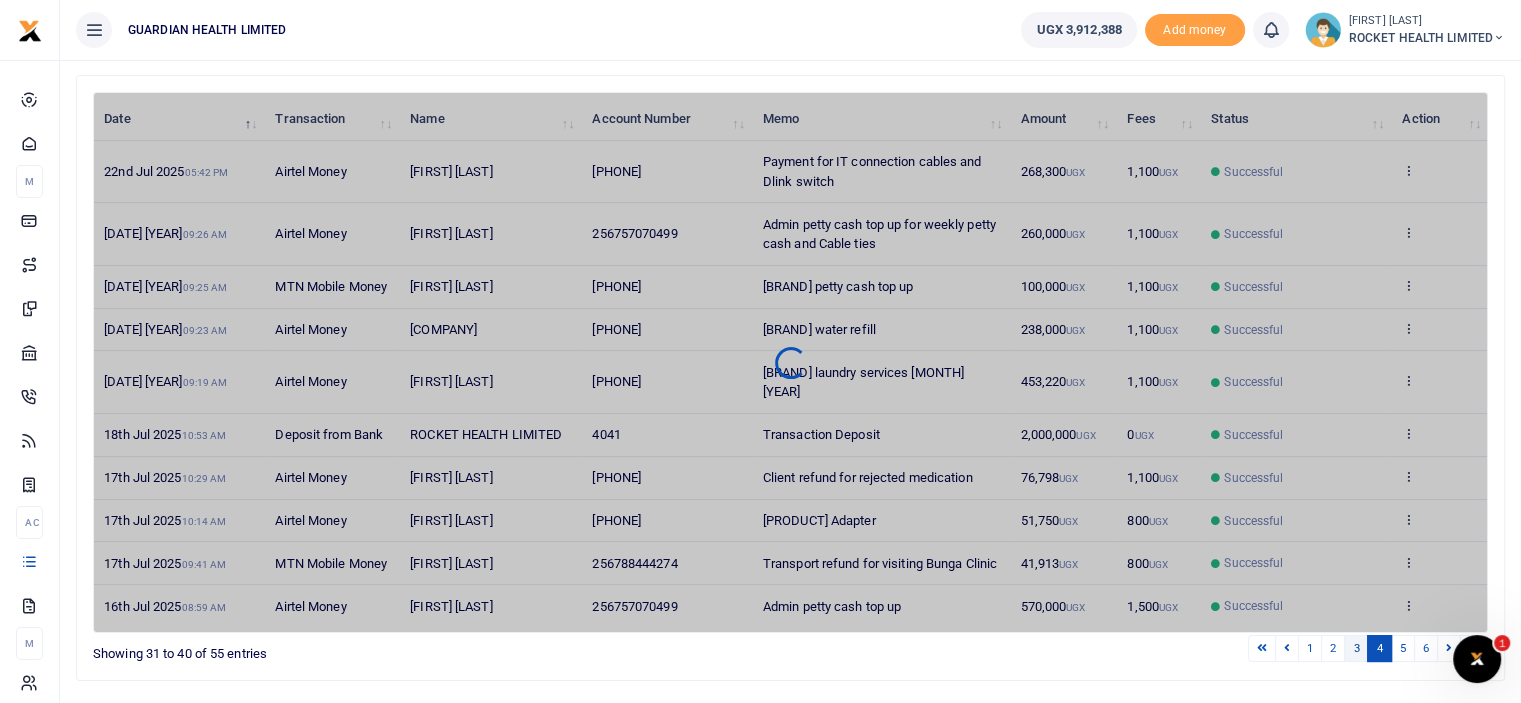 scroll, scrollTop: 349, scrollLeft: 0, axis: vertical 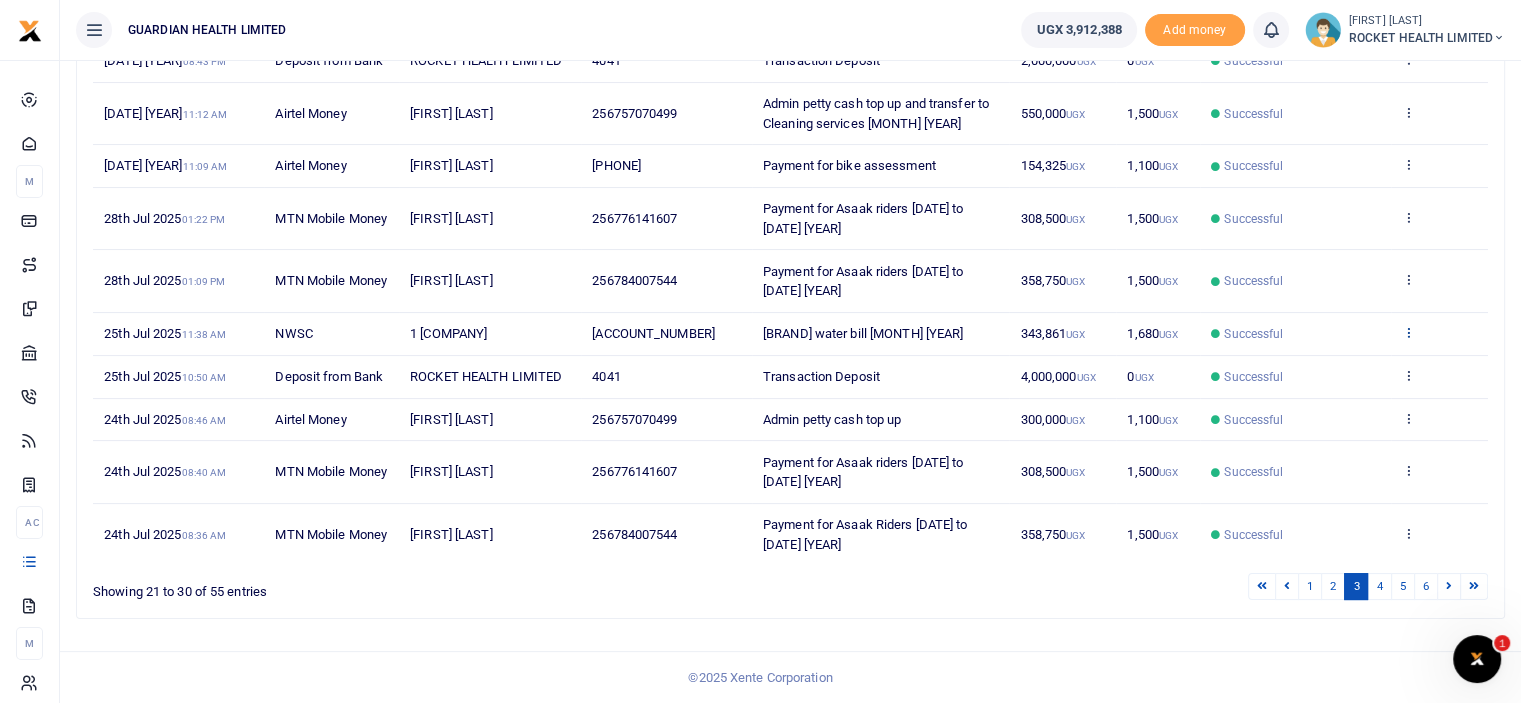 click at bounding box center (1408, 332) 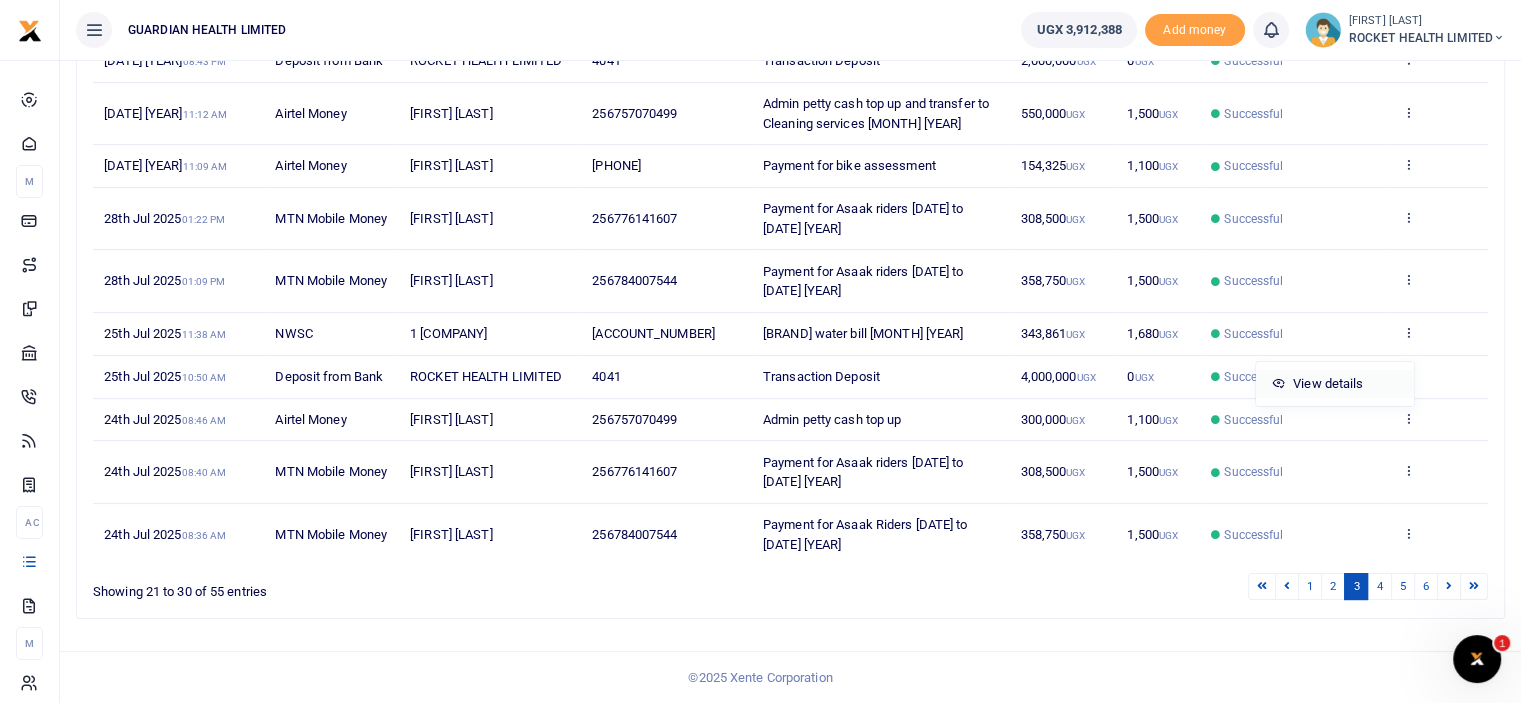 click on "View details" at bounding box center [1335, 384] 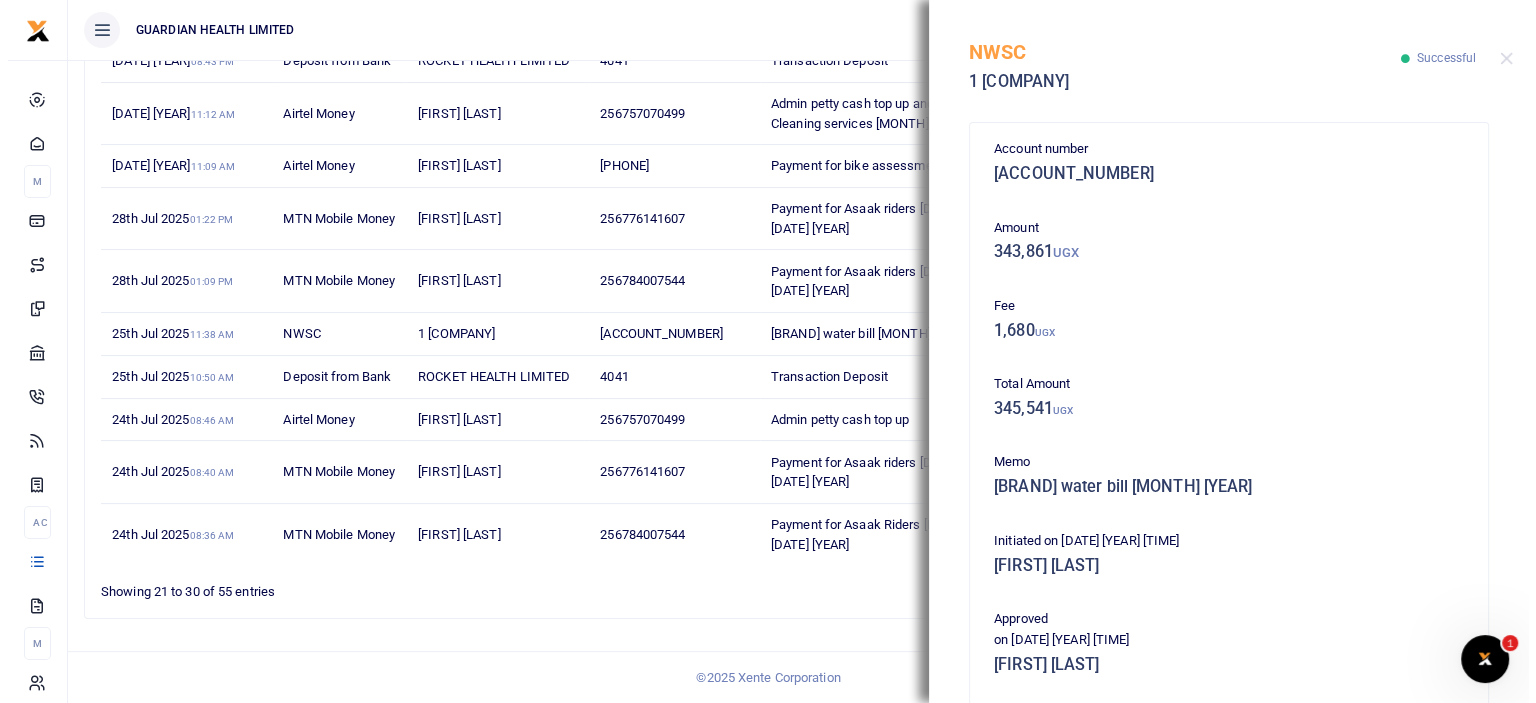 scroll, scrollTop: 438, scrollLeft: 0, axis: vertical 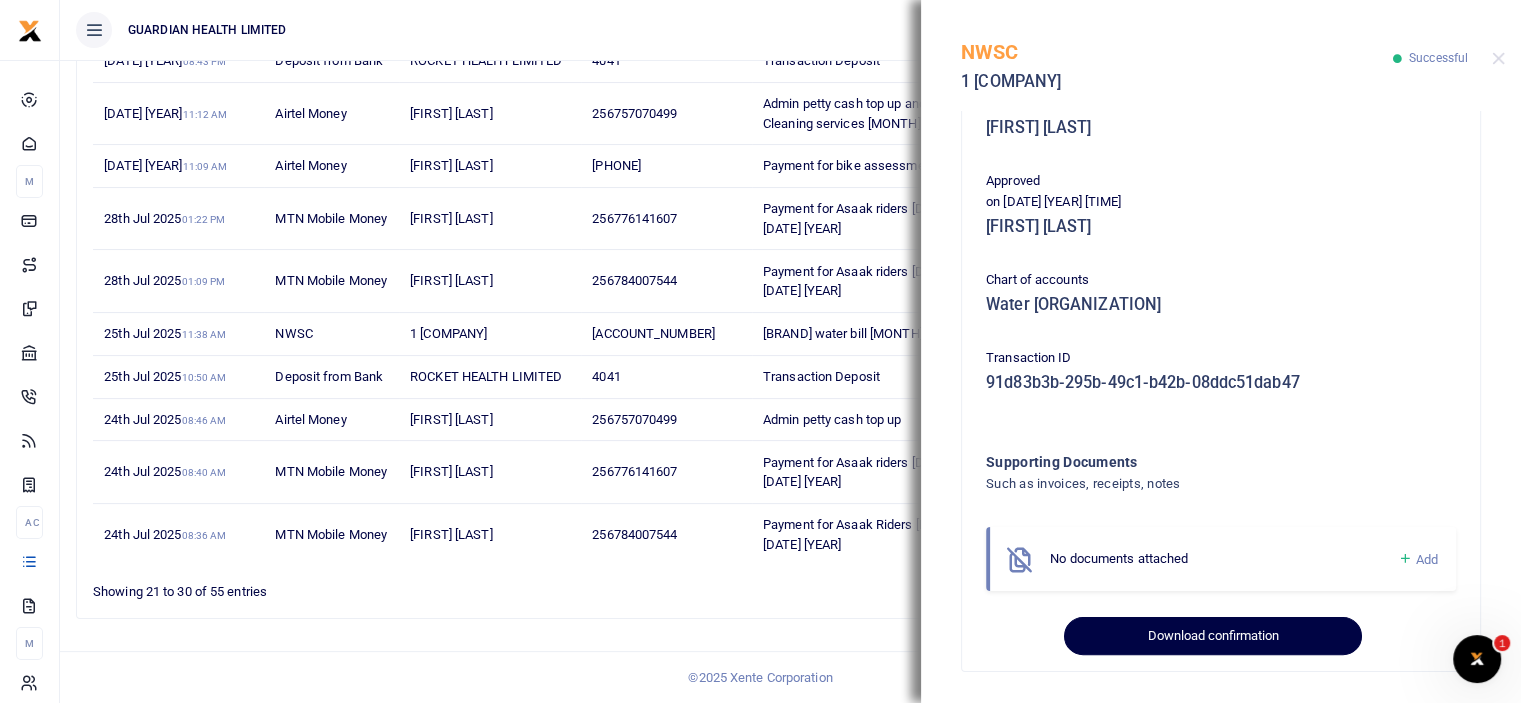 click on "Download confirmation" at bounding box center [1212, 636] 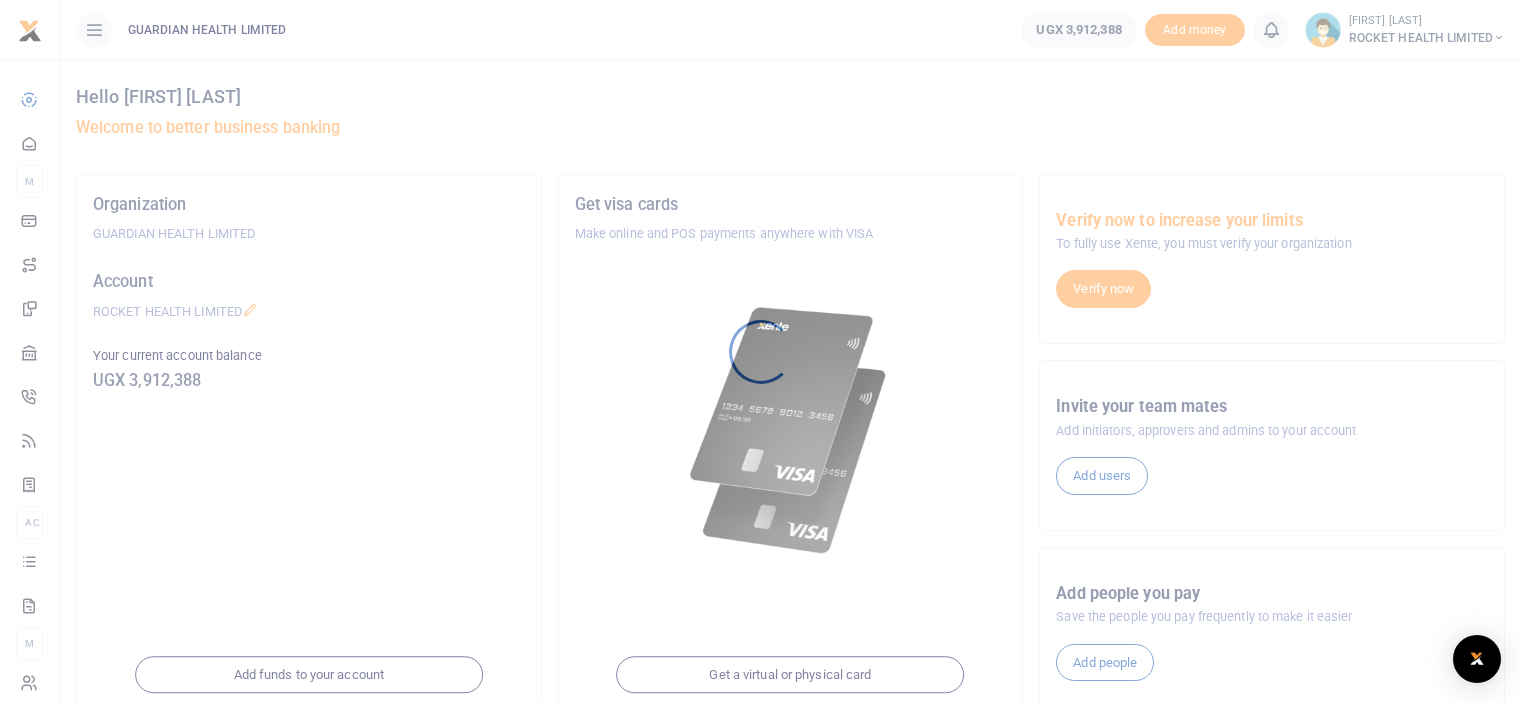 scroll, scrollTop: 0, scrollLeft: 0, axis: both 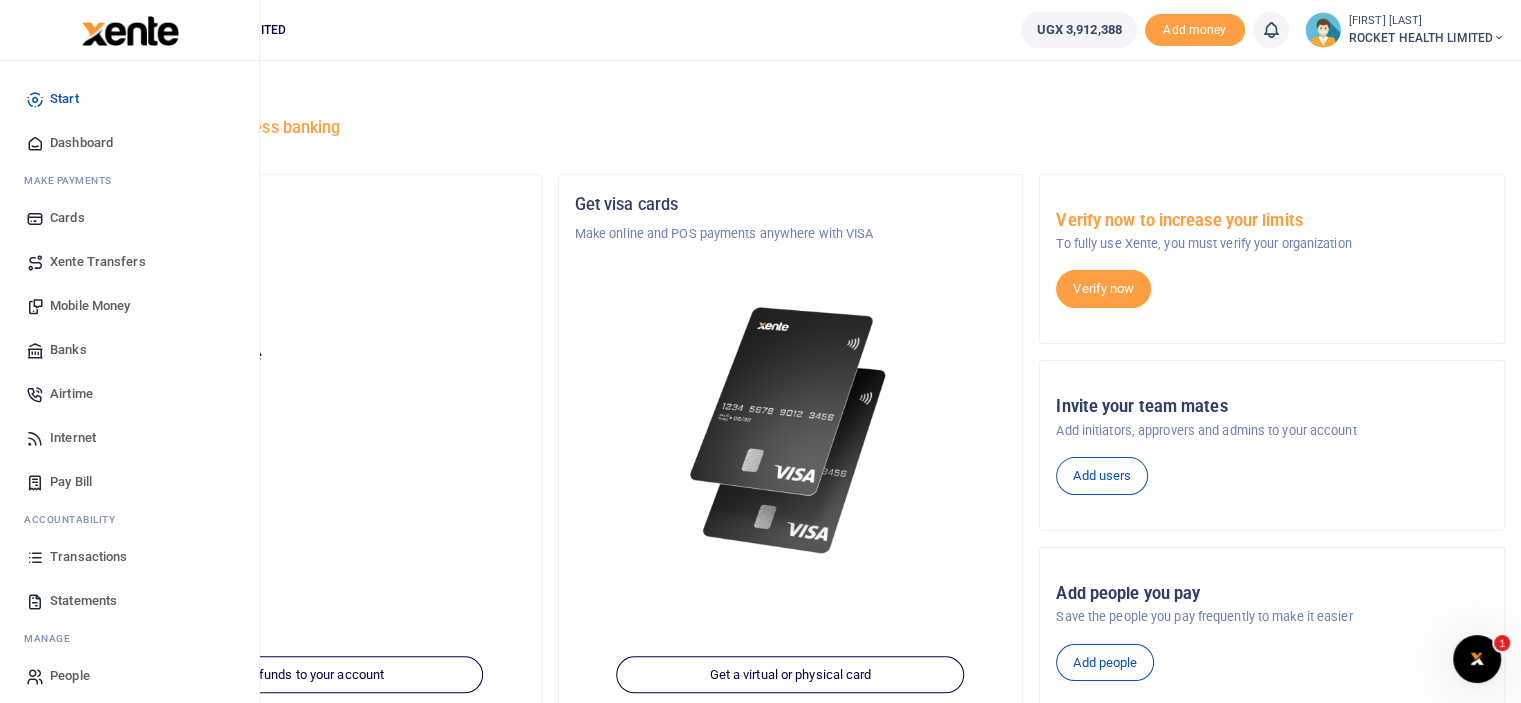 click on "Transactions" at bounding box center [88, 557] 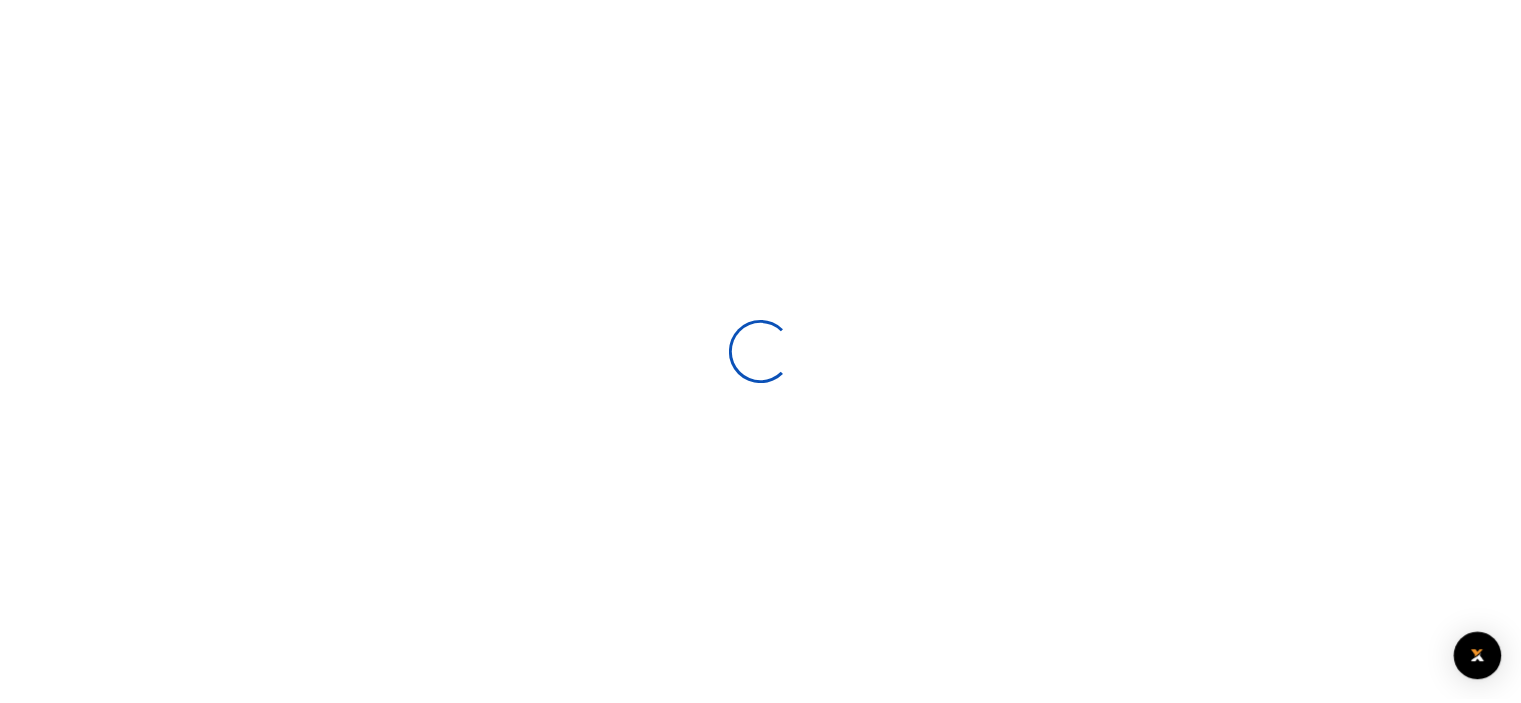 scroll, scrollTop: 0, scrollLeft: 0, axis: both 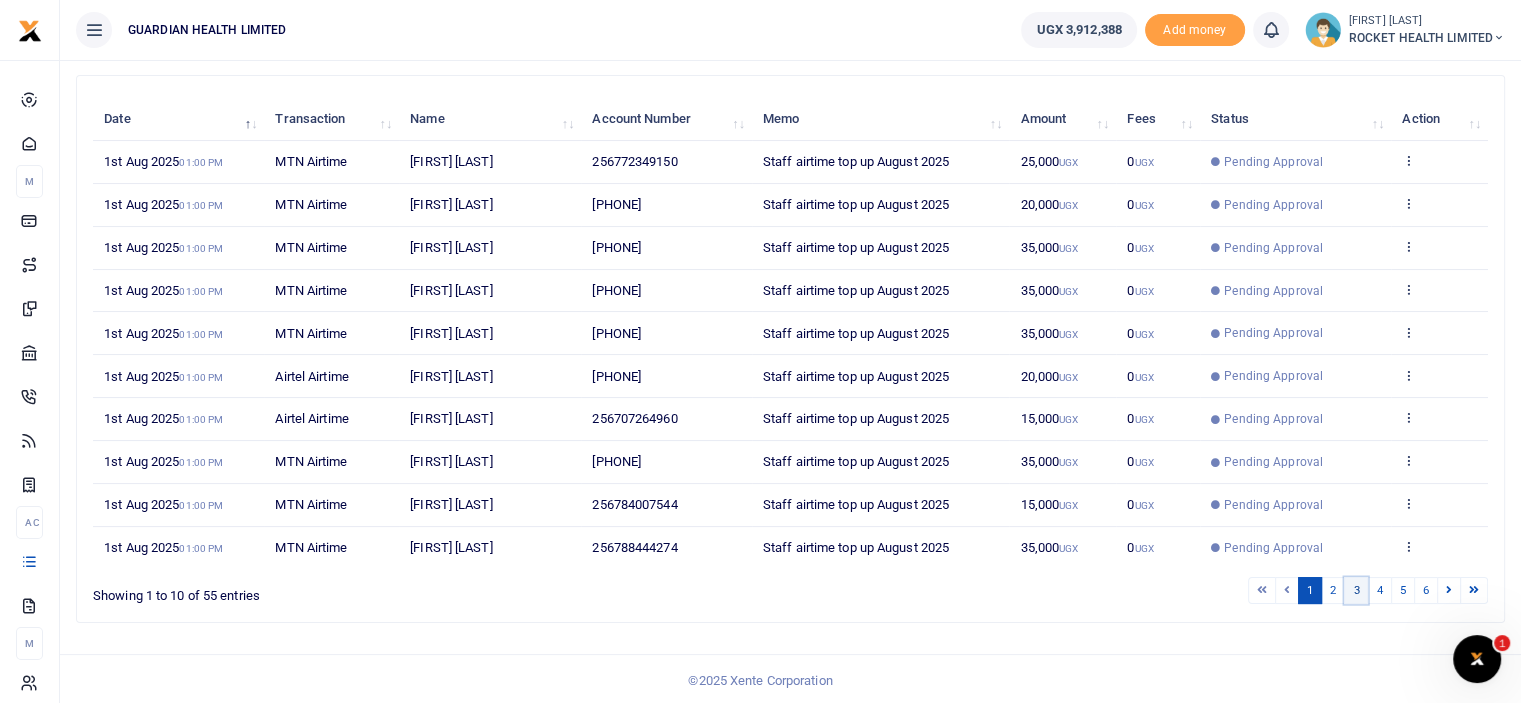 click on "3" at bounding box center [1356, 590] 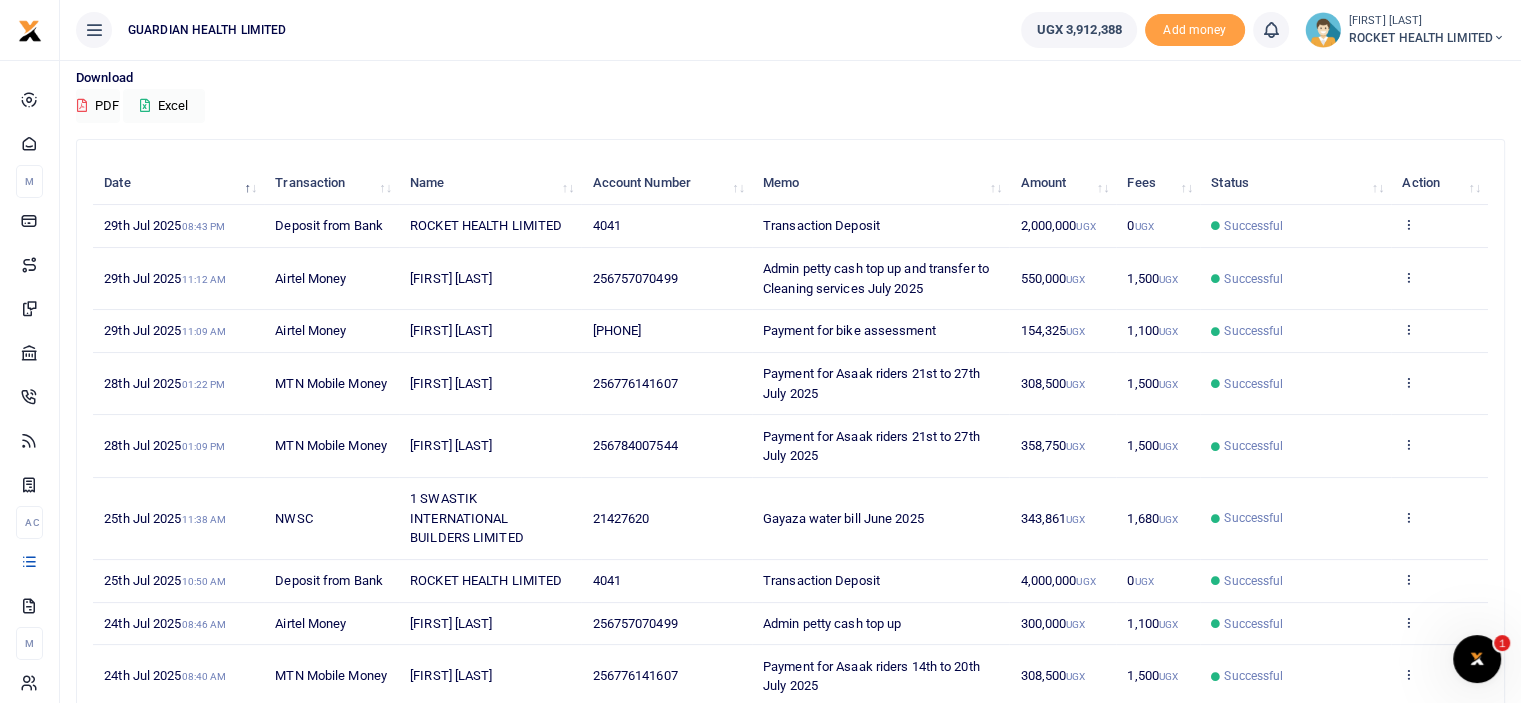 scroll, scrollTop: 249, scrollLeft: 0, axis: vertical 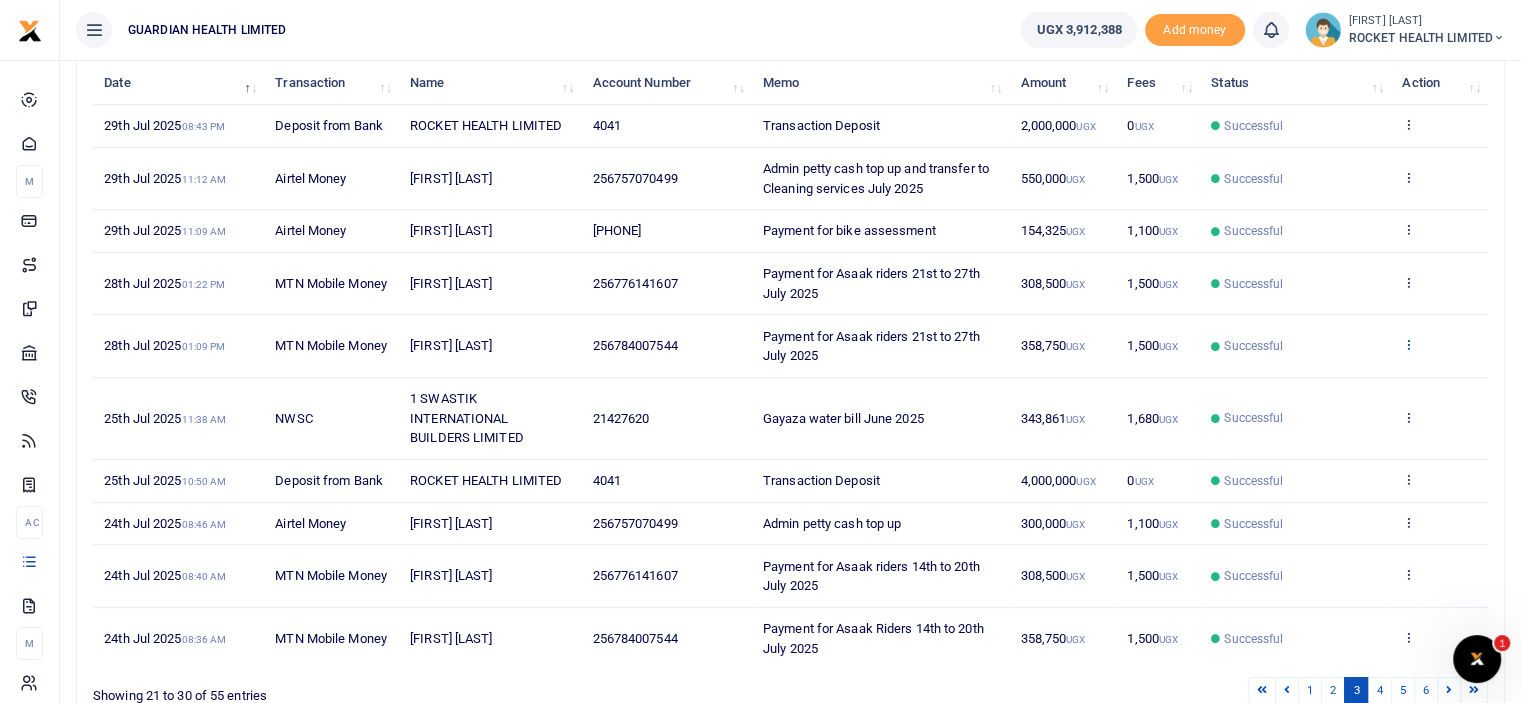 click at bounding box center [1408, 344] 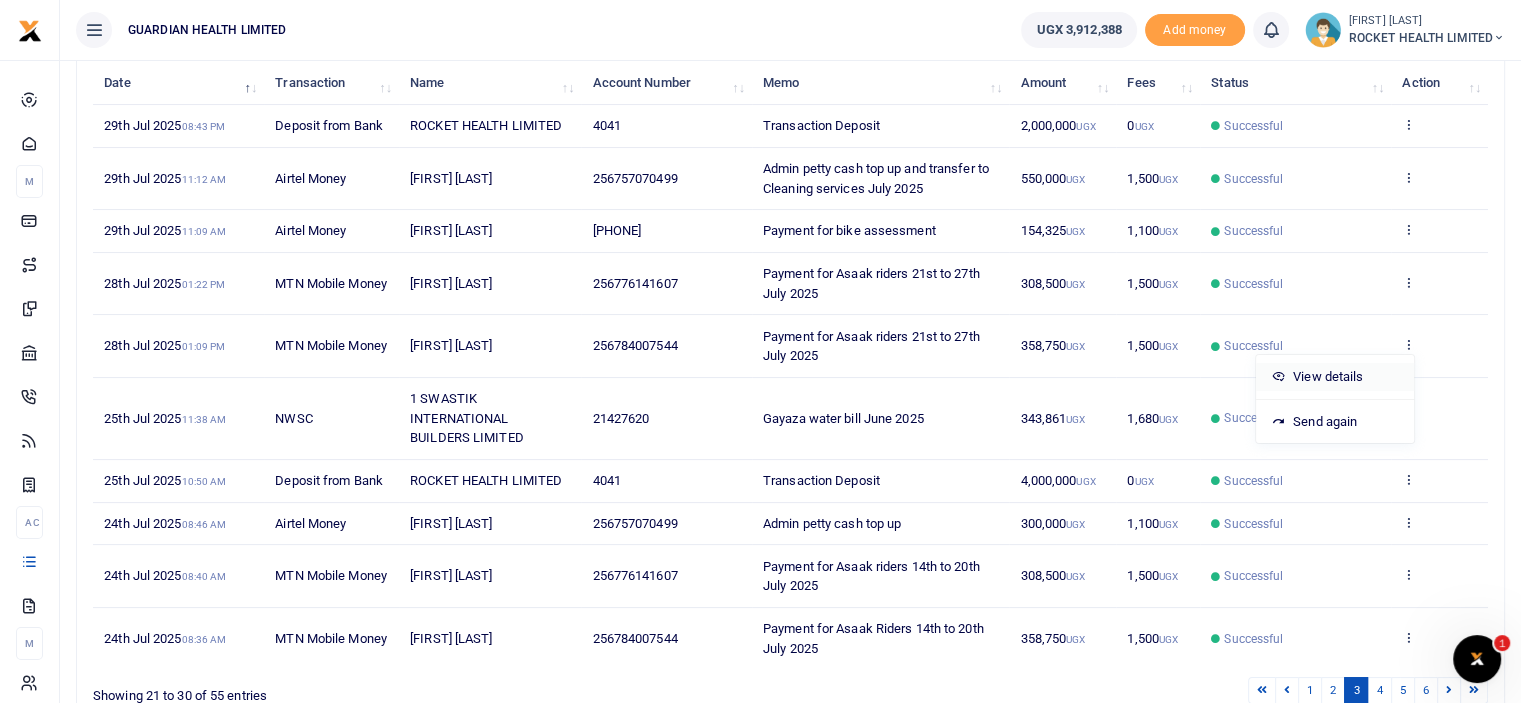 click on "View details" at bounding box center (1335, 377) 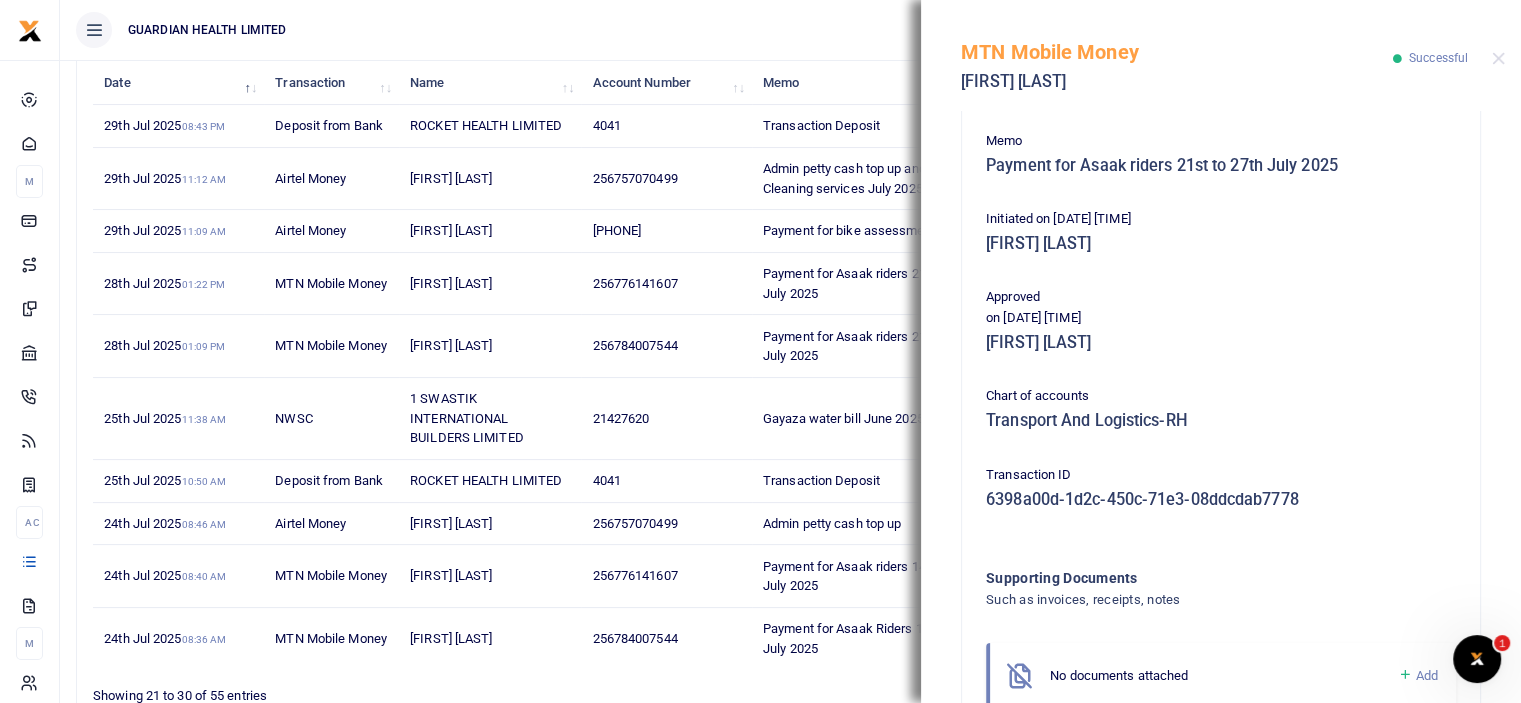 scroll, scrollTop: 516, scrollLeft: 0, axis: vertical 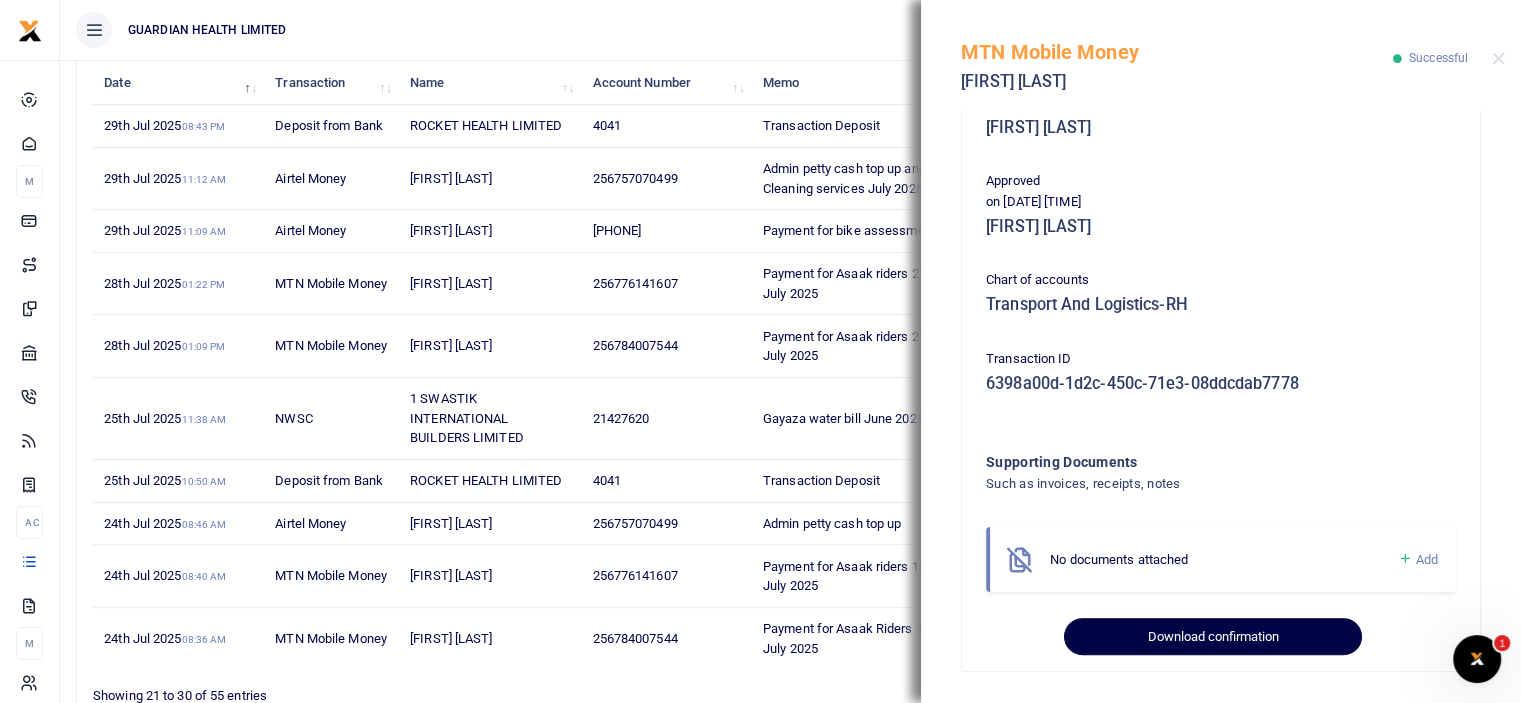 click on "Download confirmation" at bounding box center [1212, 637] 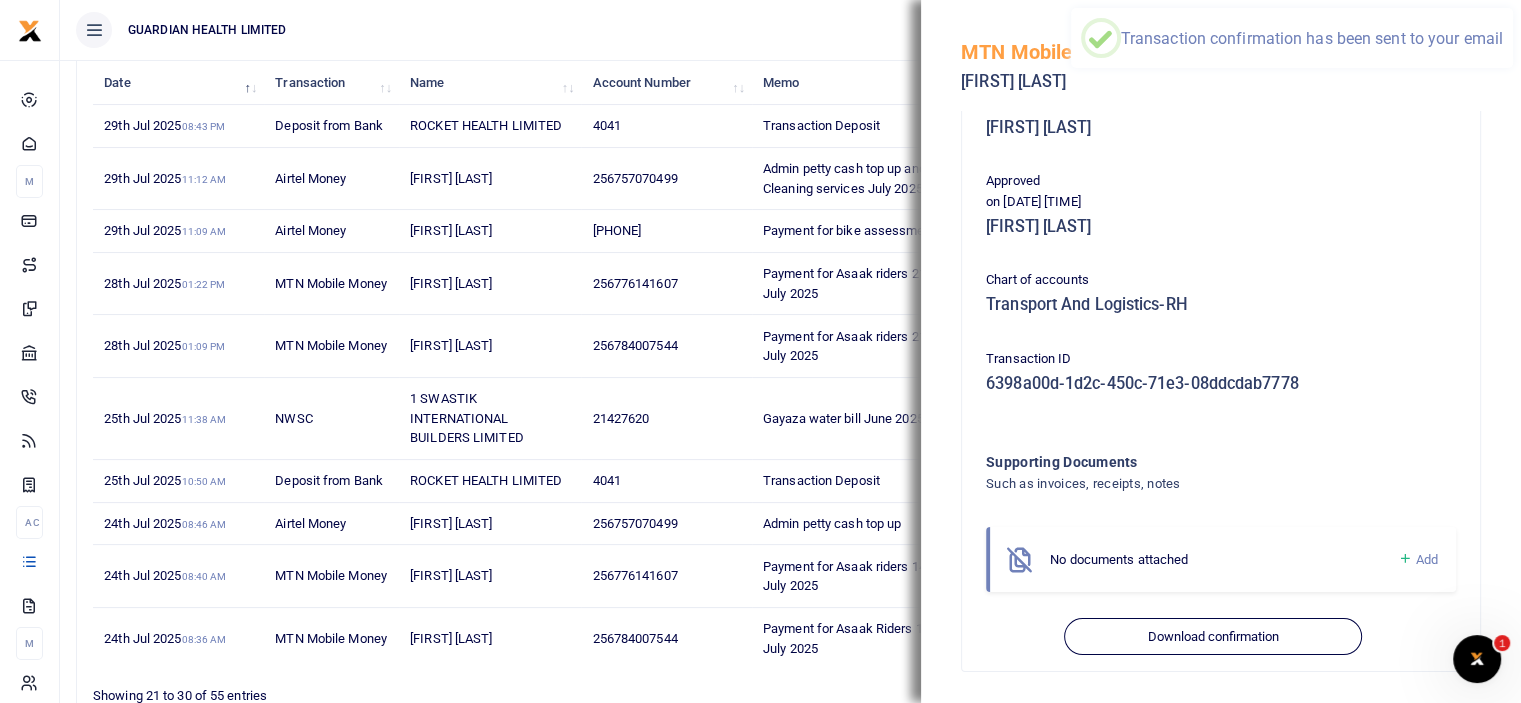 click on "GUARDIAN HEALTH LIMITED" at bounding box center (532, 30) 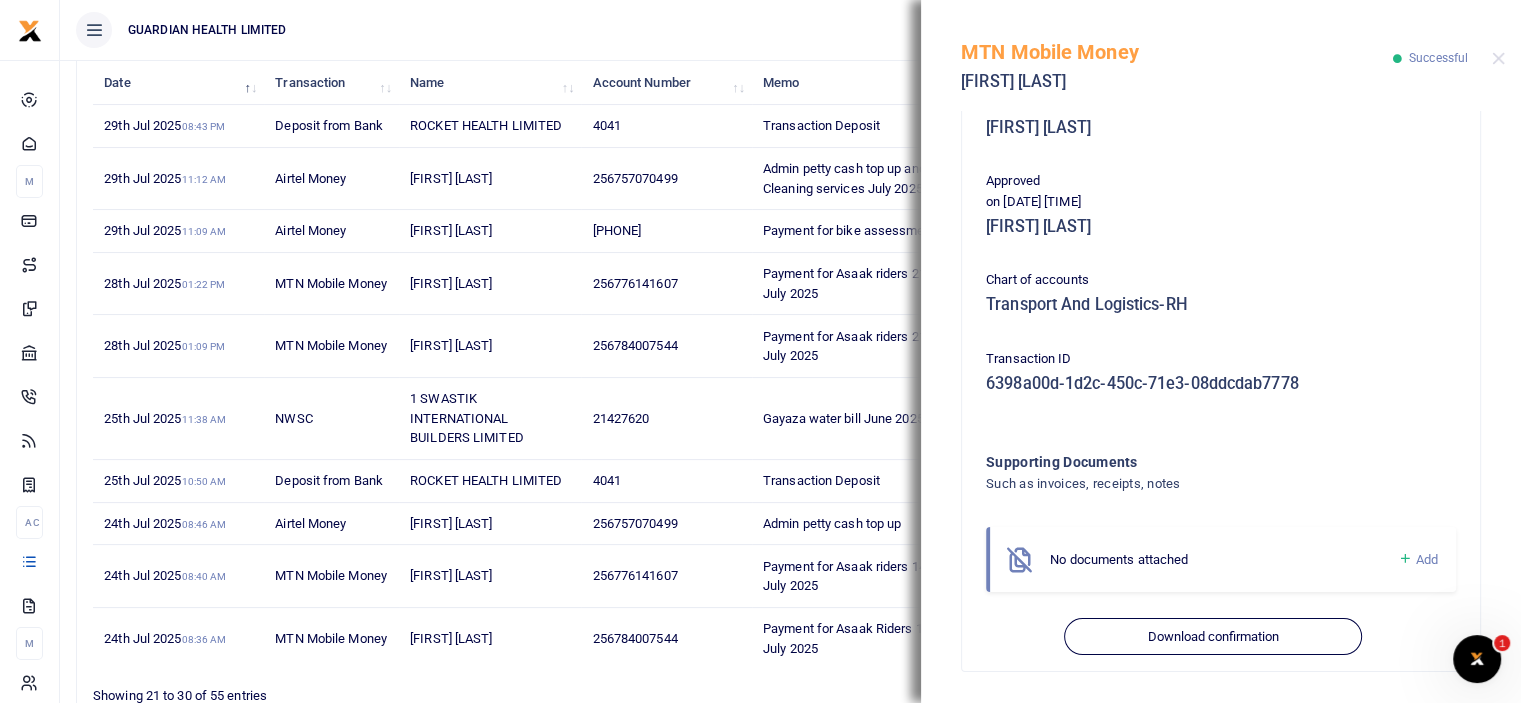 click on "GUARDIAN HEALTH LIMITED" at bounding box center [532, 30] 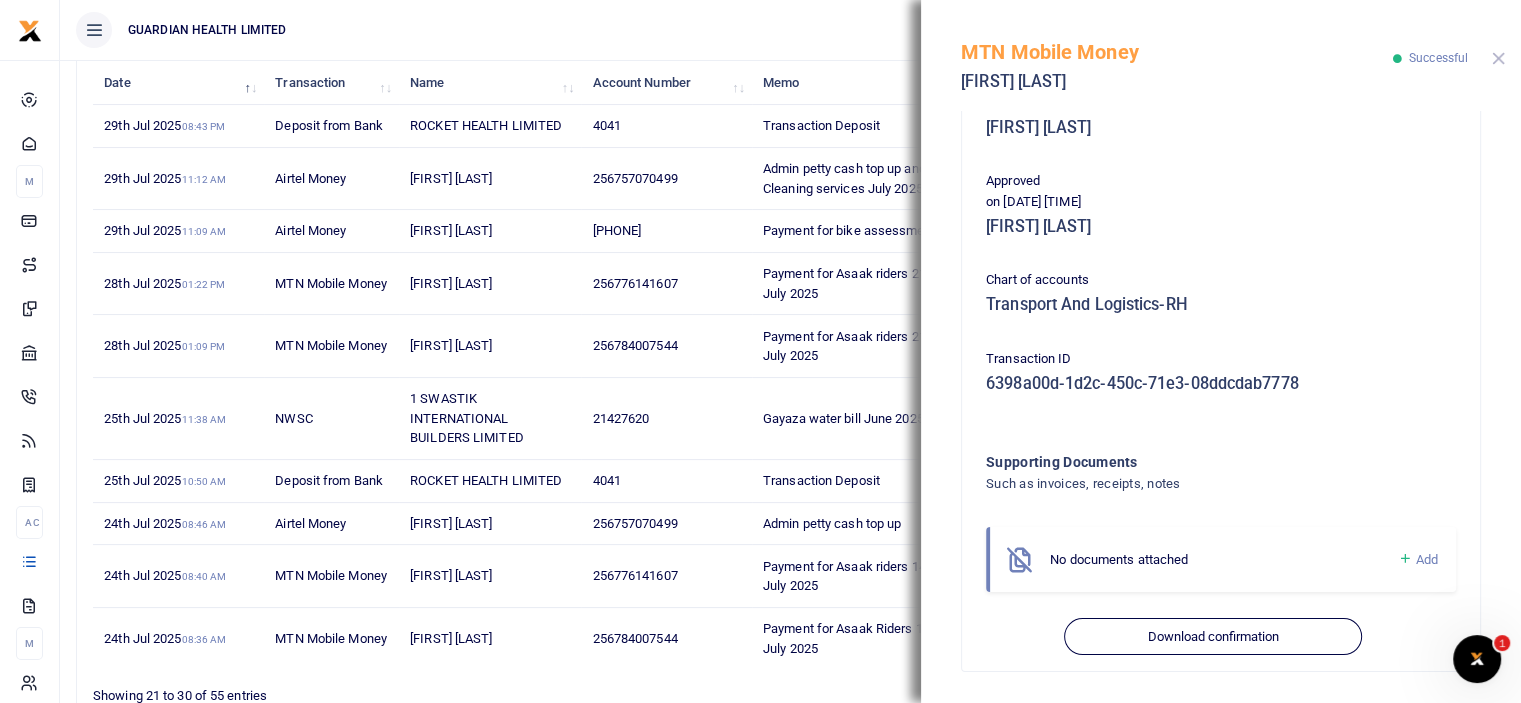 click at bounding box center [1498, 58] 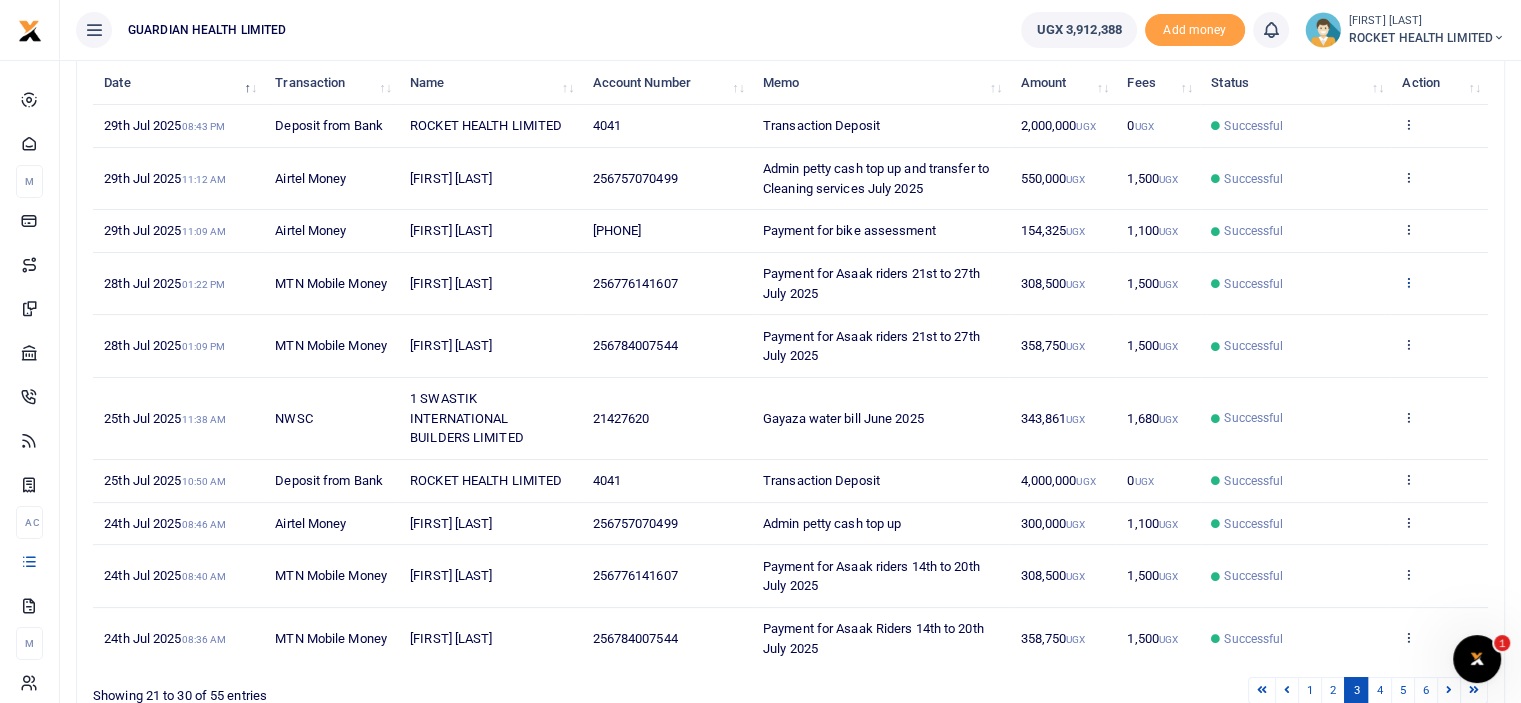 click at bounding box center [1408, 282] 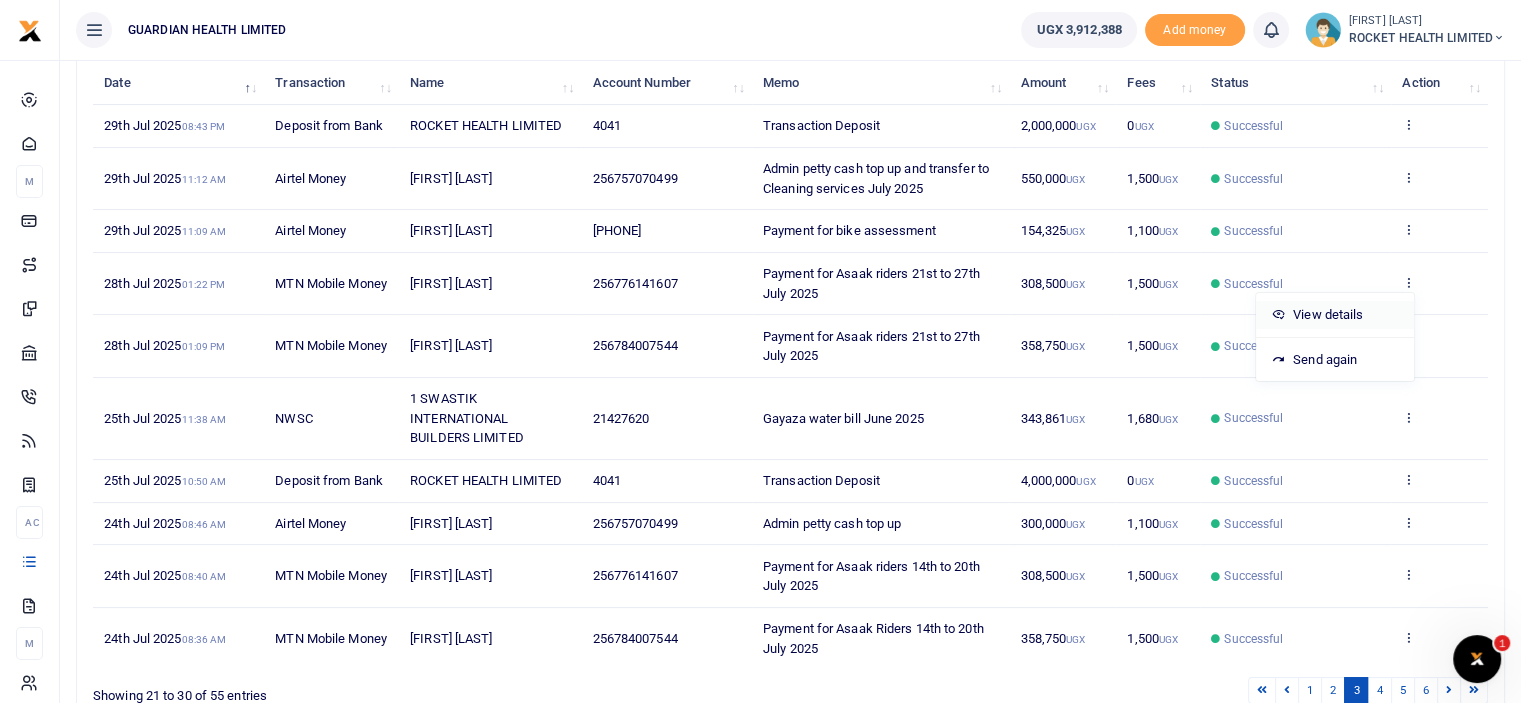click on "View details" at bounding box center (1335, 315) 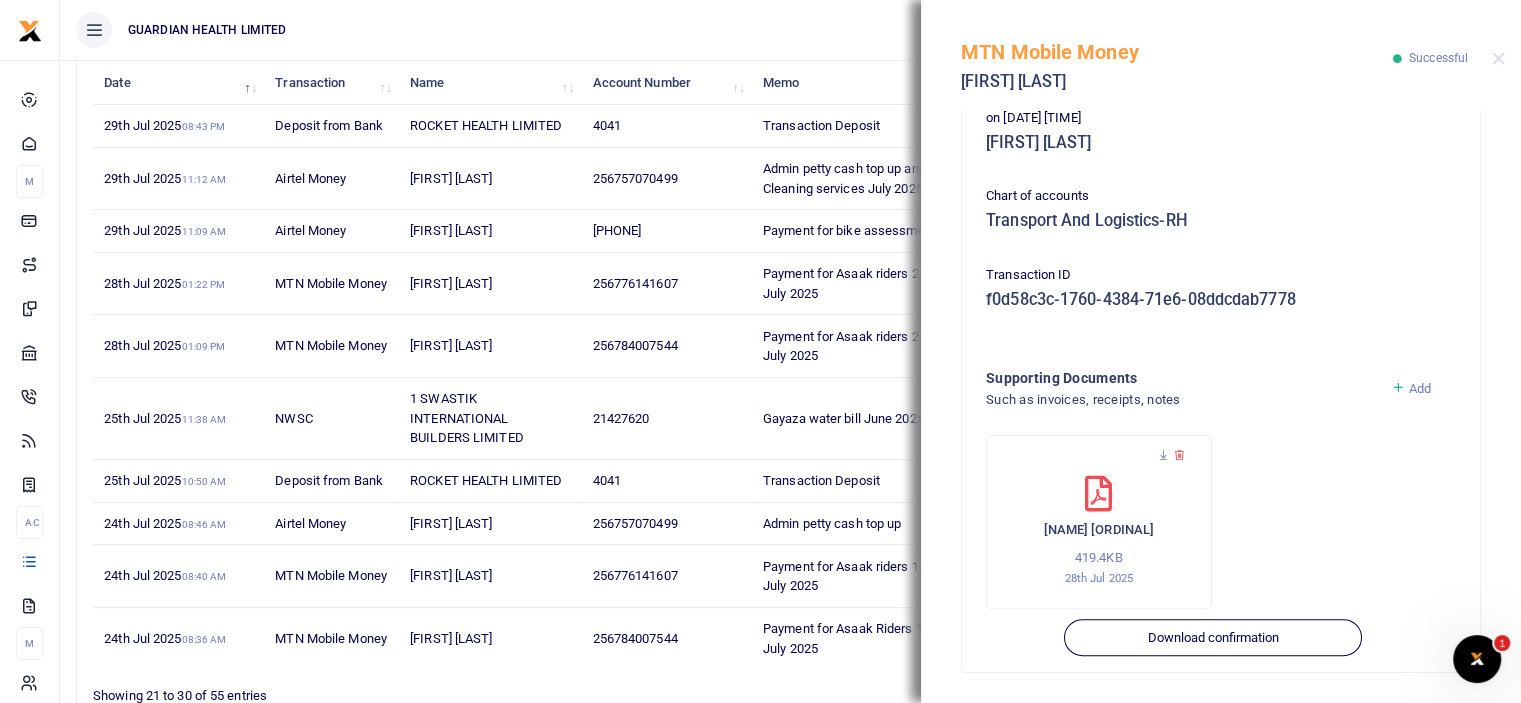 scroll, scrollTop: 601, scrollLeft: 0, axis: vertical 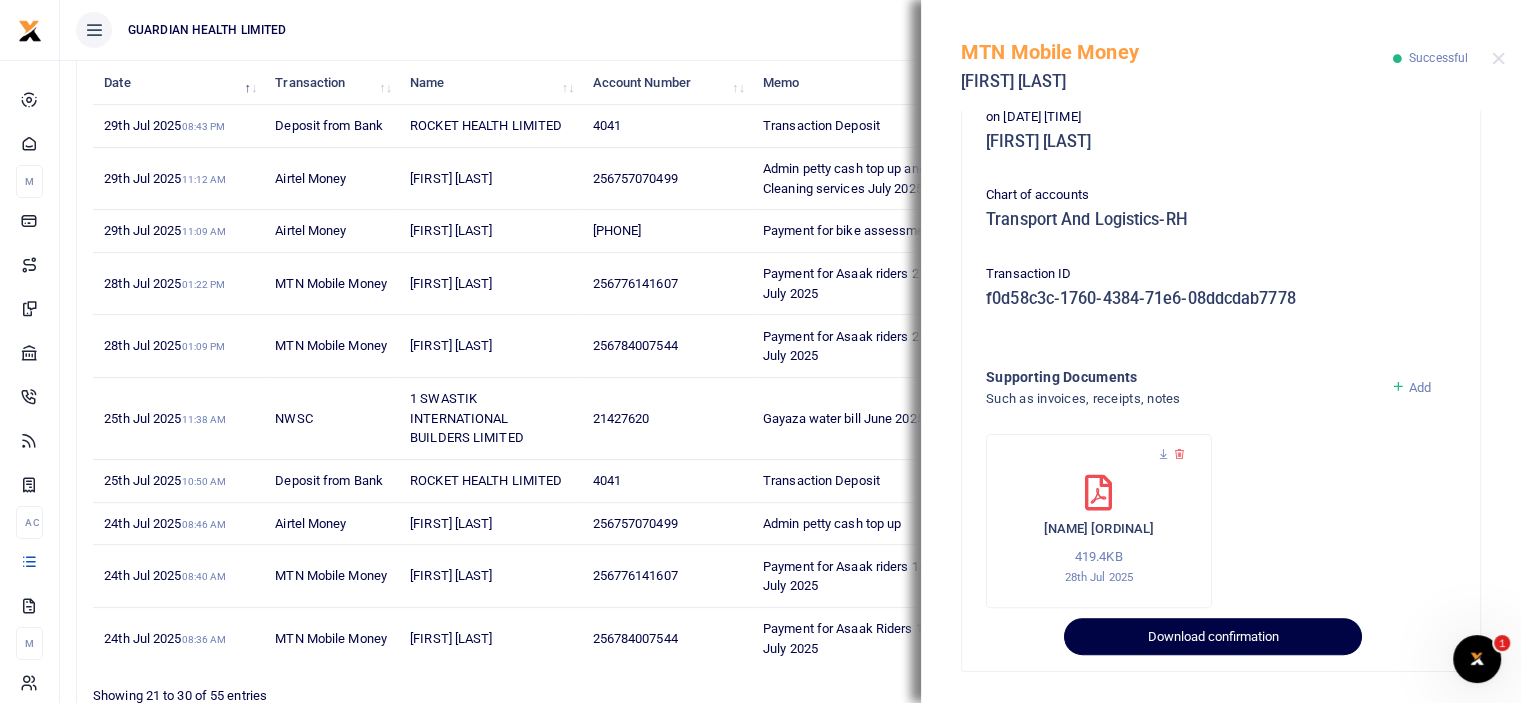 click on "Download confirmation" at bounding box center (1212, 637) 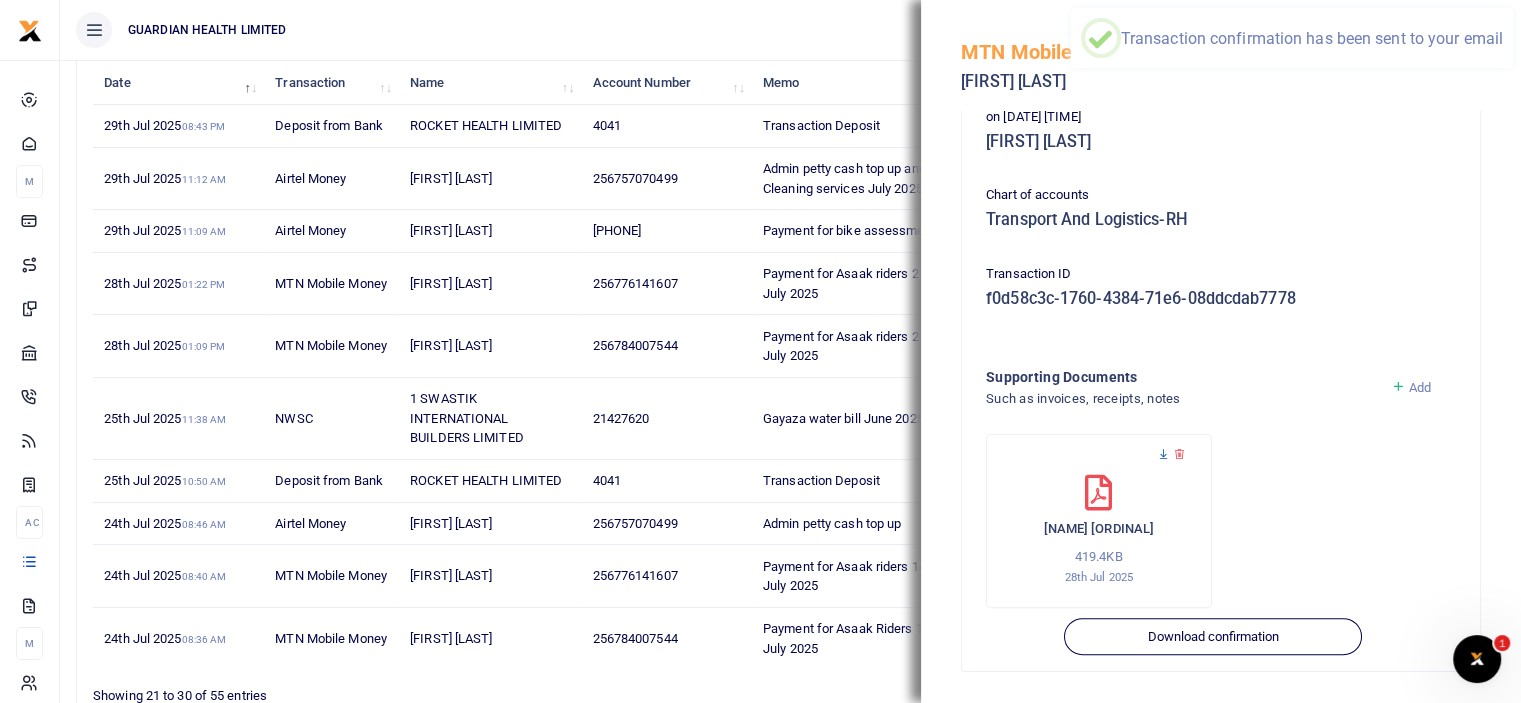 click at bounding box center [1163, 454] 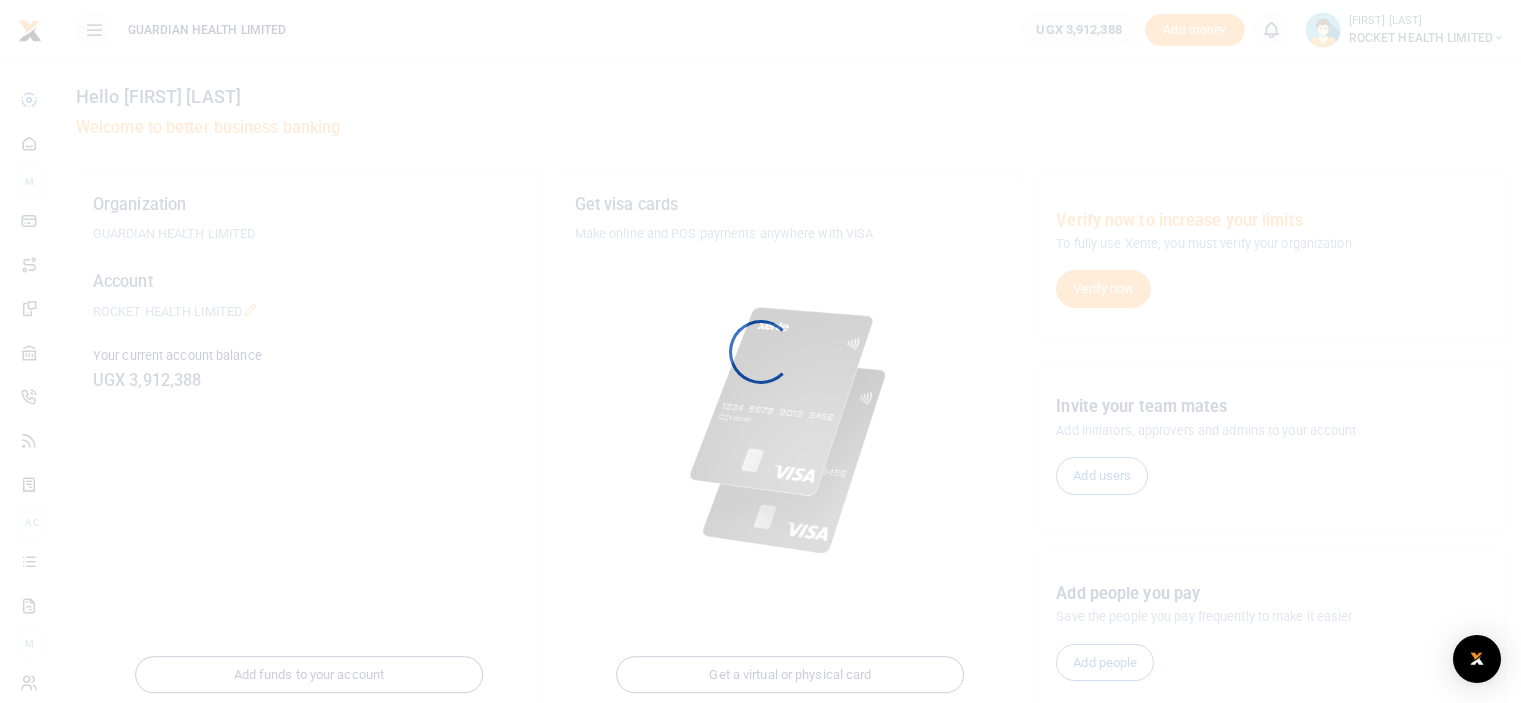 scroll, scrollTop: 0, scrollLeft: 0, axis: both 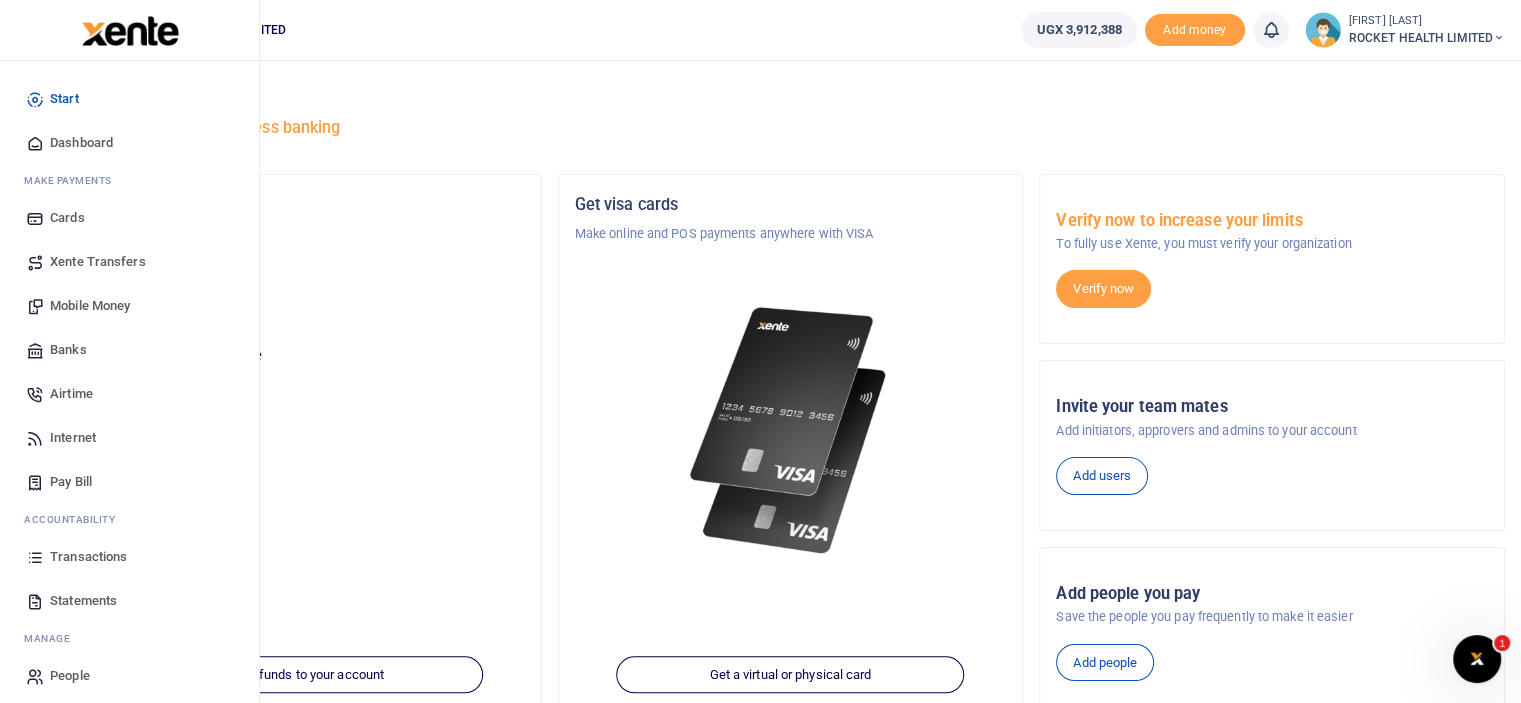 click on "Transactions" at bounding box center (88, 557) 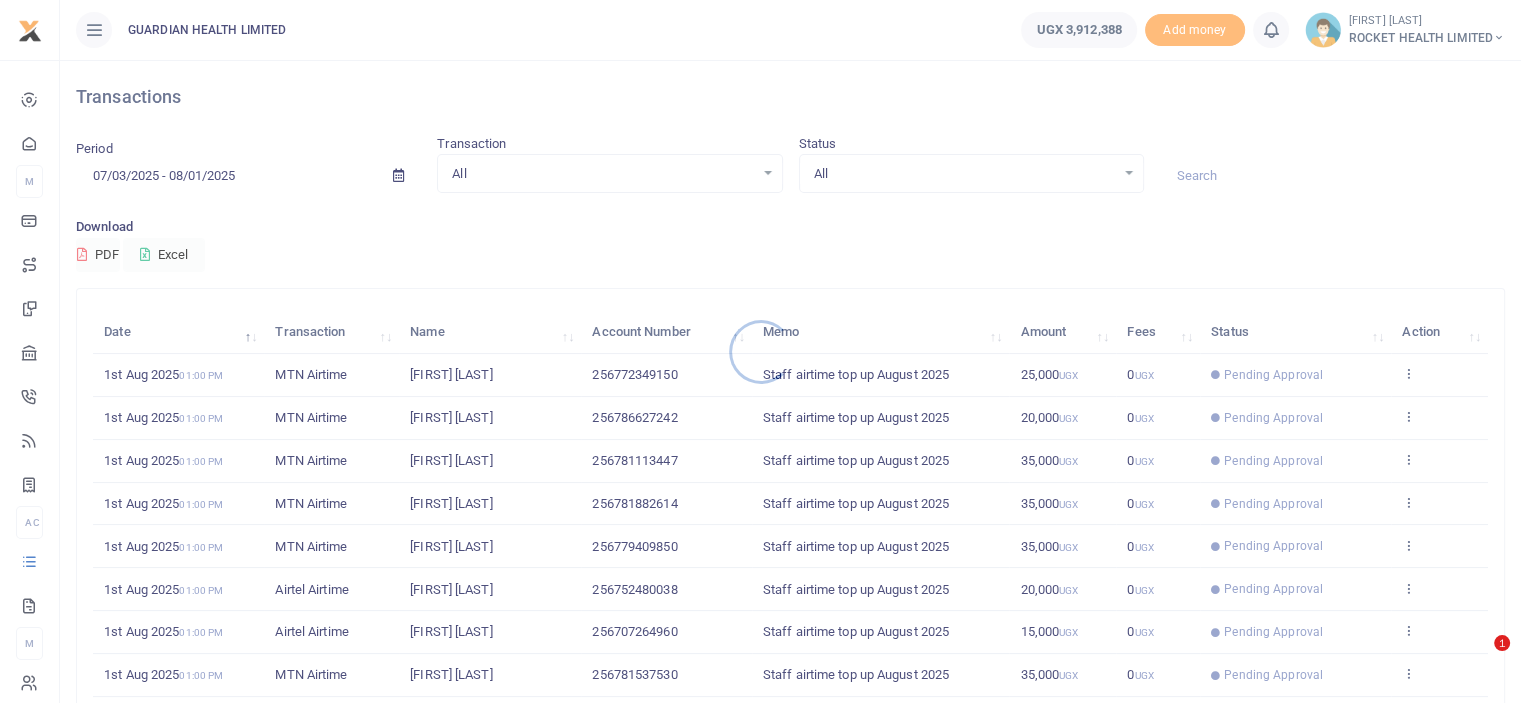 scroll, scrollTop: 213, scrollLeft: 0, axis: vertical 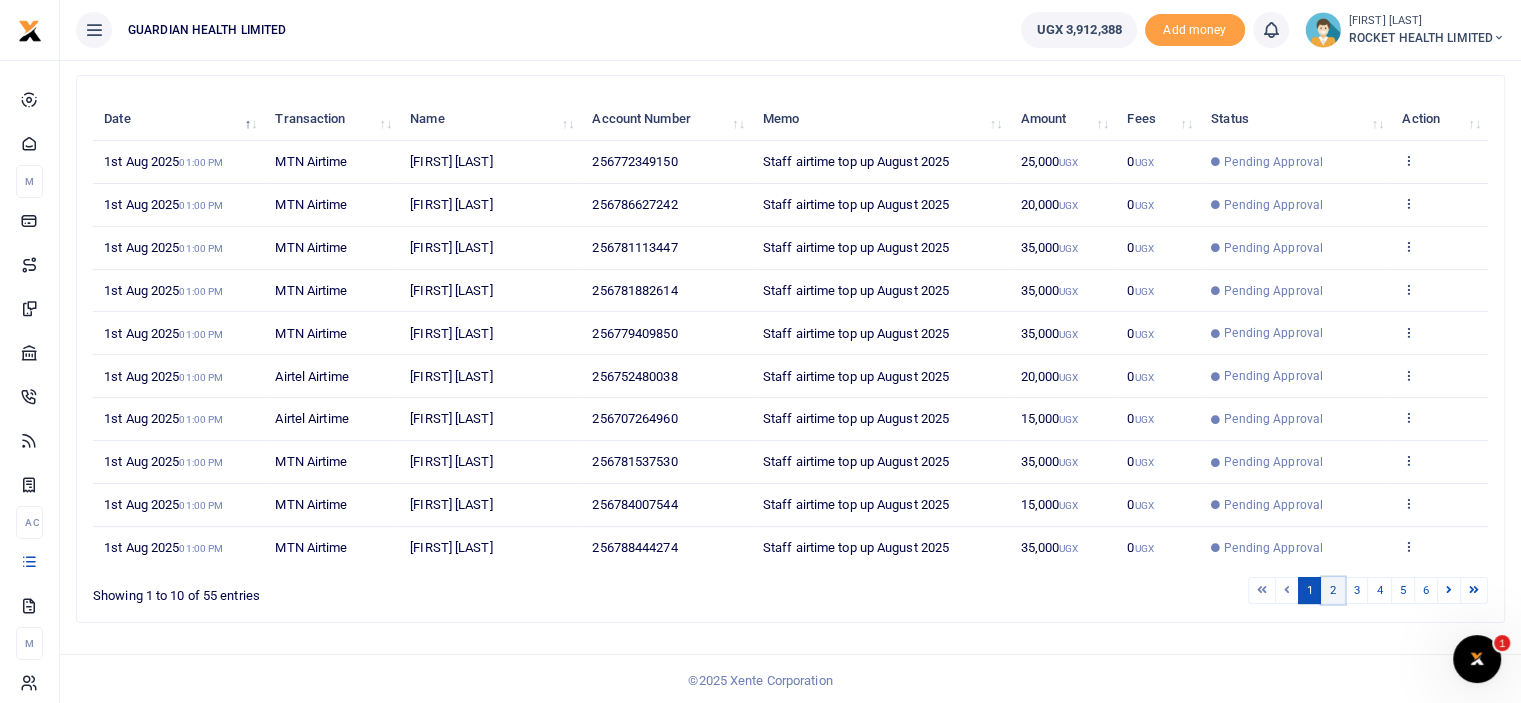 click on "2" at bounding box center (1333, 590) 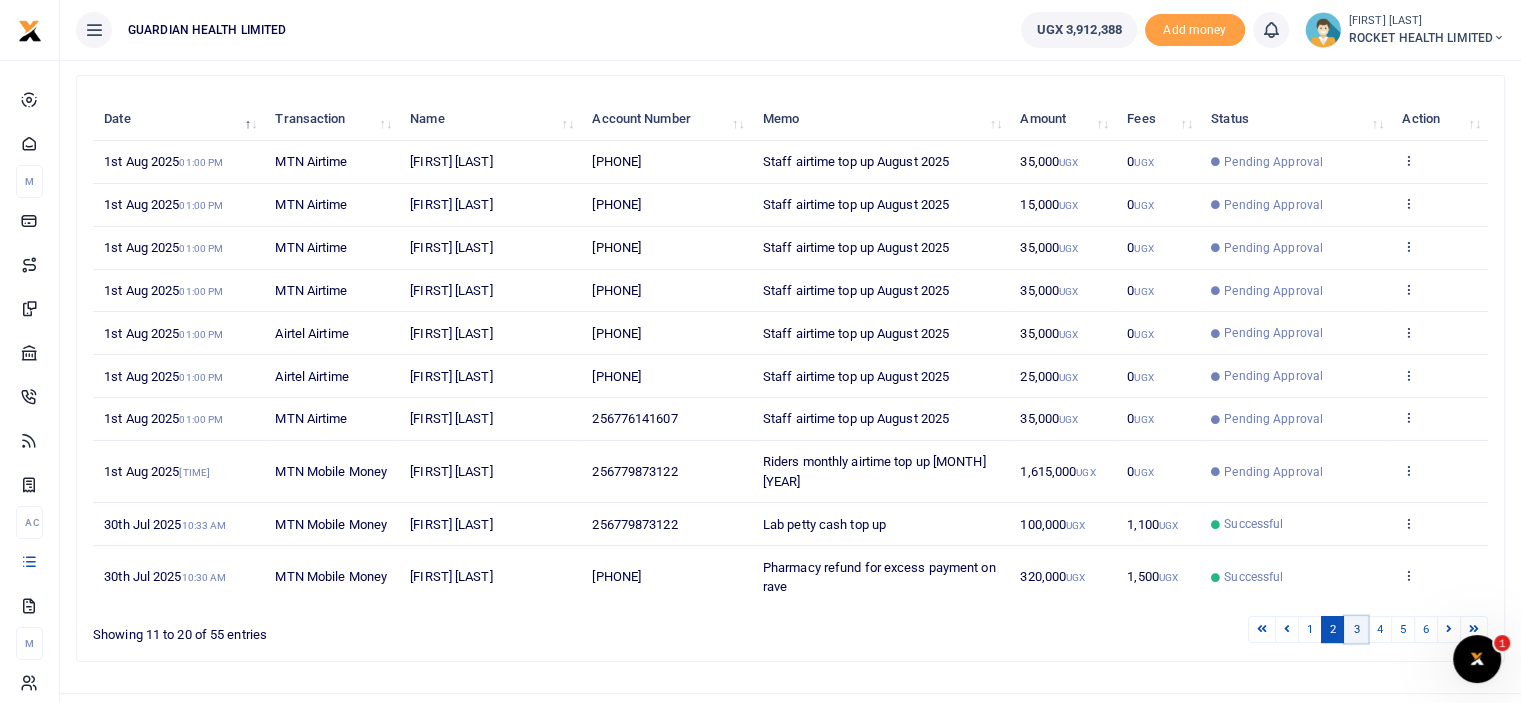 click on "3" at bounding box center [1356, 629] 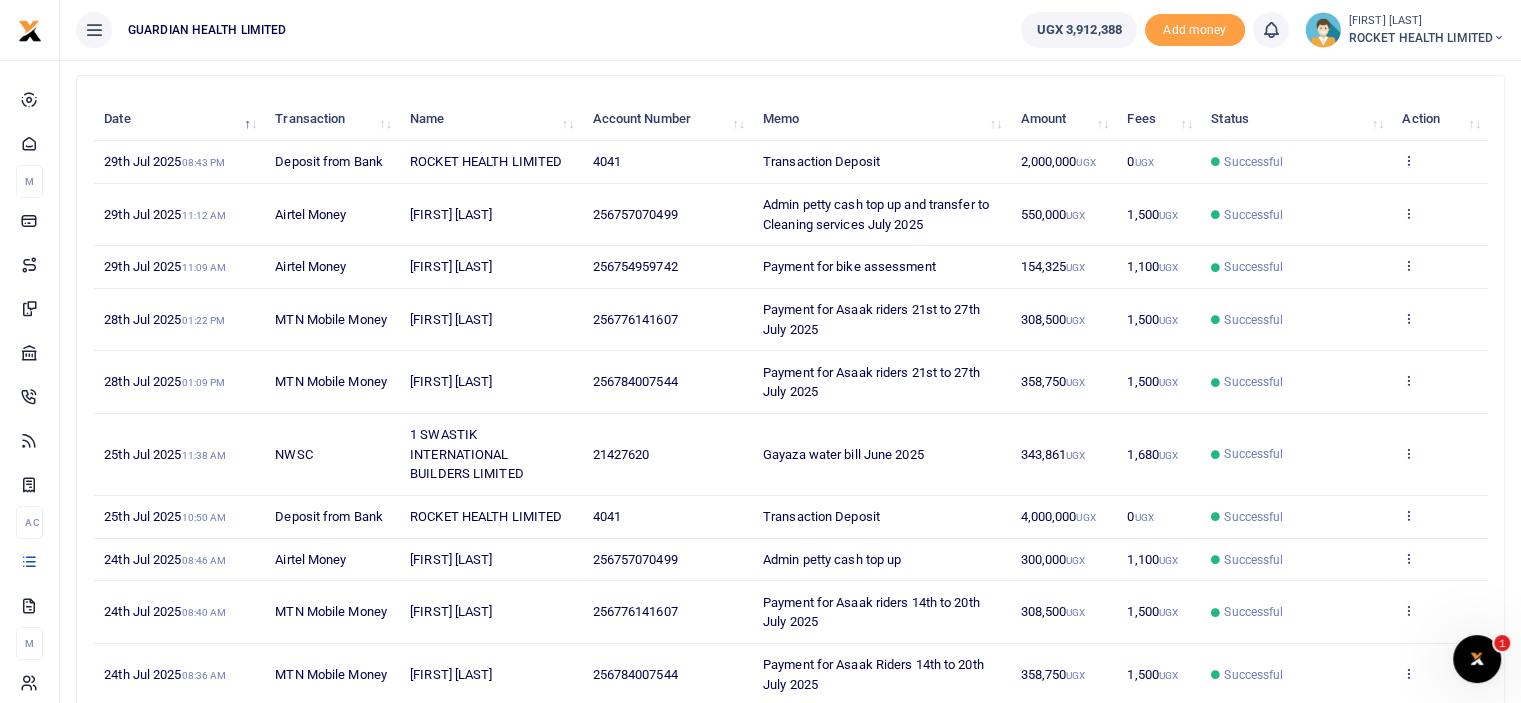 scroll, scrollTop: 349, scrollLeft: 0, axis: vertical 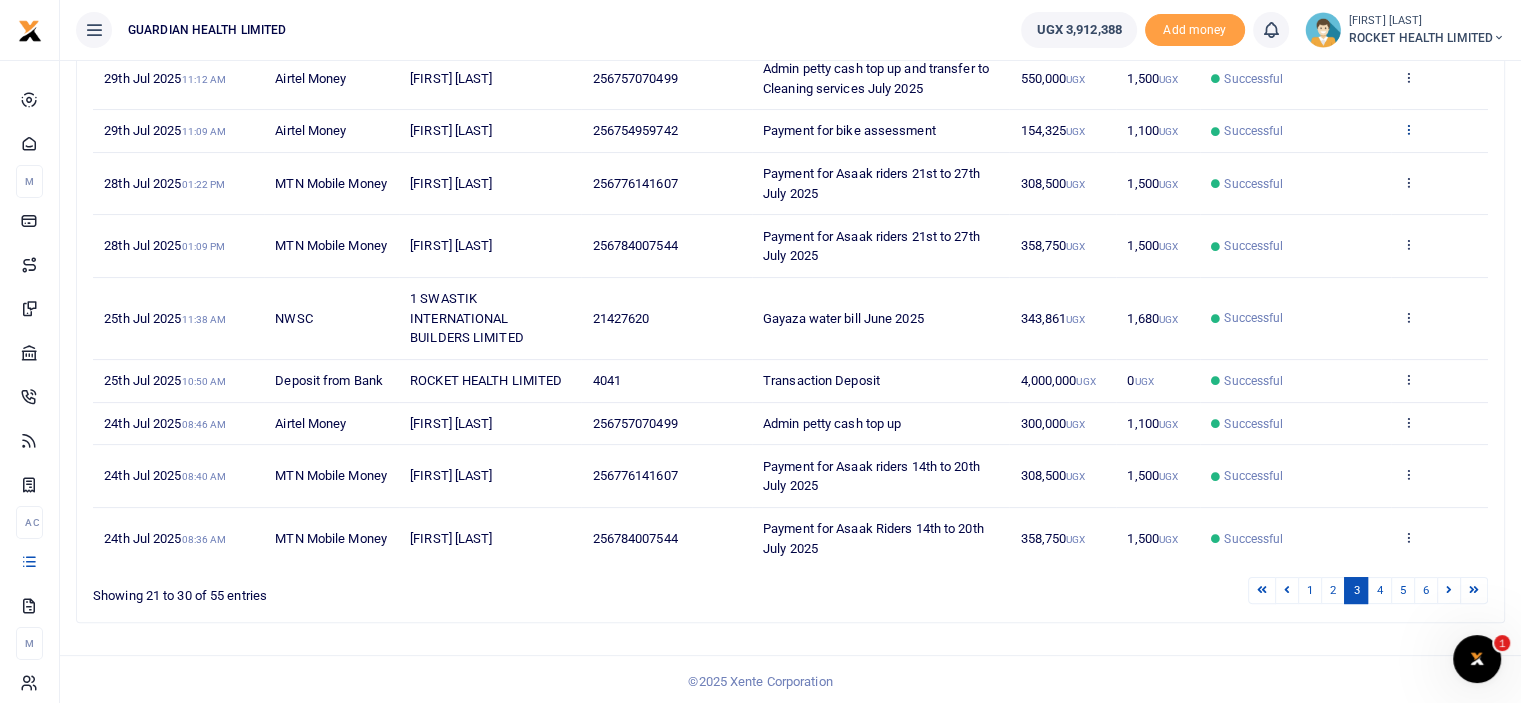 click at bounding box center (1408, 129) 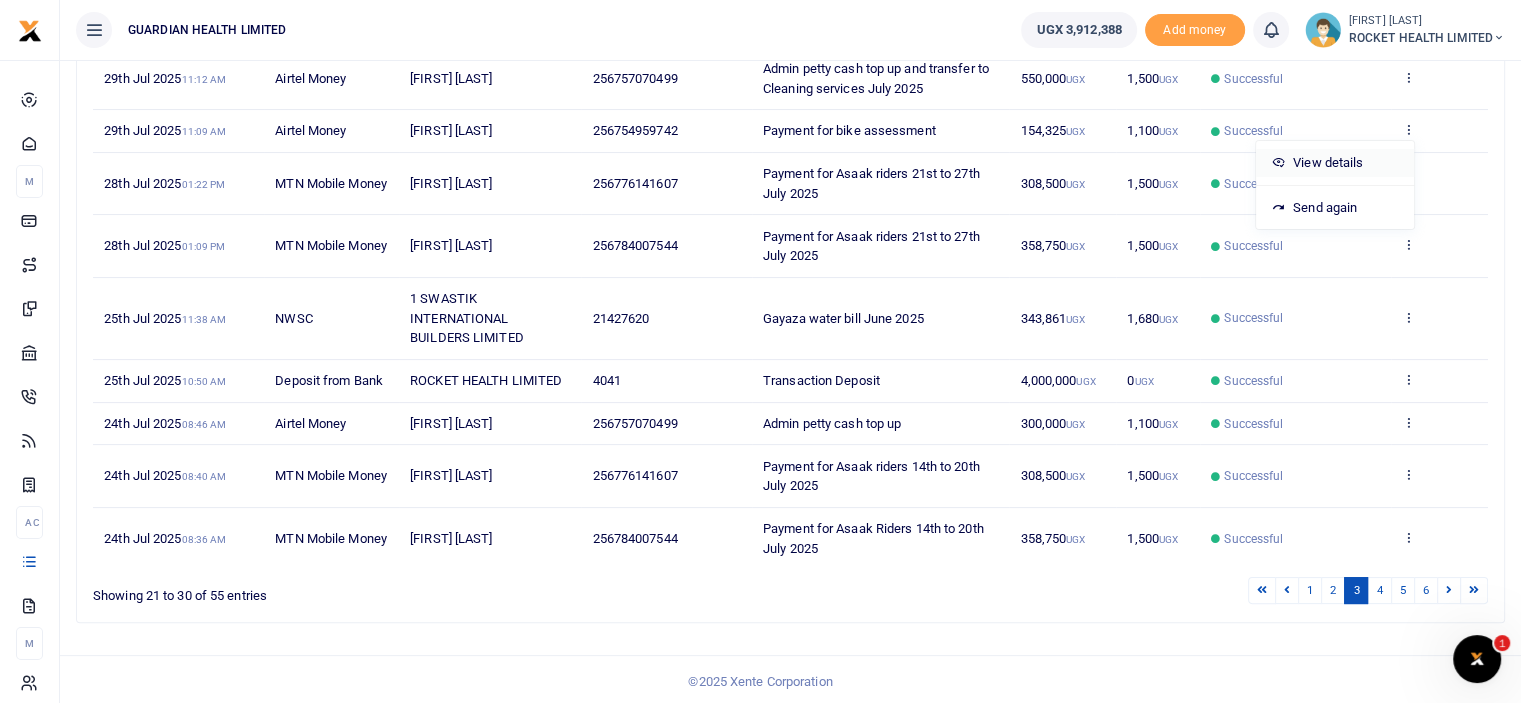 click on "View details" at bounding box center [1335, 163] 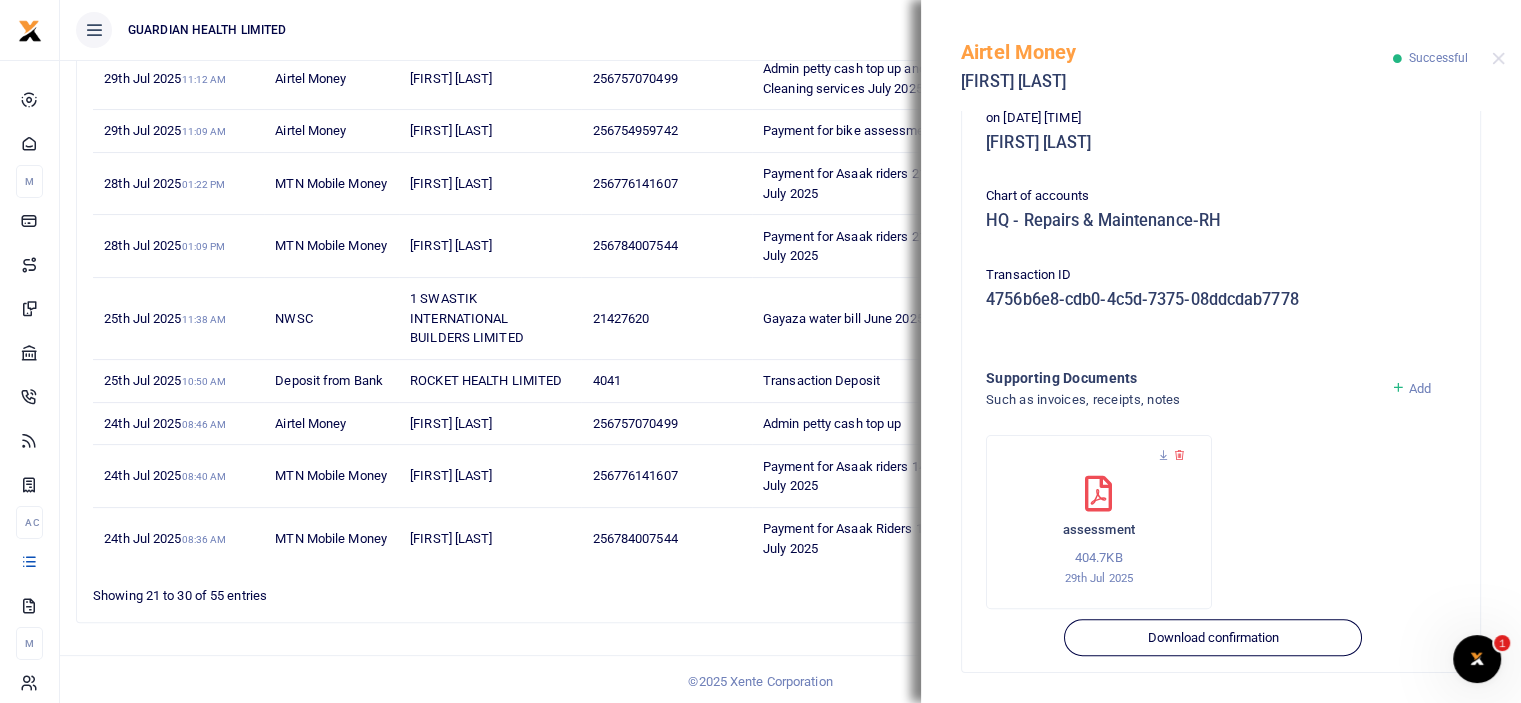 scroll, scrollTop: 601, scrollLeft: 0, axis: vertical 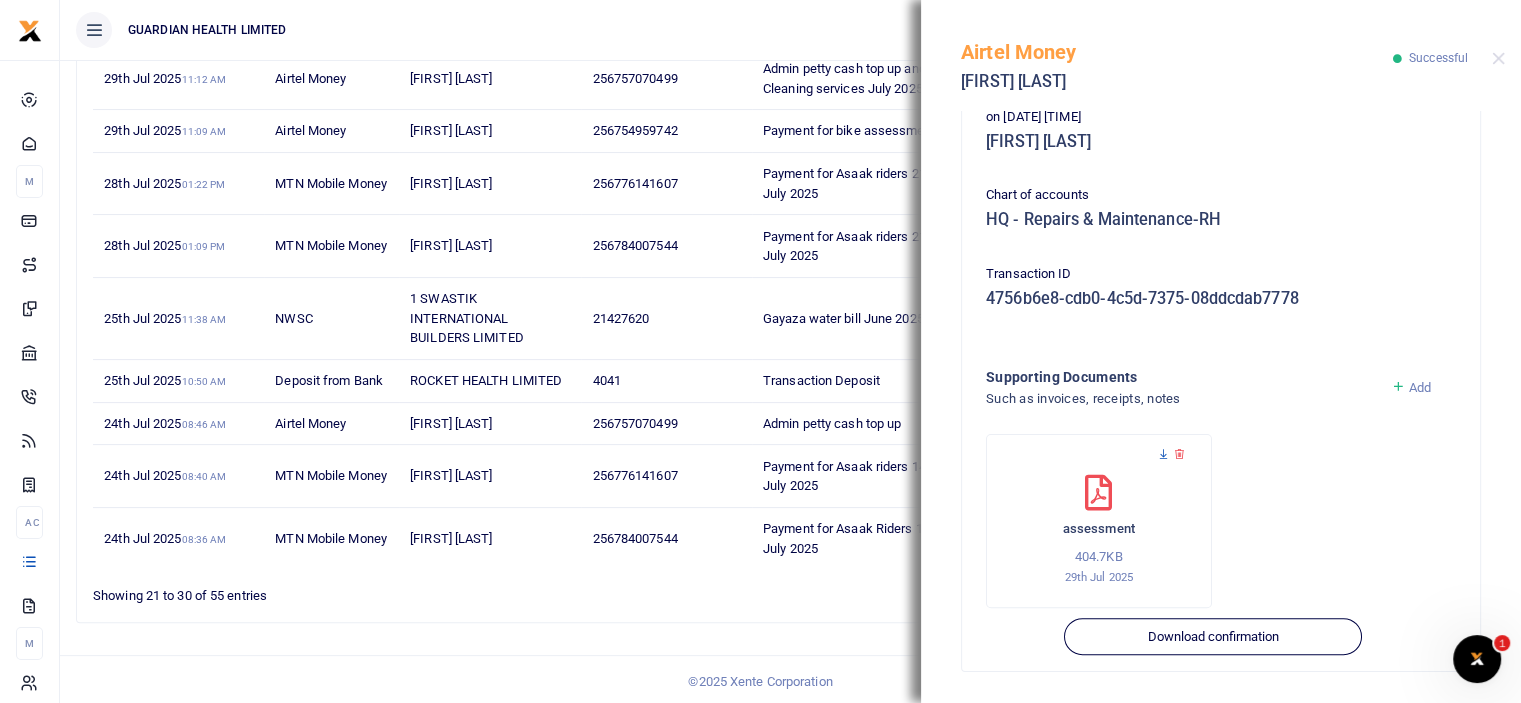 click at bounding box center [1163, 454] 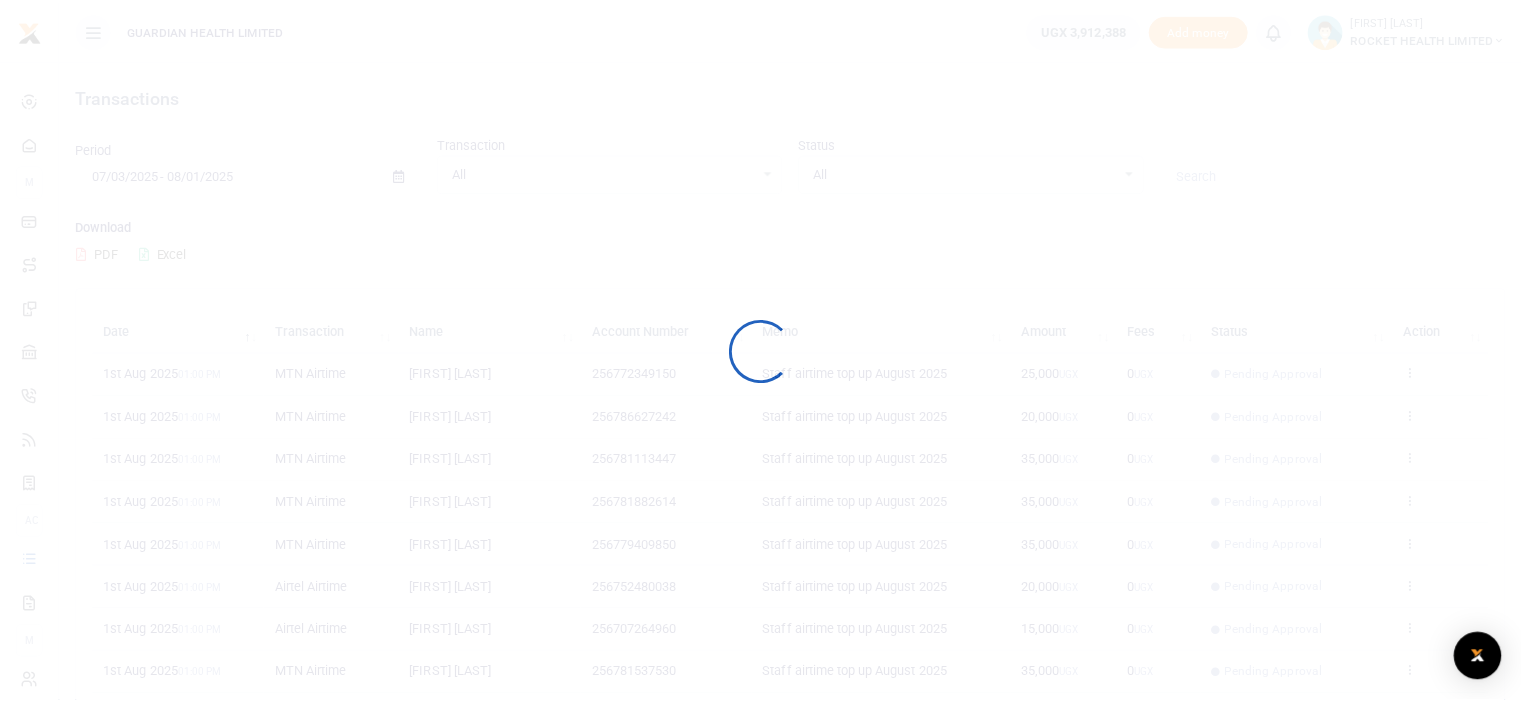 scroll, scrollTop: 0, scrollLeft: 0, axis: both 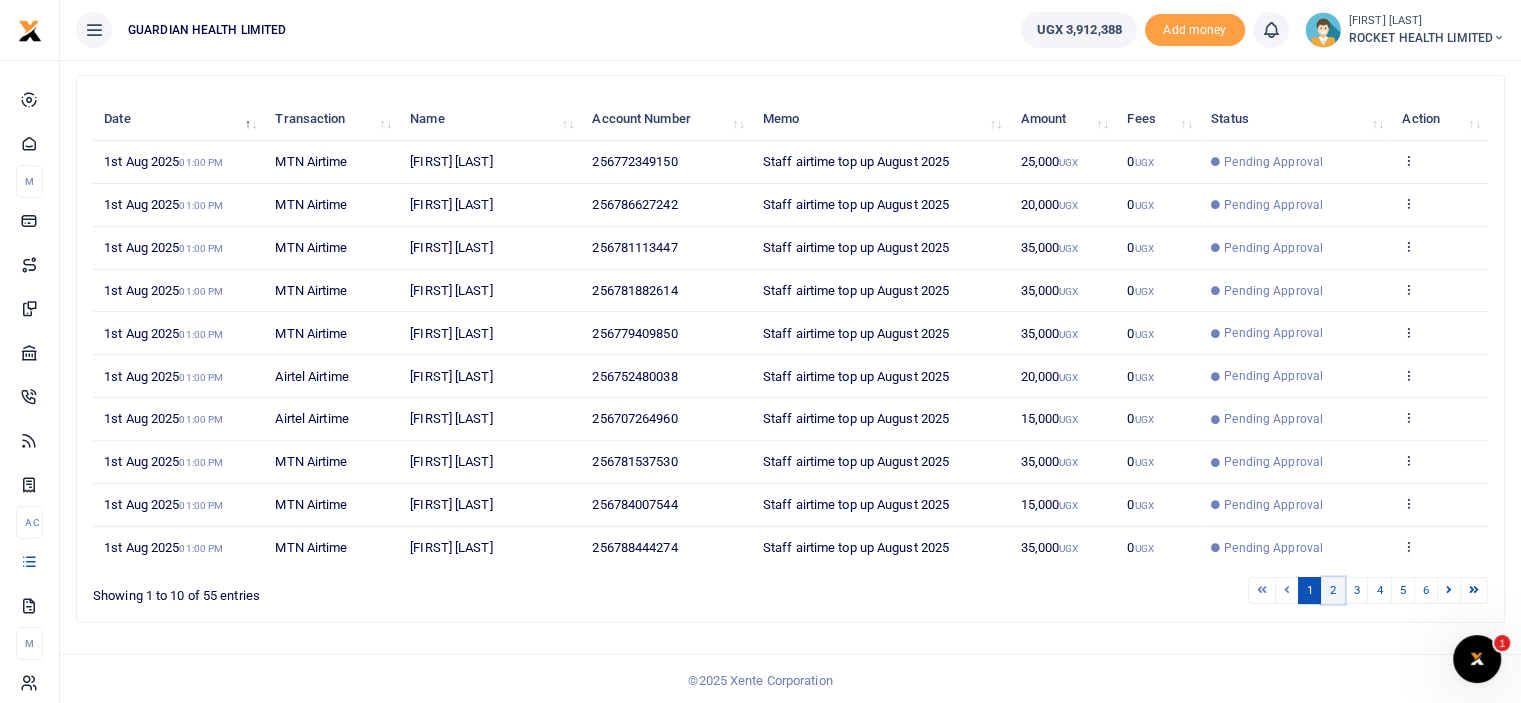 drag, startPoint x: 1296, startPoint y: 551, endPoint x: 1333, endPoint y: 583, distance: 48.9183 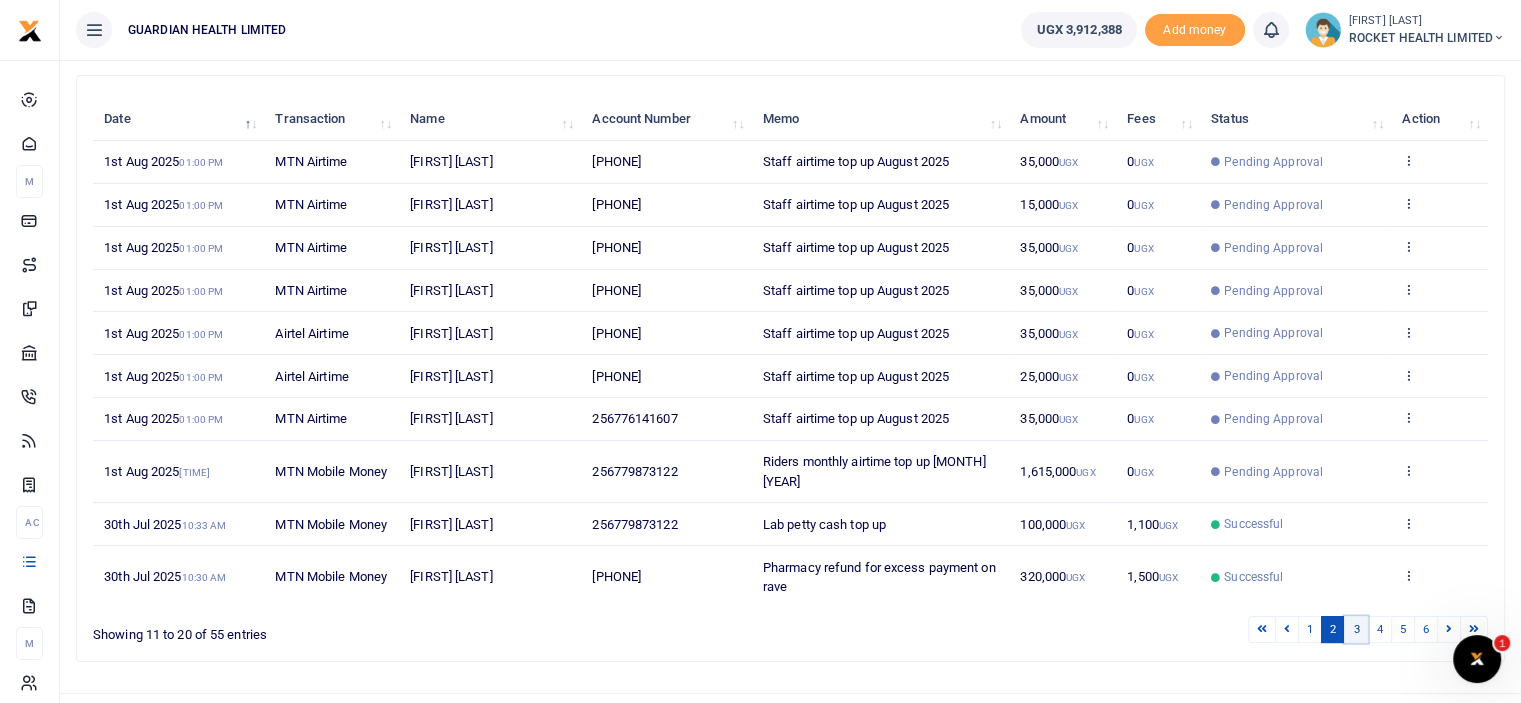 click on "3" at bounding box center [1356, 629] 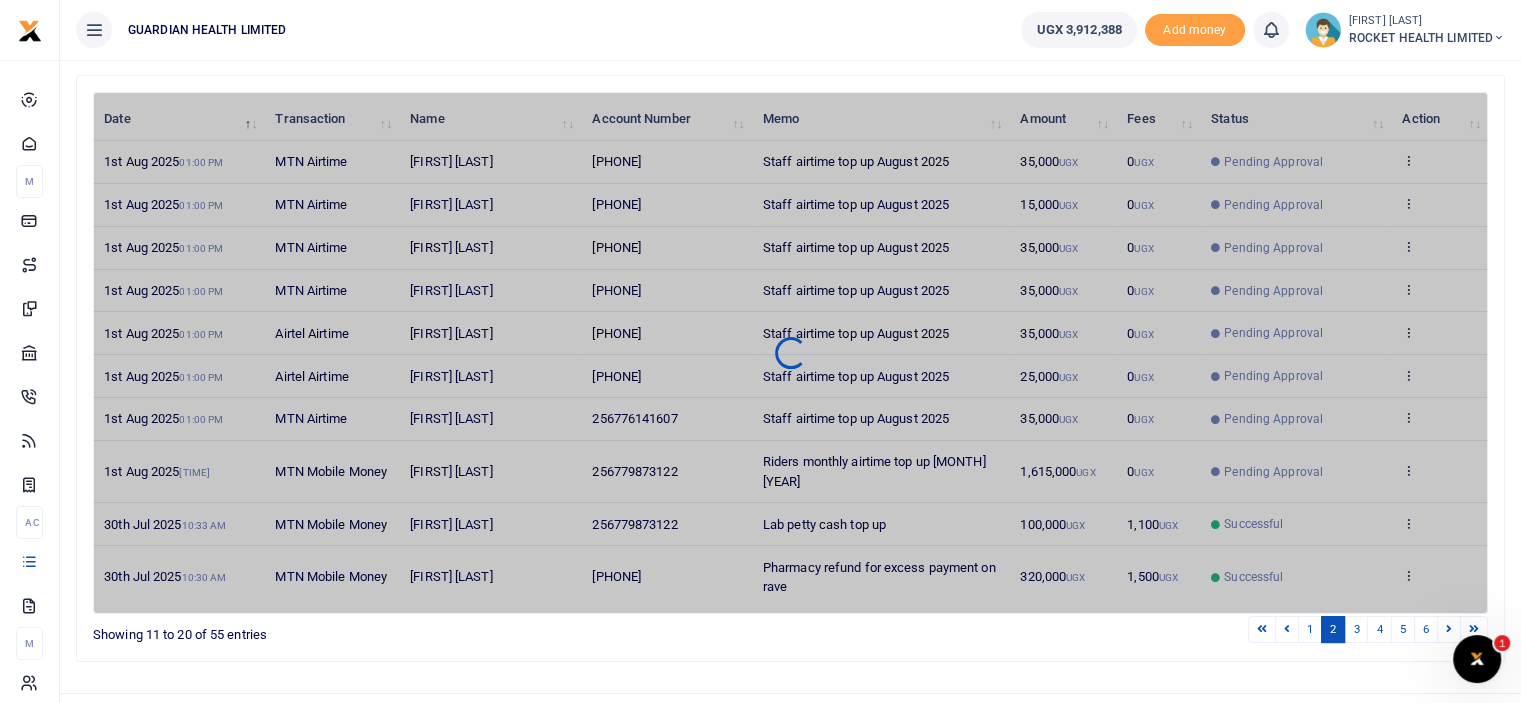 scroll, scrollTop: 349, scrollLeft: 0, axis: vertical 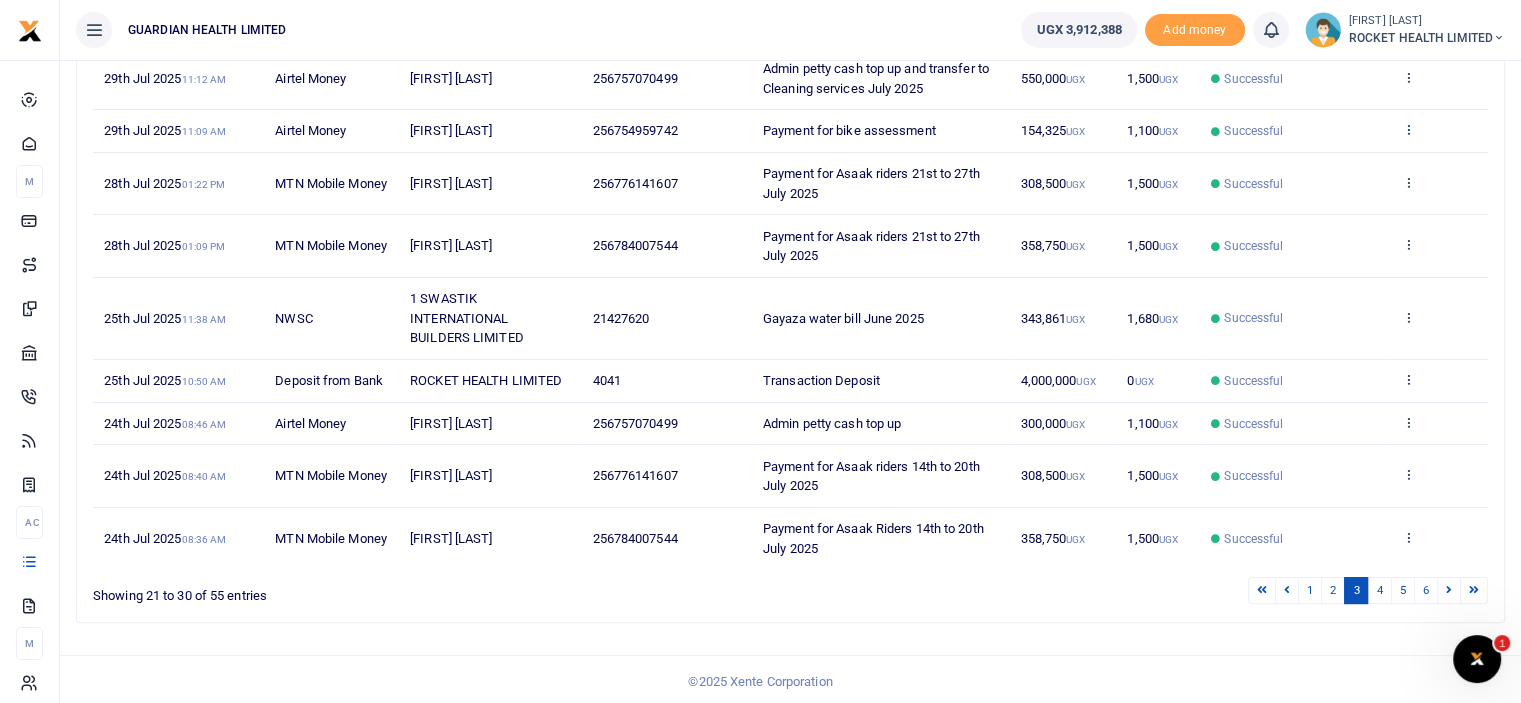 click at bounding box center (1408, 129) 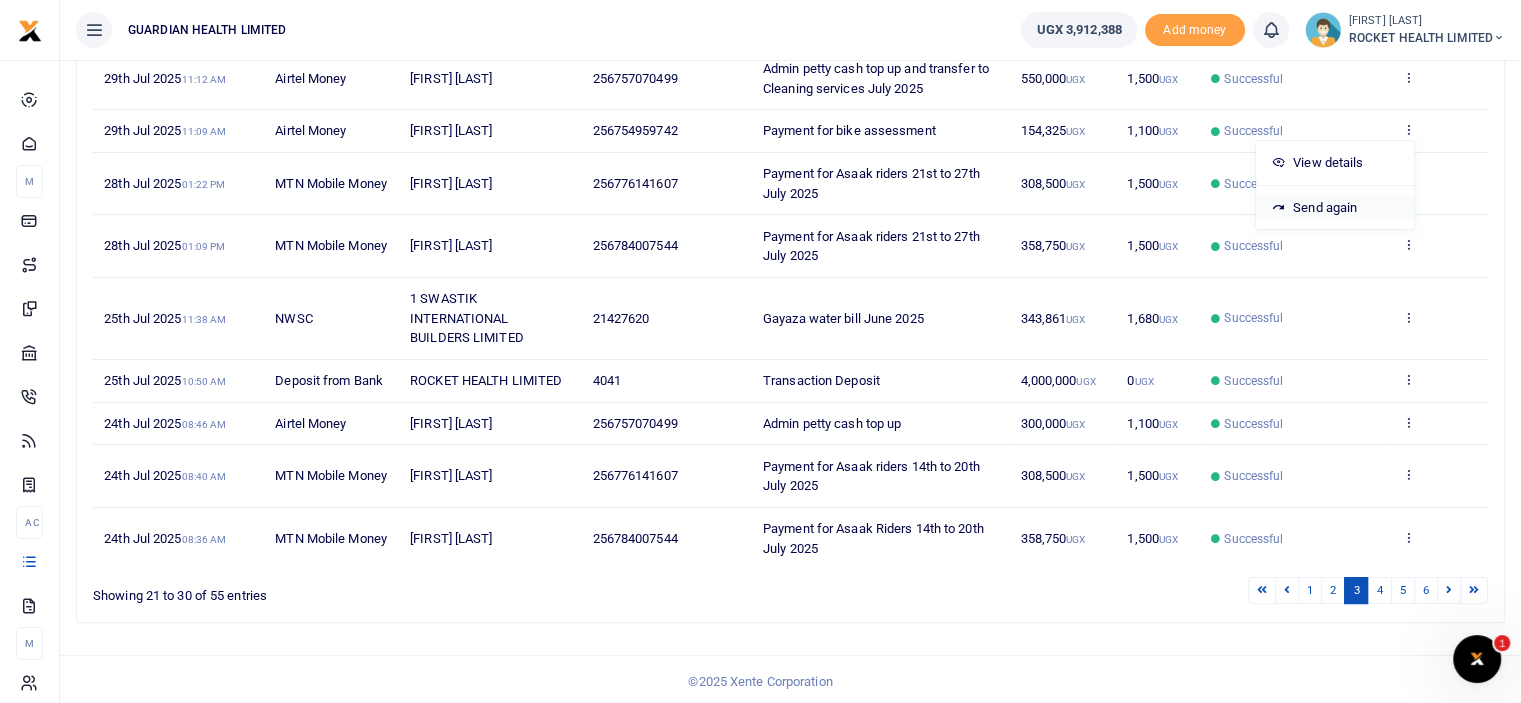 click on "Send again" at bounding box center (1335, 208) 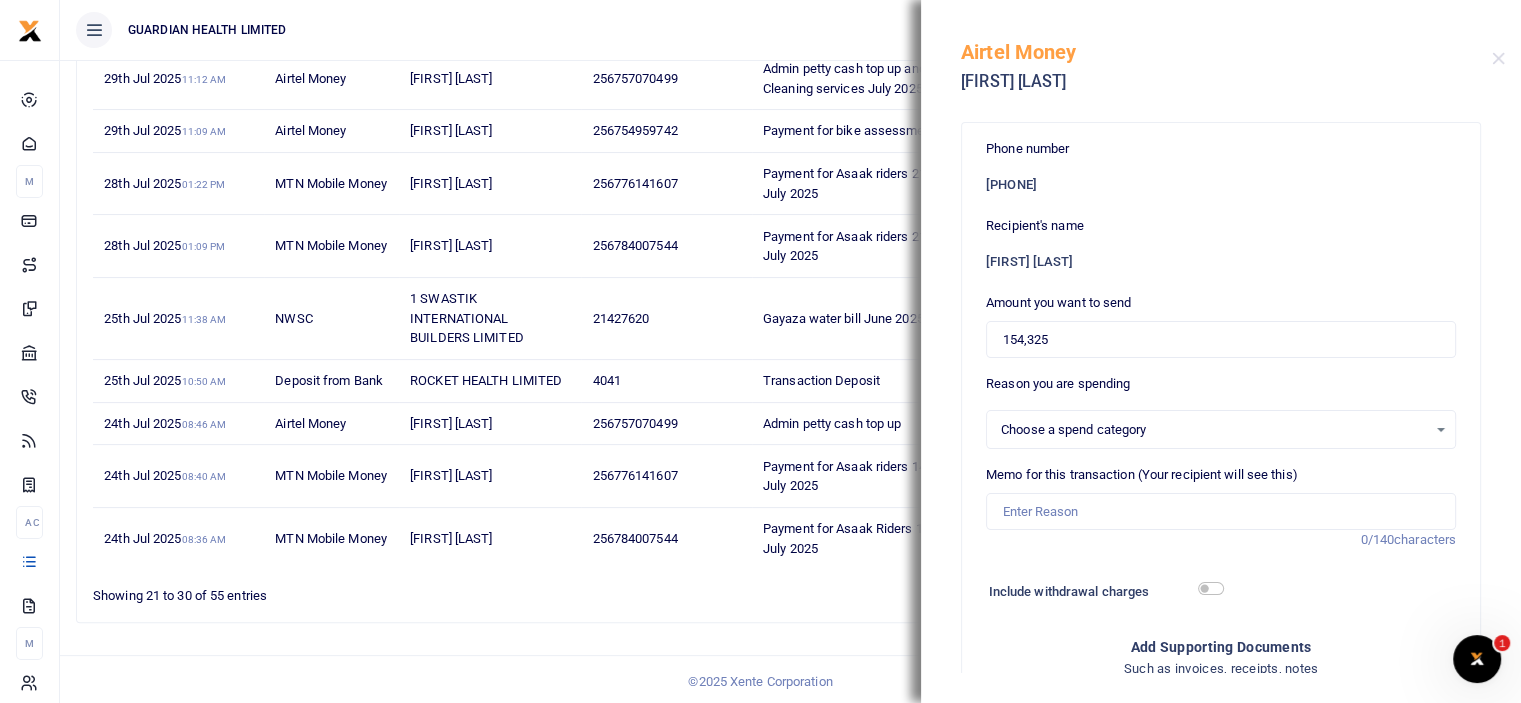select on "5449" 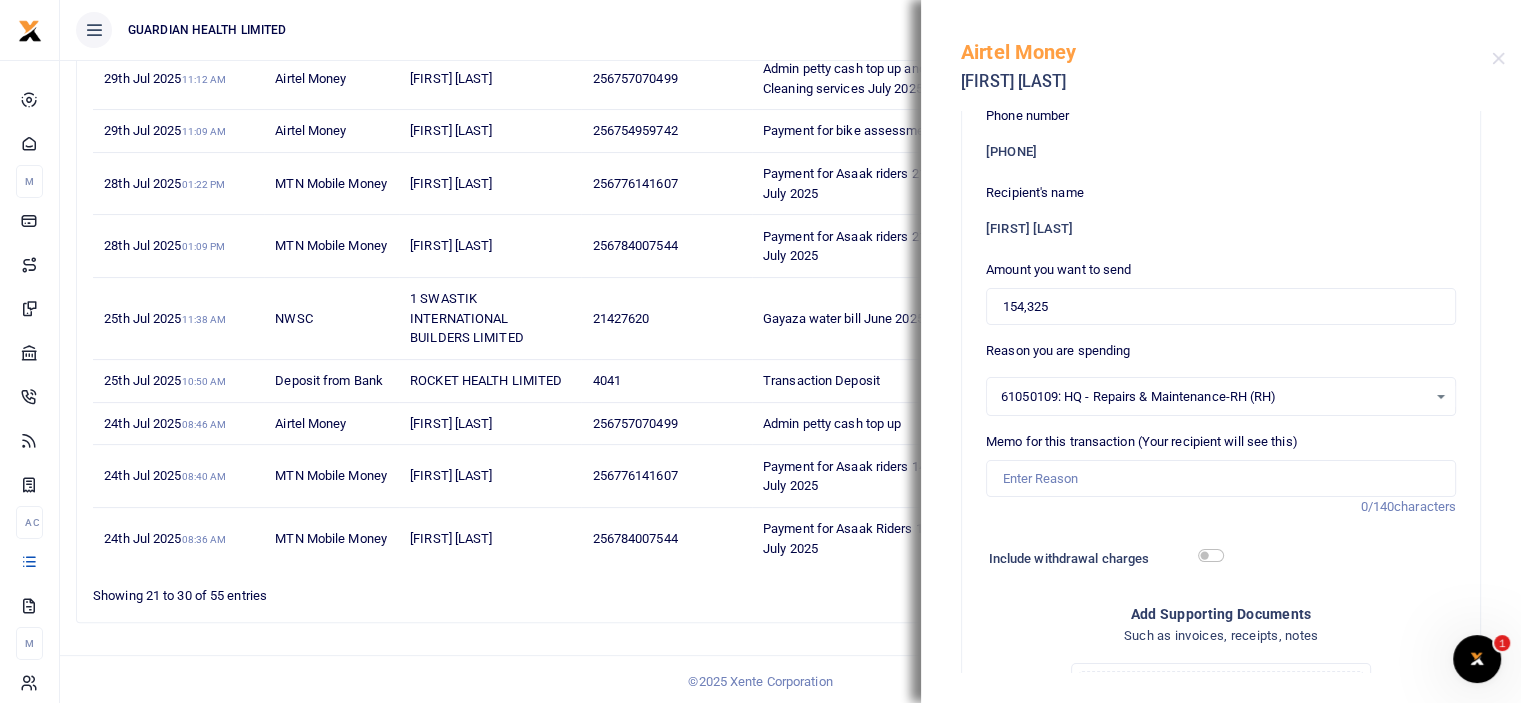 scroll, scrollTop: 0, scrollLeft: 0, axis: both 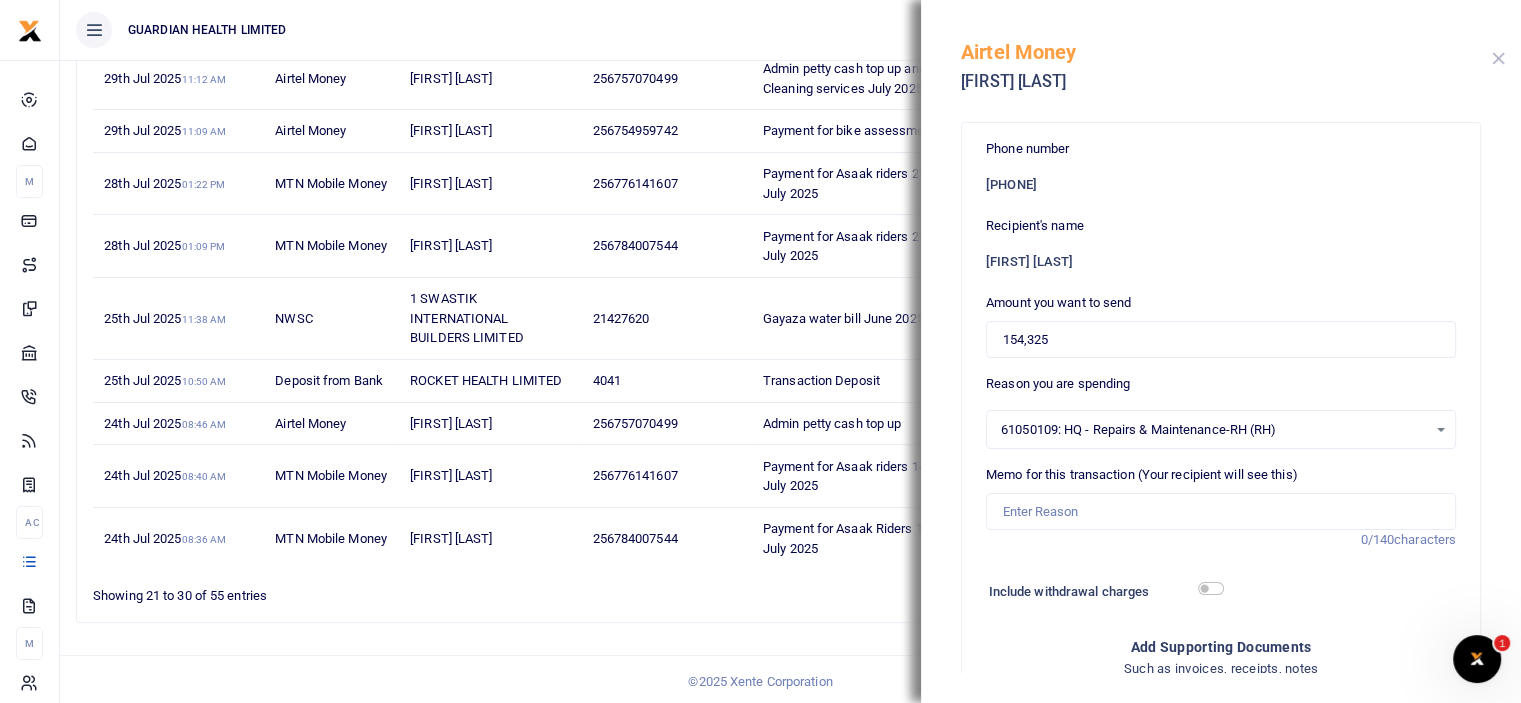 click at bounding box center (1498, 58) 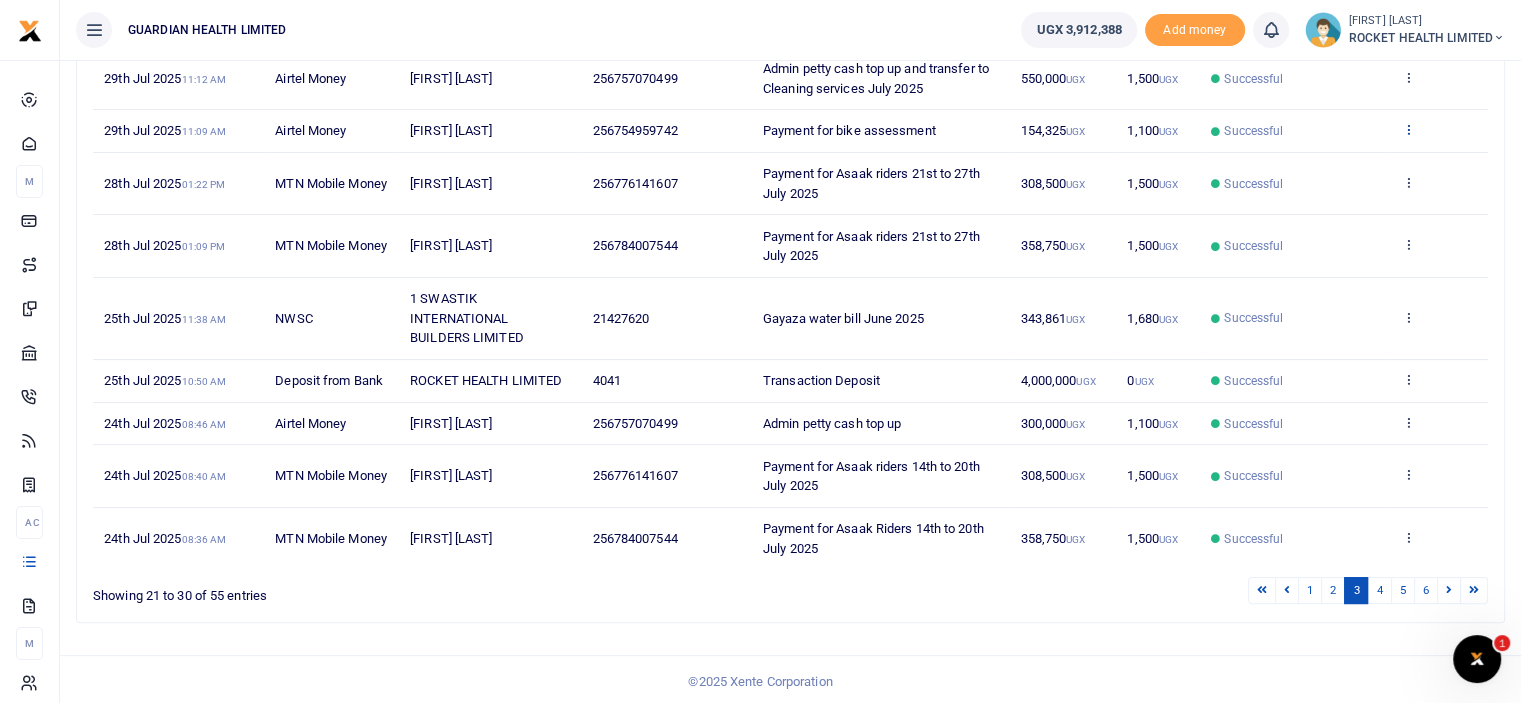 click at bounding box center [1408, 129] 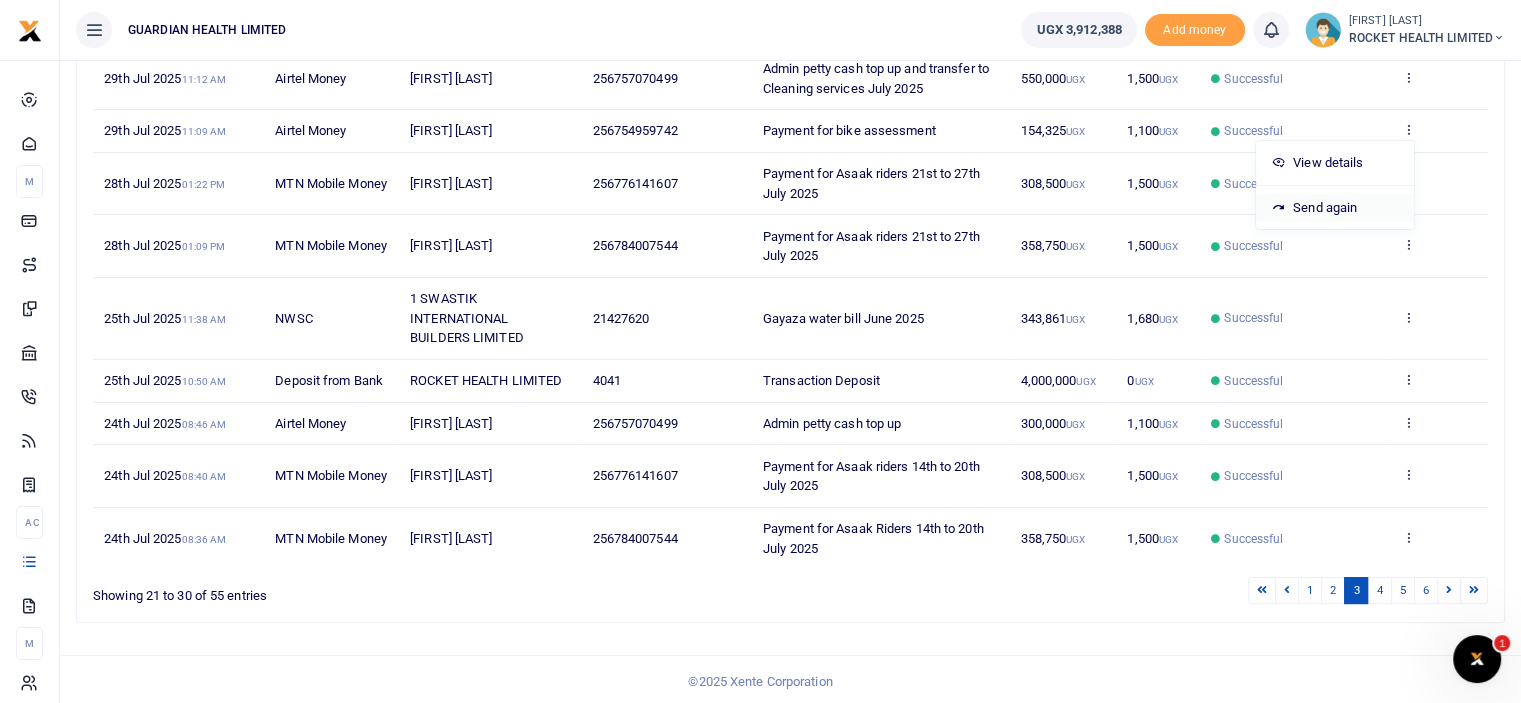click on "Send again" at bounding box center (1335, 208) 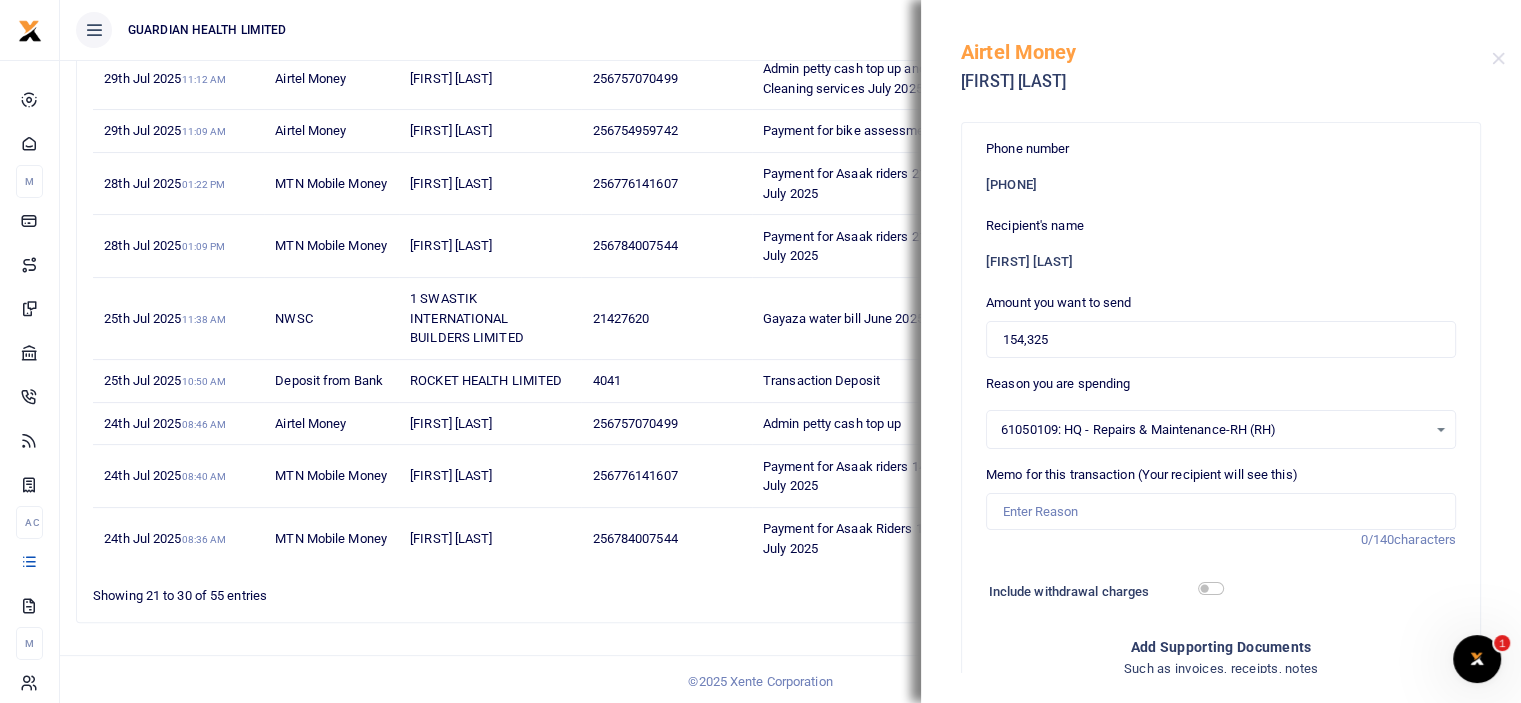 scroll, scrollTop: 433, scrollLeft: 0, axis: vertical 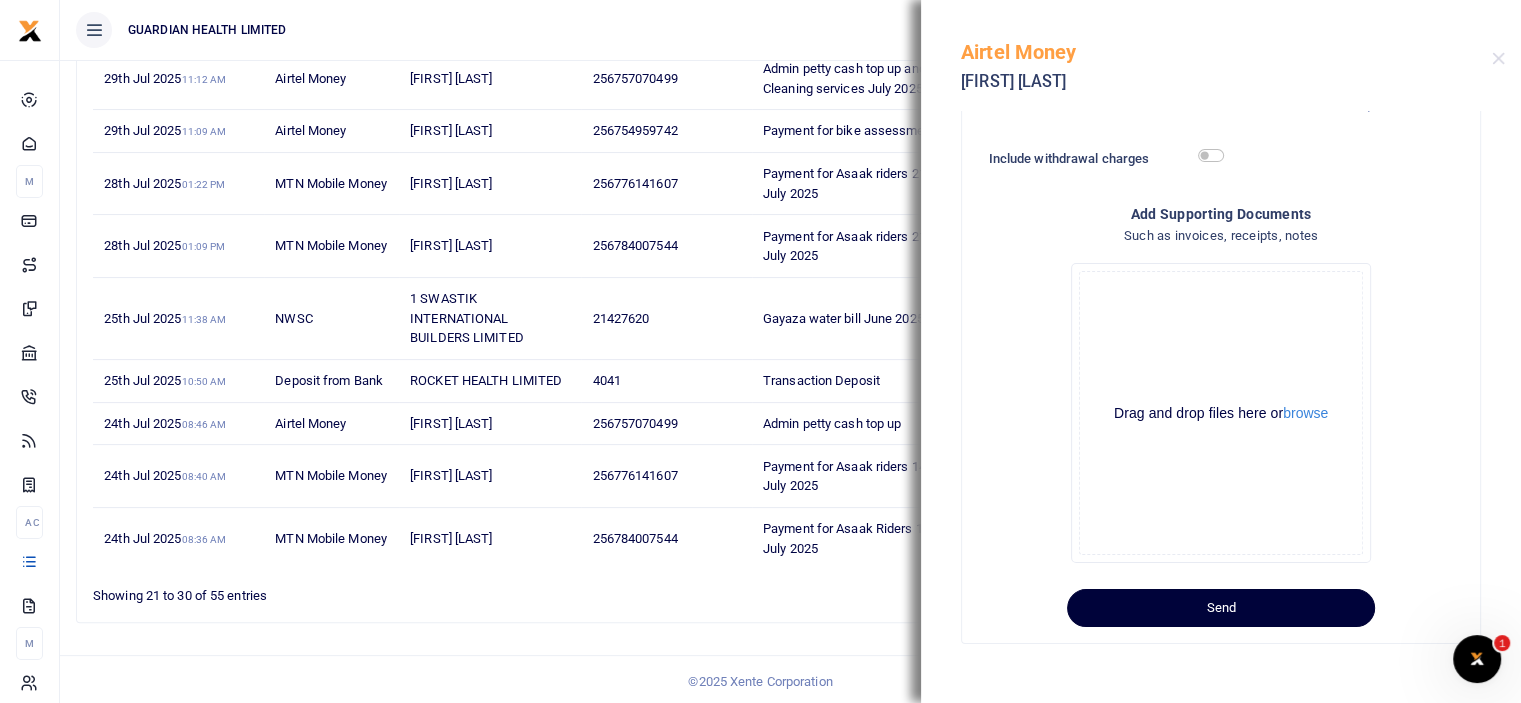 click on "Send" at bounding box center [1221, 608] 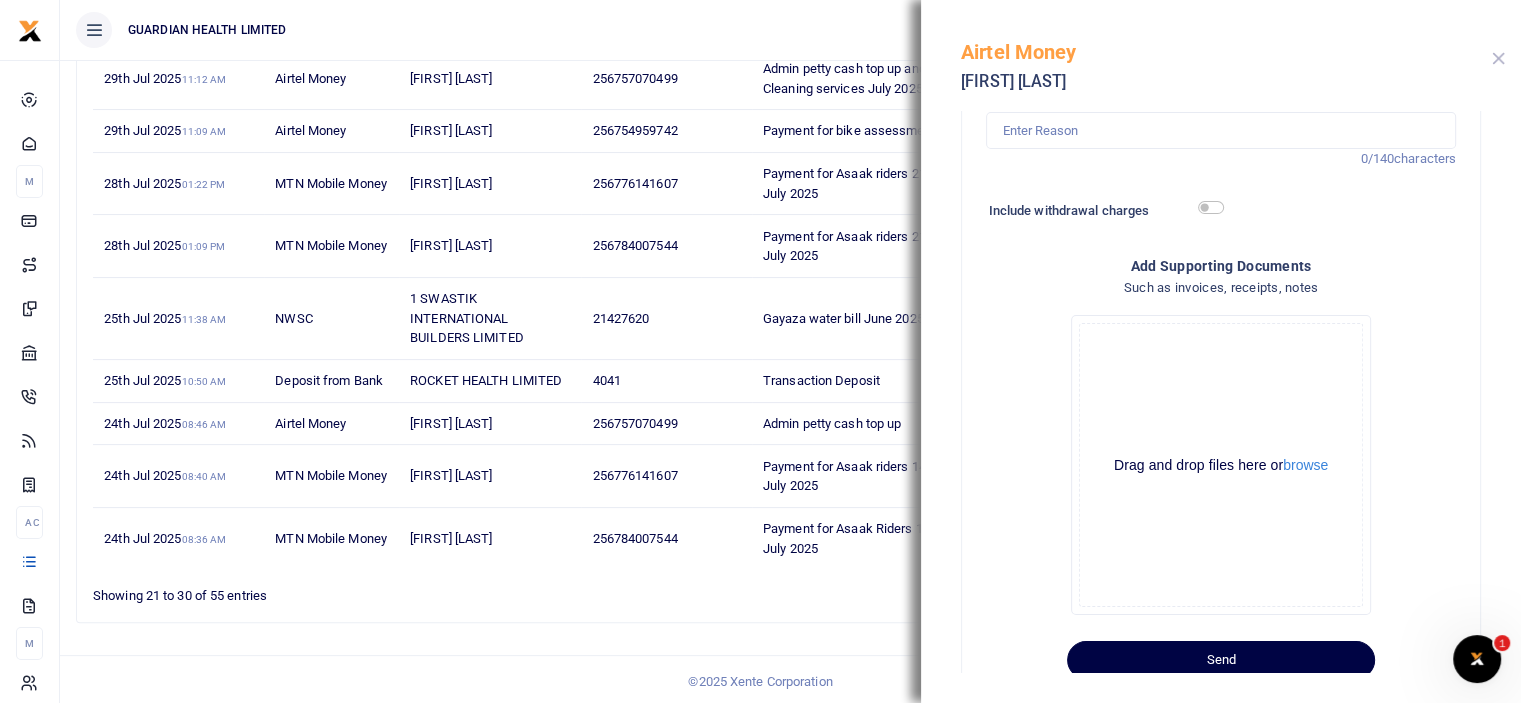 click at bounding box center [1498, 58] 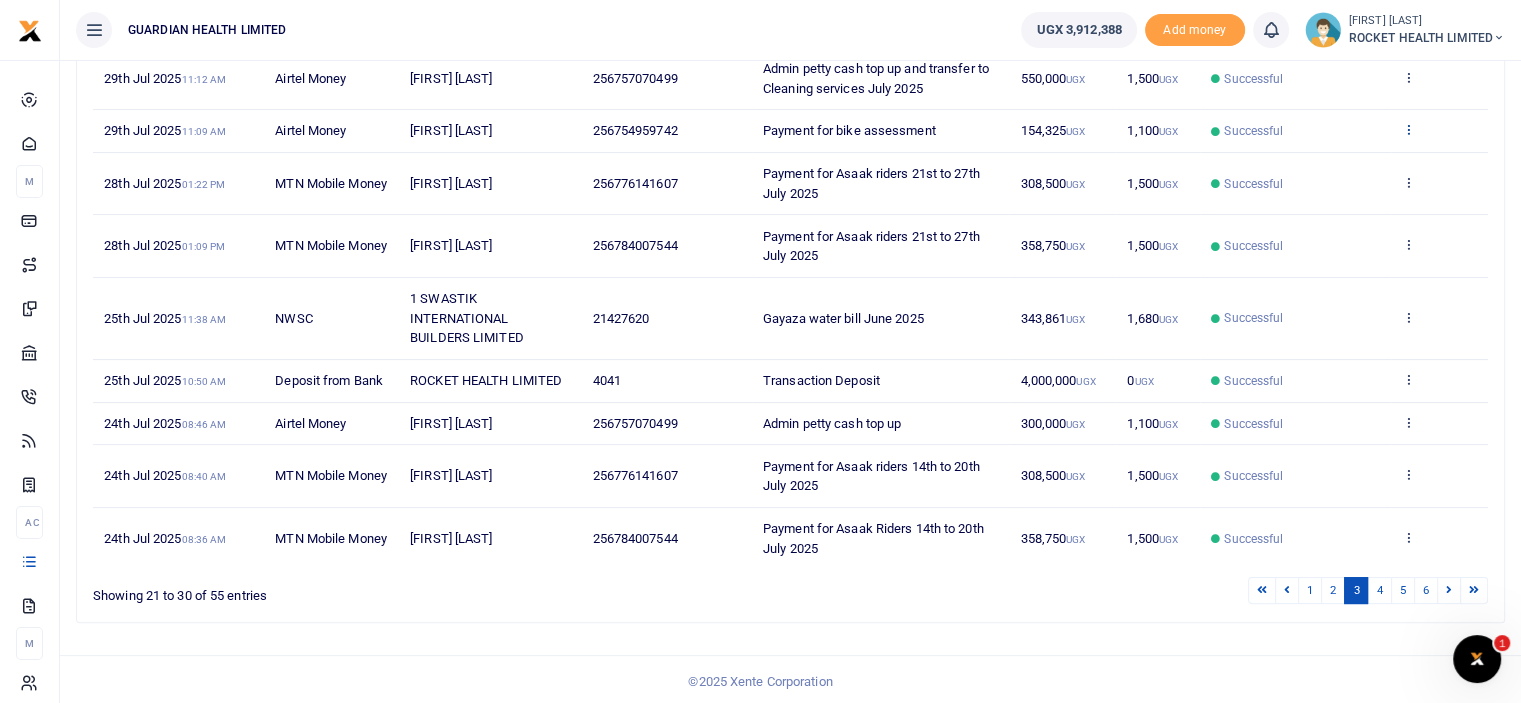 click at bounding box center [1408, 129] 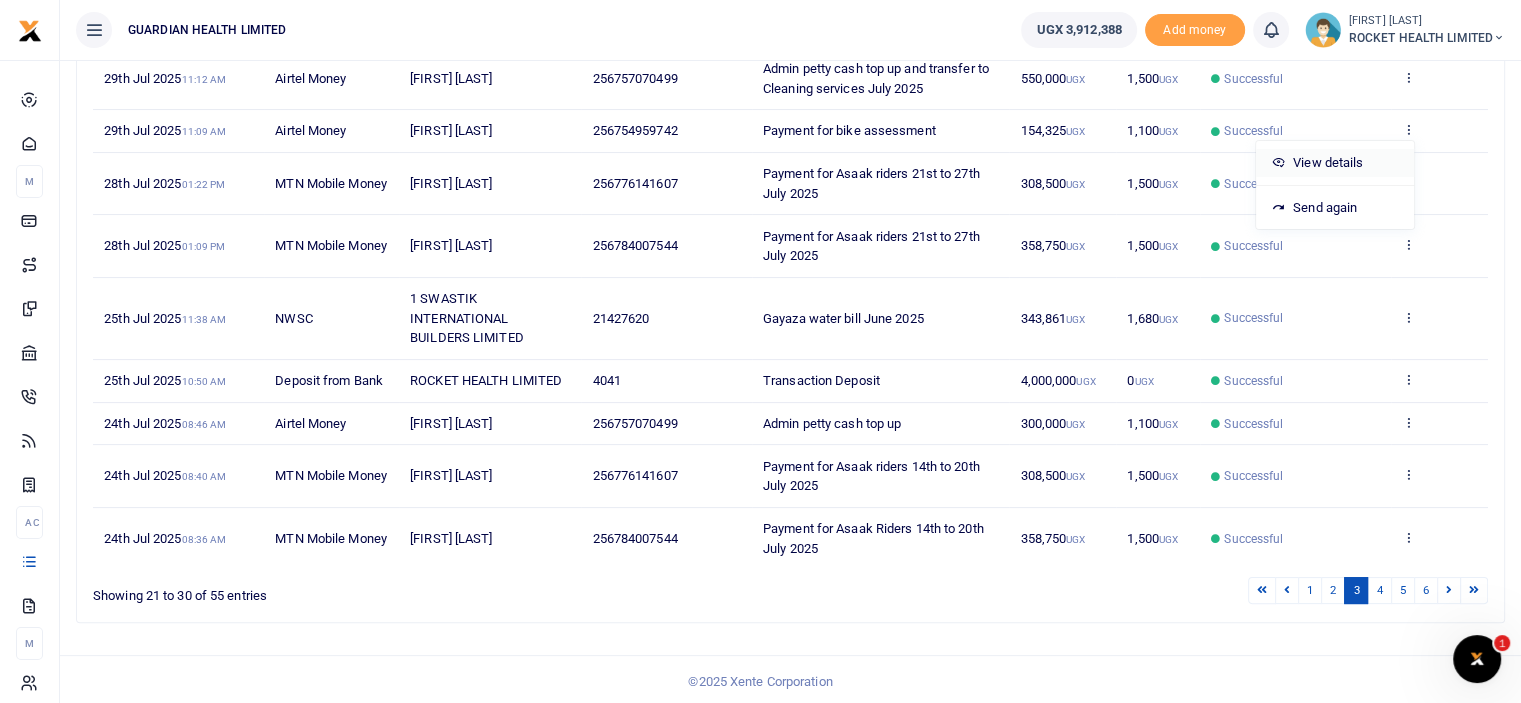 click on "View details" at bounding box center (1335, 163) 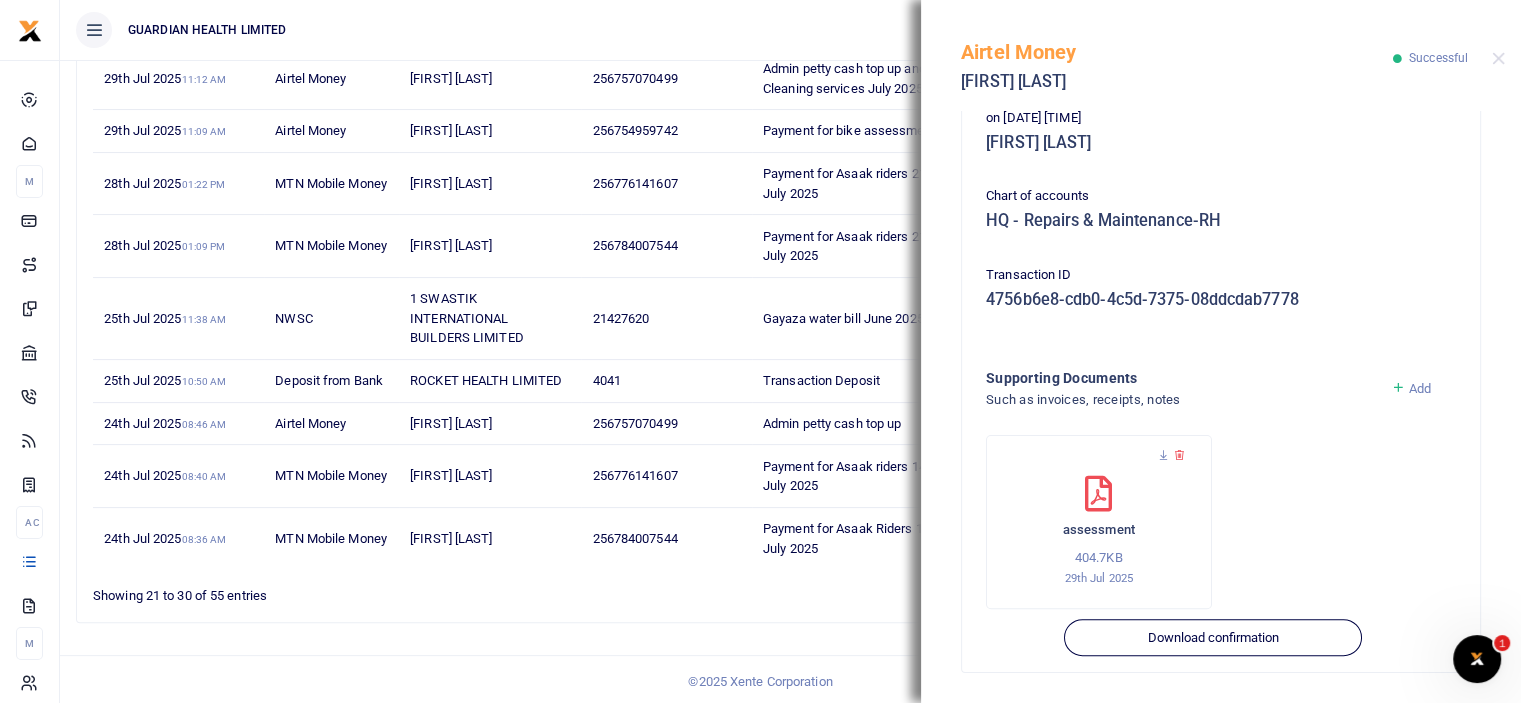 scroll, scrollTop: 601, scrollLeft: 0, axis: vertical 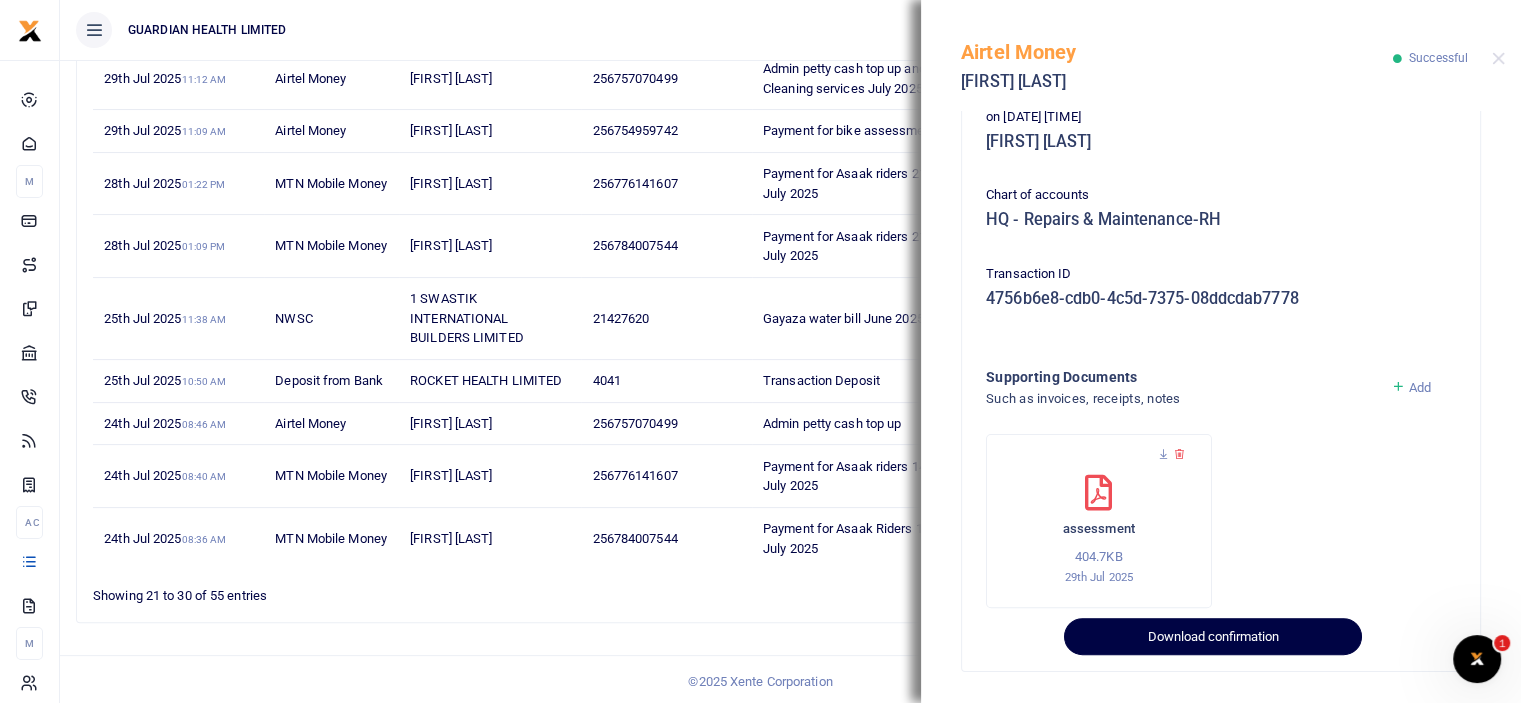 click on "Download confirmation" at bounding box center (1212, 637) 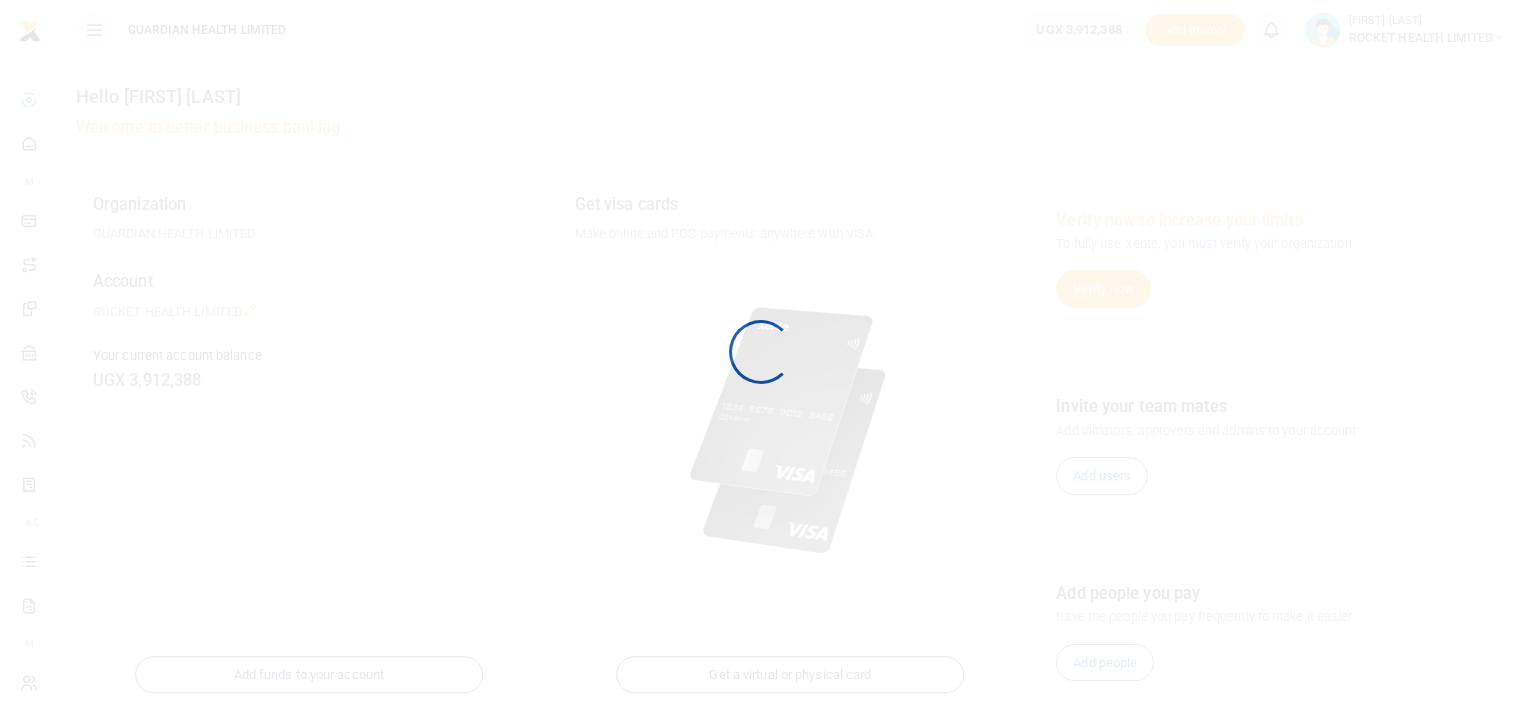 scroll, scrollTop: 0, scrollLeft: 0, axis: both 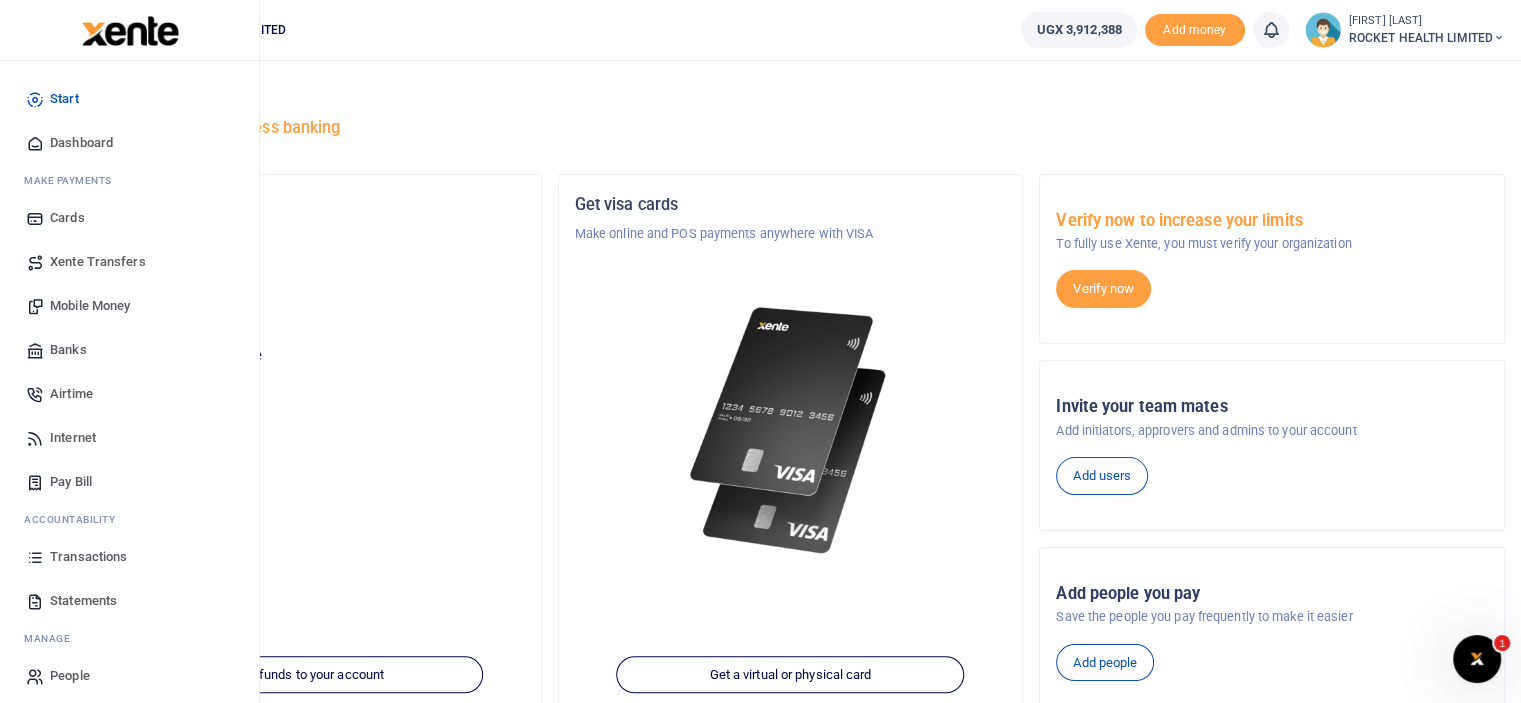 click on "Transactions" at bounding box center [88, 557] 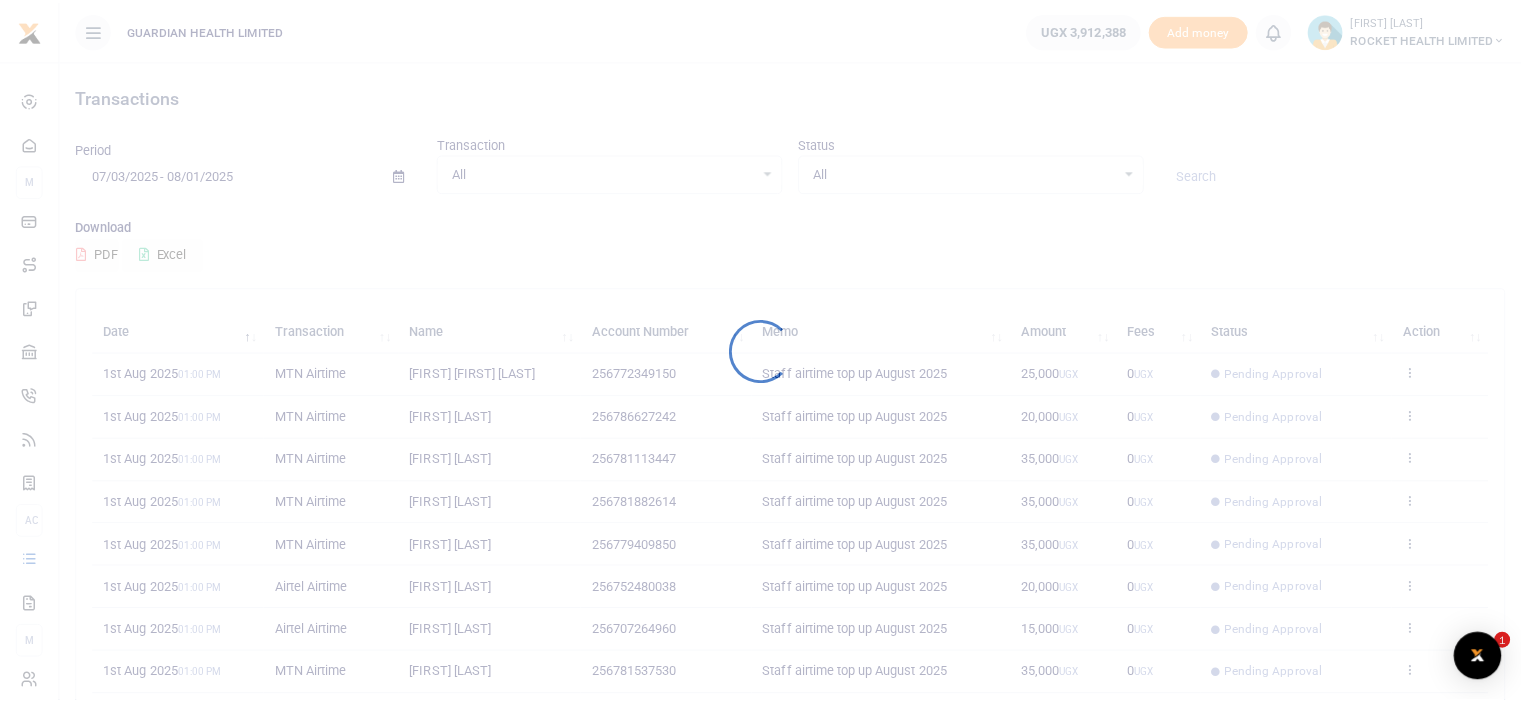 scroll, scrollTop: 0, scrollLeft: 0, axis: both 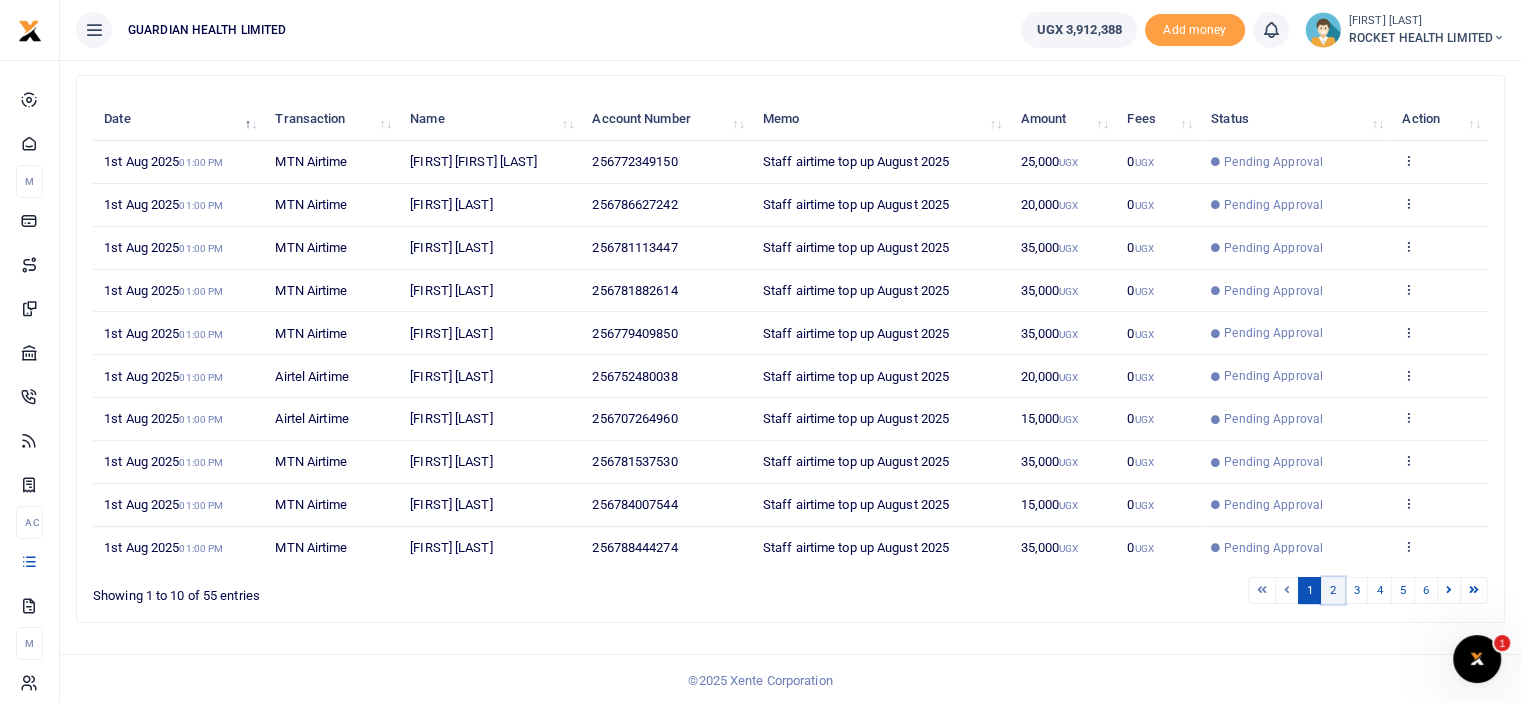 click on "2" at bounding box center [1333, 590] 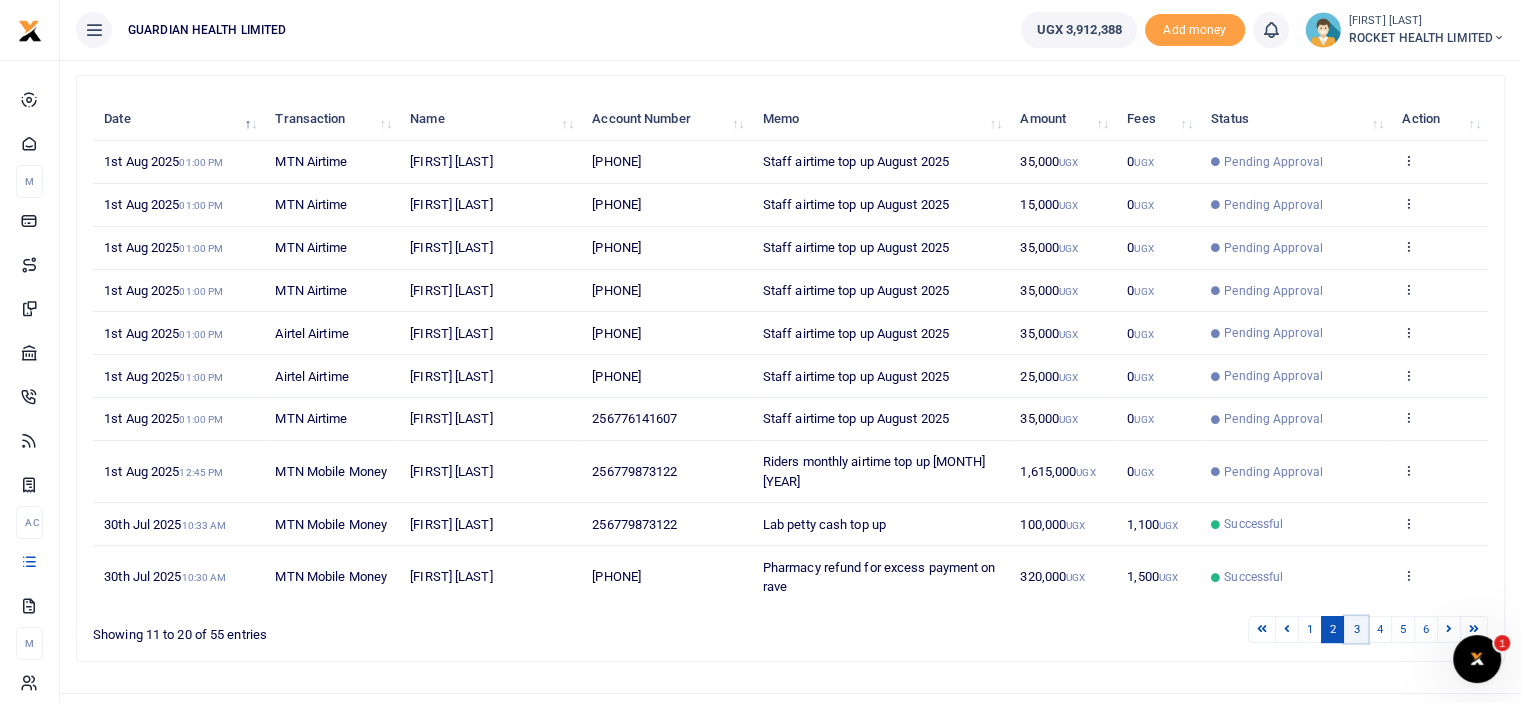 click on "3" at bounding box center (1356, 629) 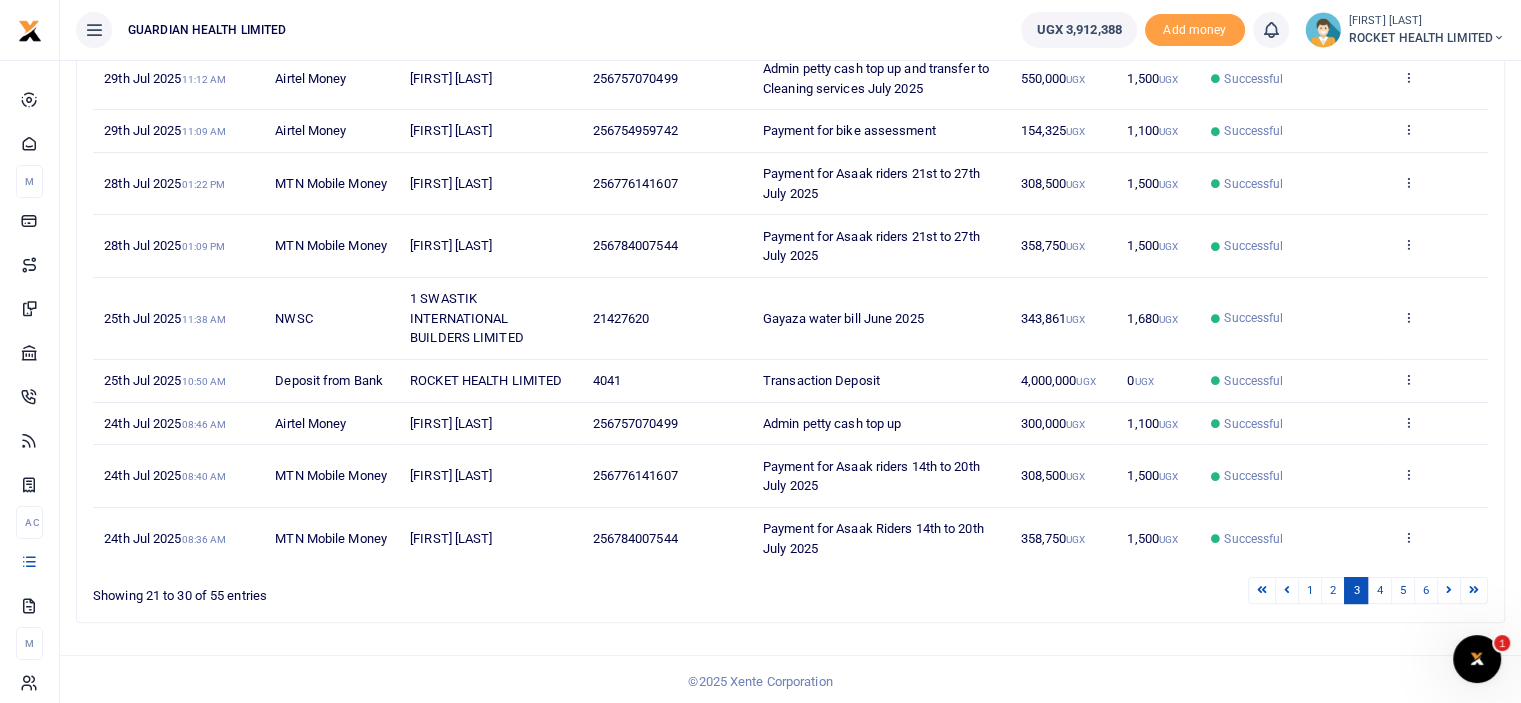 scroll, scrollTop: 0, scrollLeft: 0, axis: both 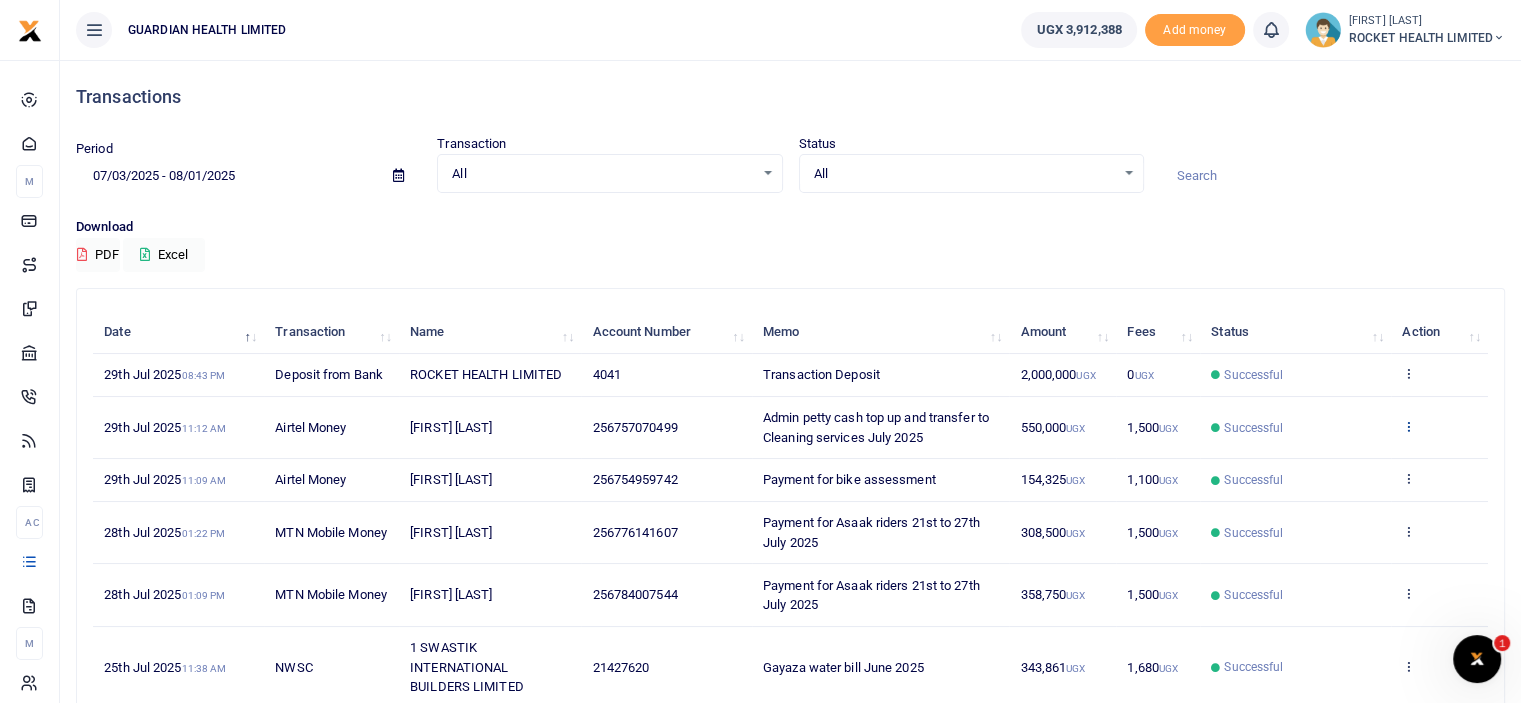 click at bounding box center [1408, 426] 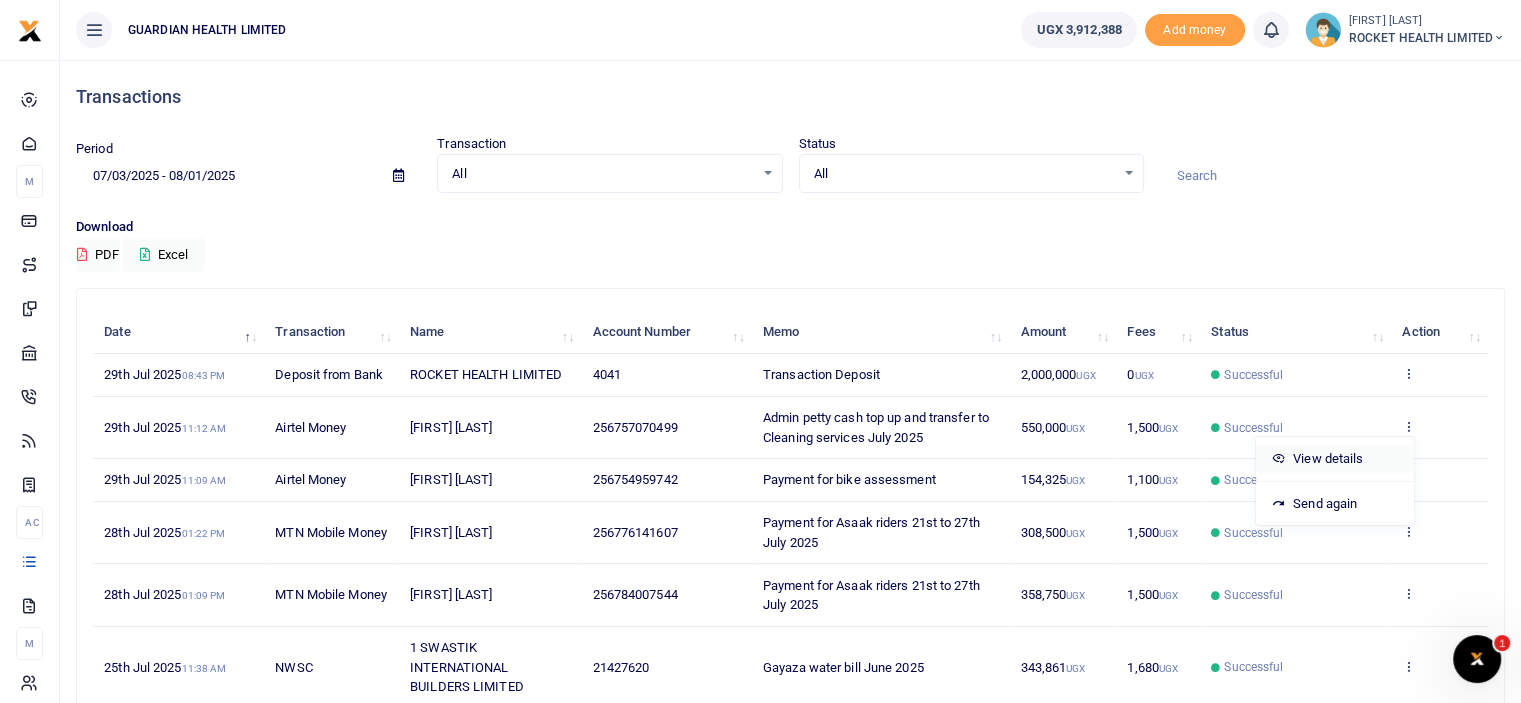 click on "View details" at bounding box center (1335, 459) 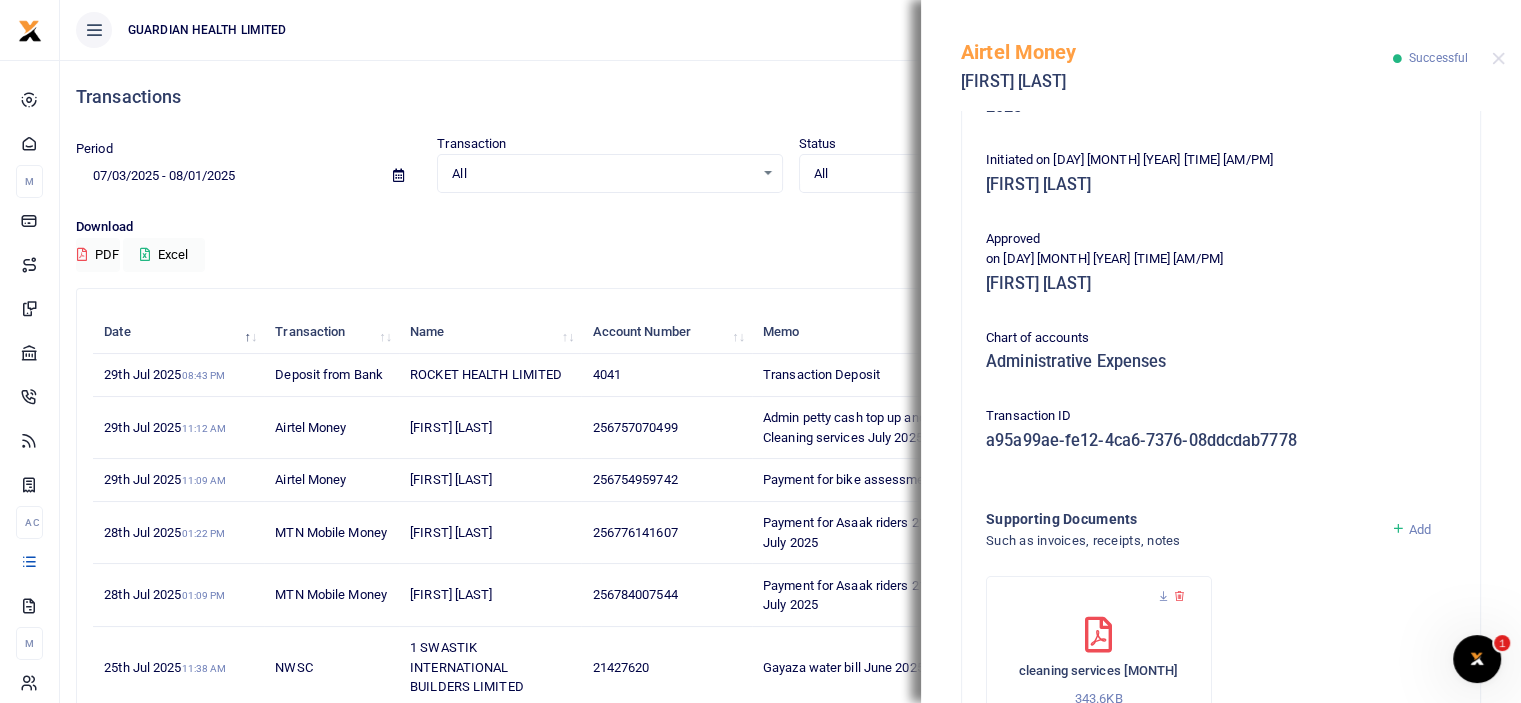 scroll, scrollTop: 543, scrollLeft: 0, axis: vertical 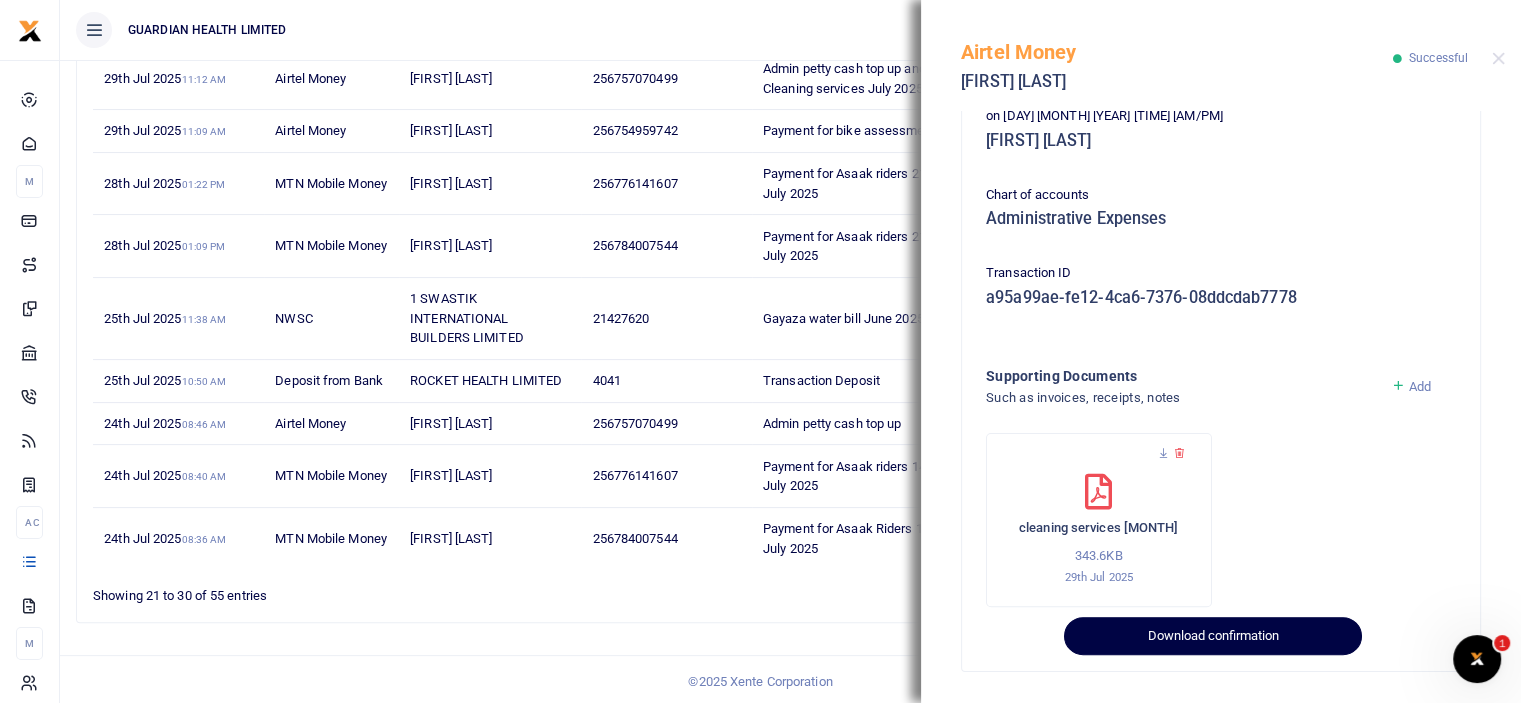 click on "Download confirmation" at bounding box center (1212, 636) 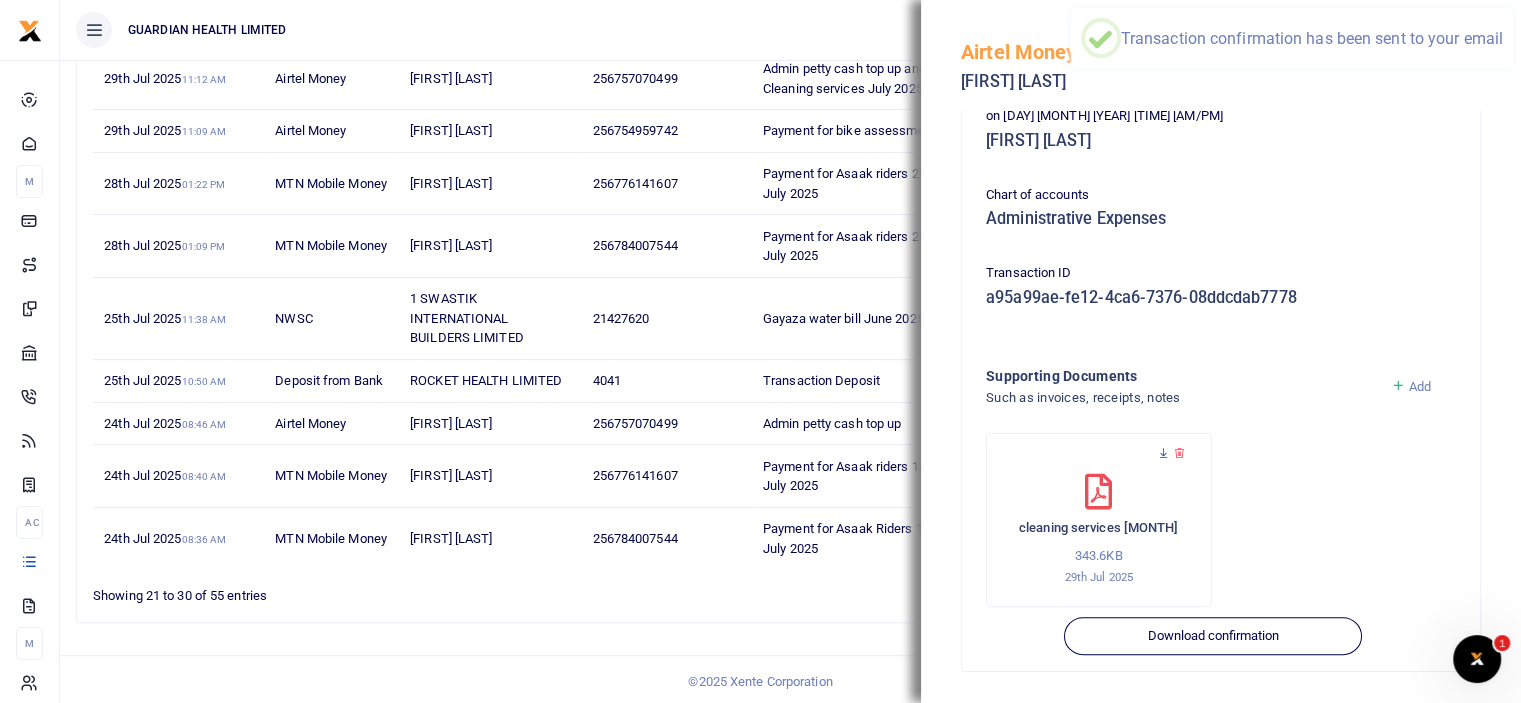 click at bounding box center [1163, 453] 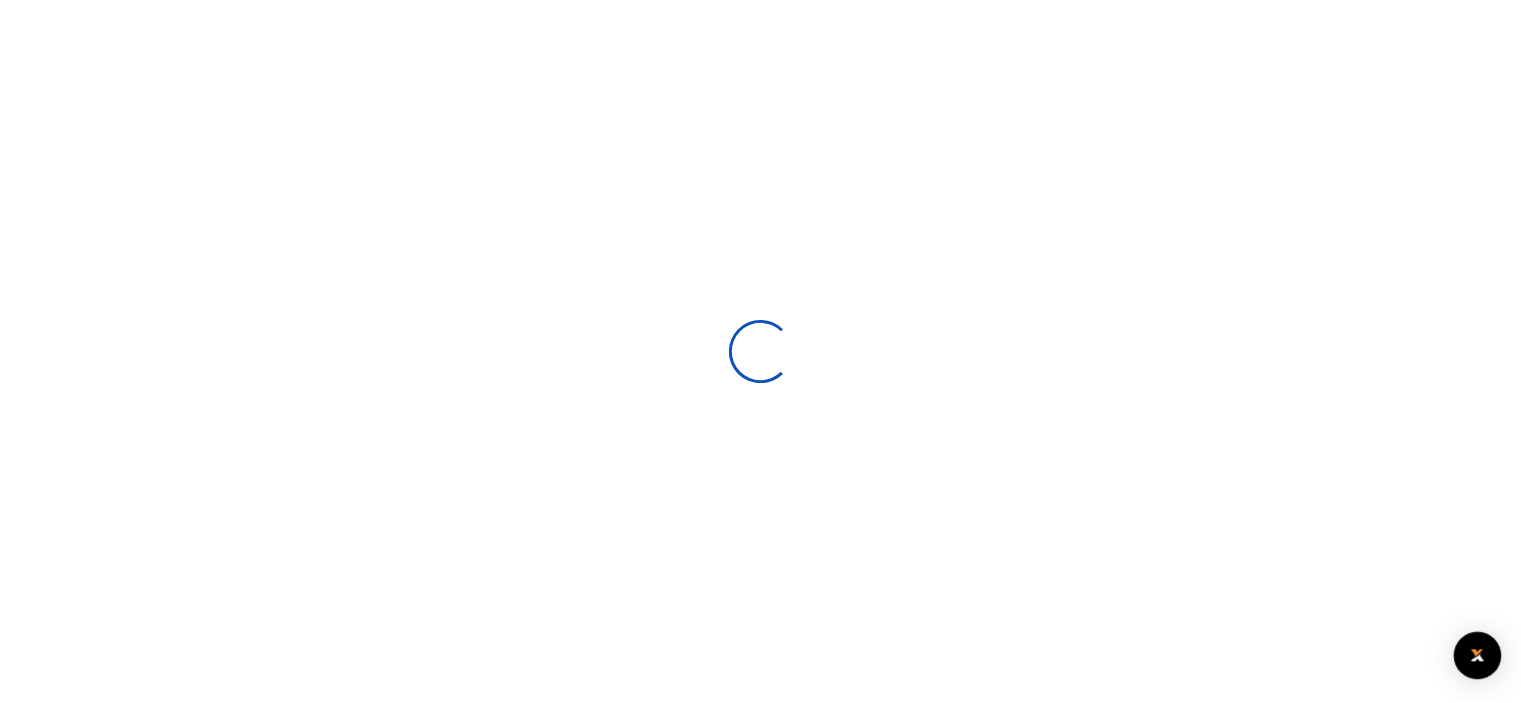scroll, scrollTop: 0, scrollLeft: 0, axis: both 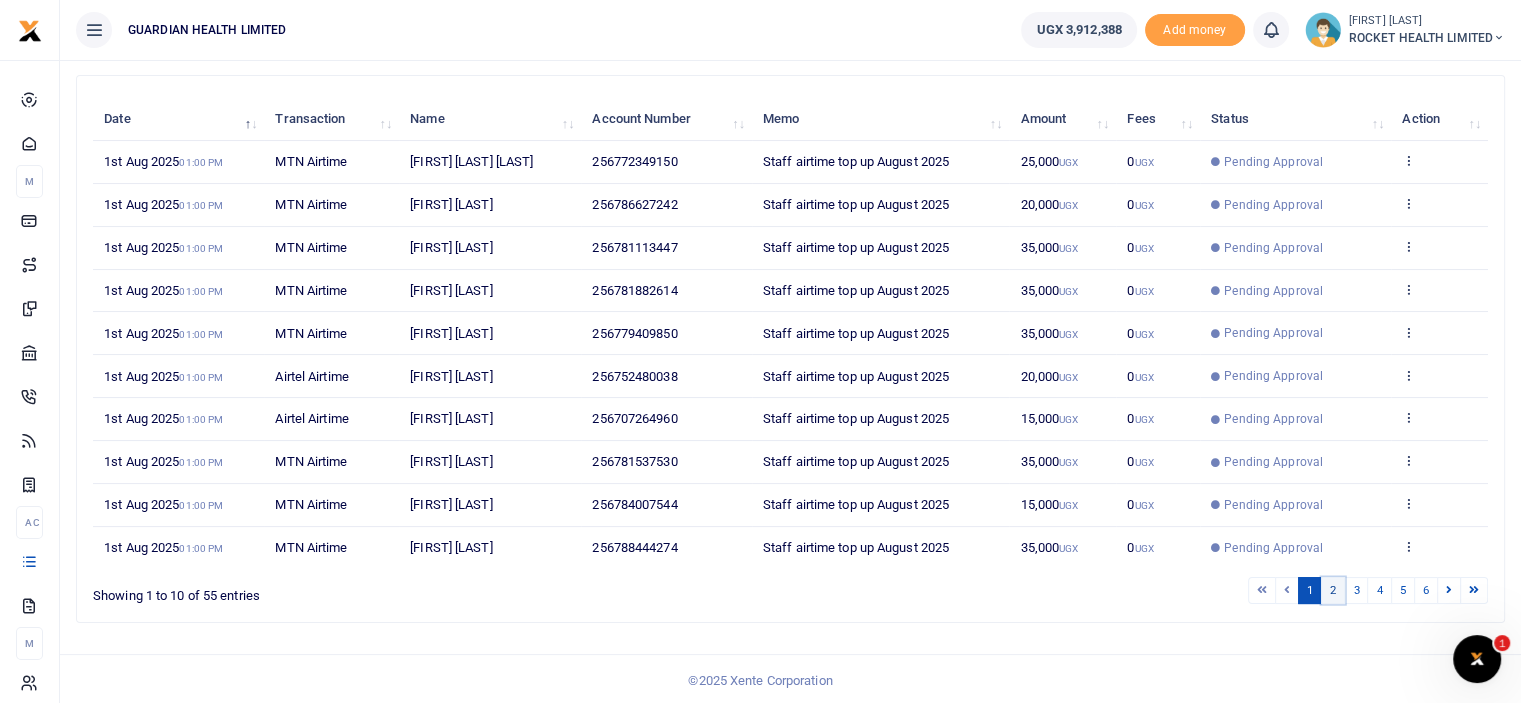 click on "2" at bounding box center (1333, 590) 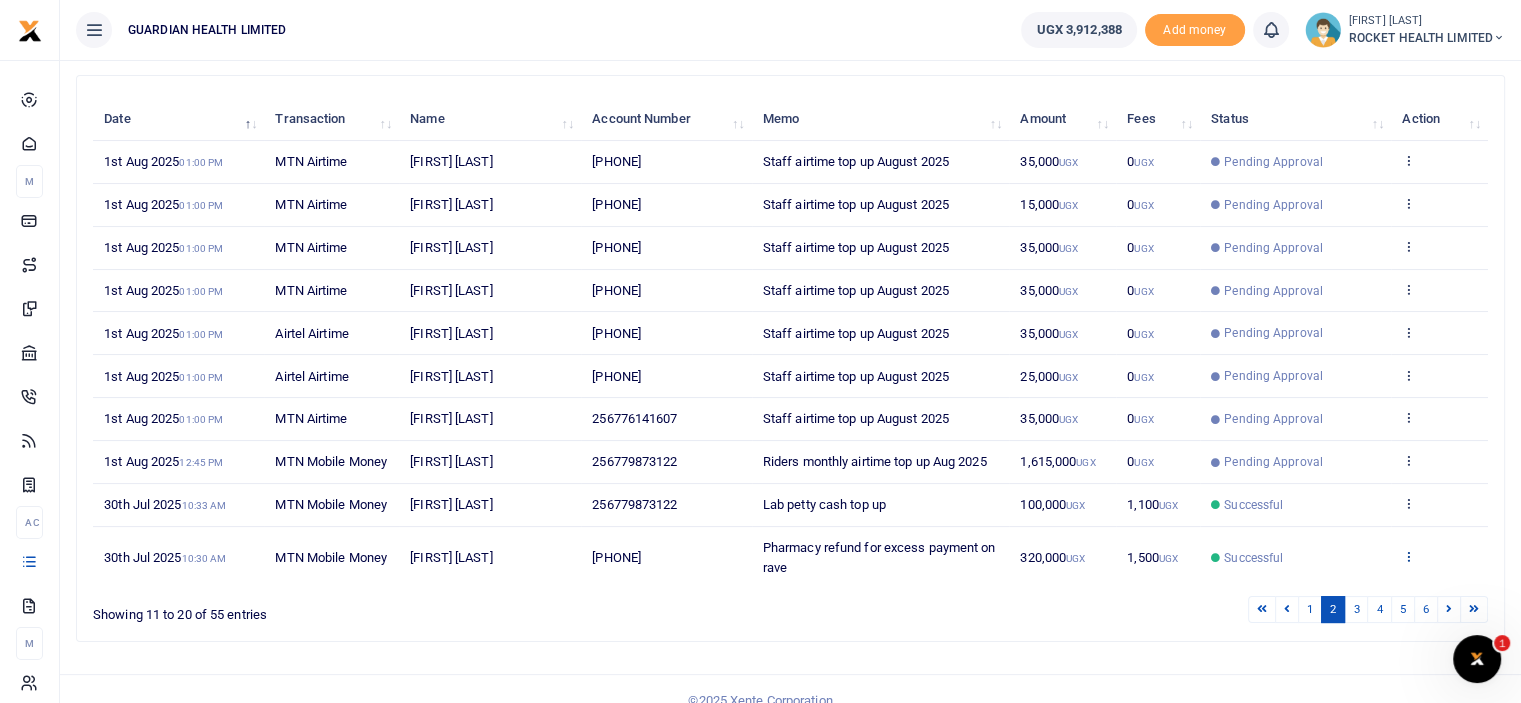 click at bounding box center (1408, 556) 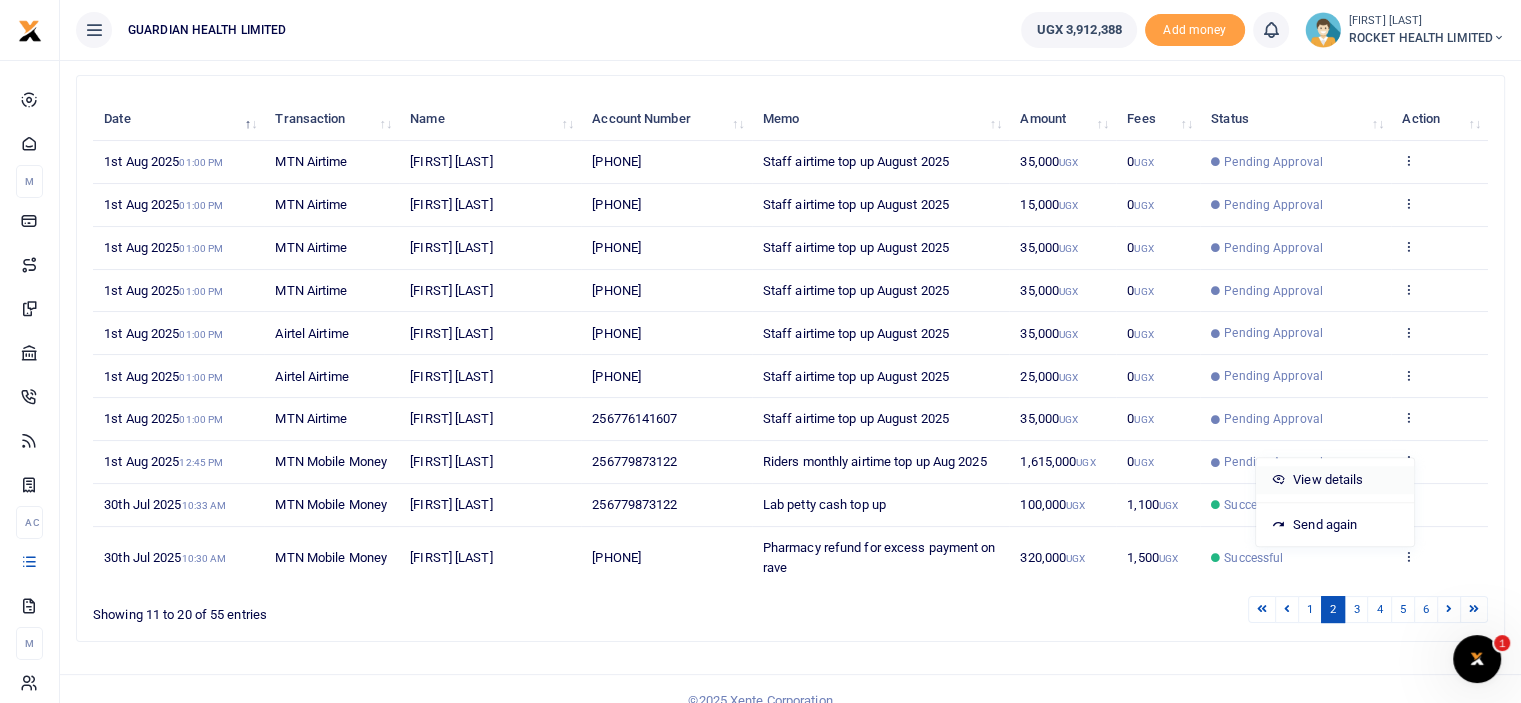 click on "View details" at bounding box center (1335, 480) 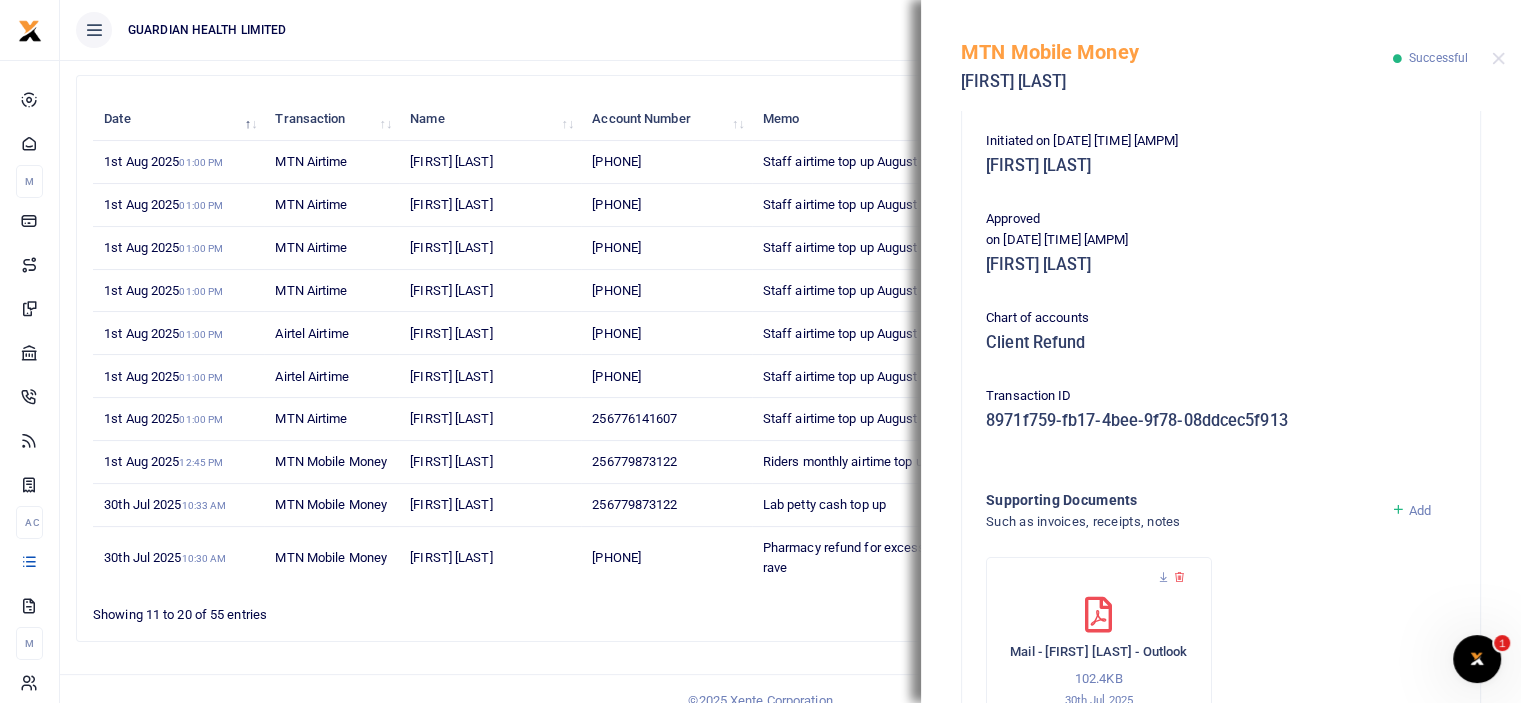 scroll, scrollTop: 523, scrollLeft: 0, axis: vertical 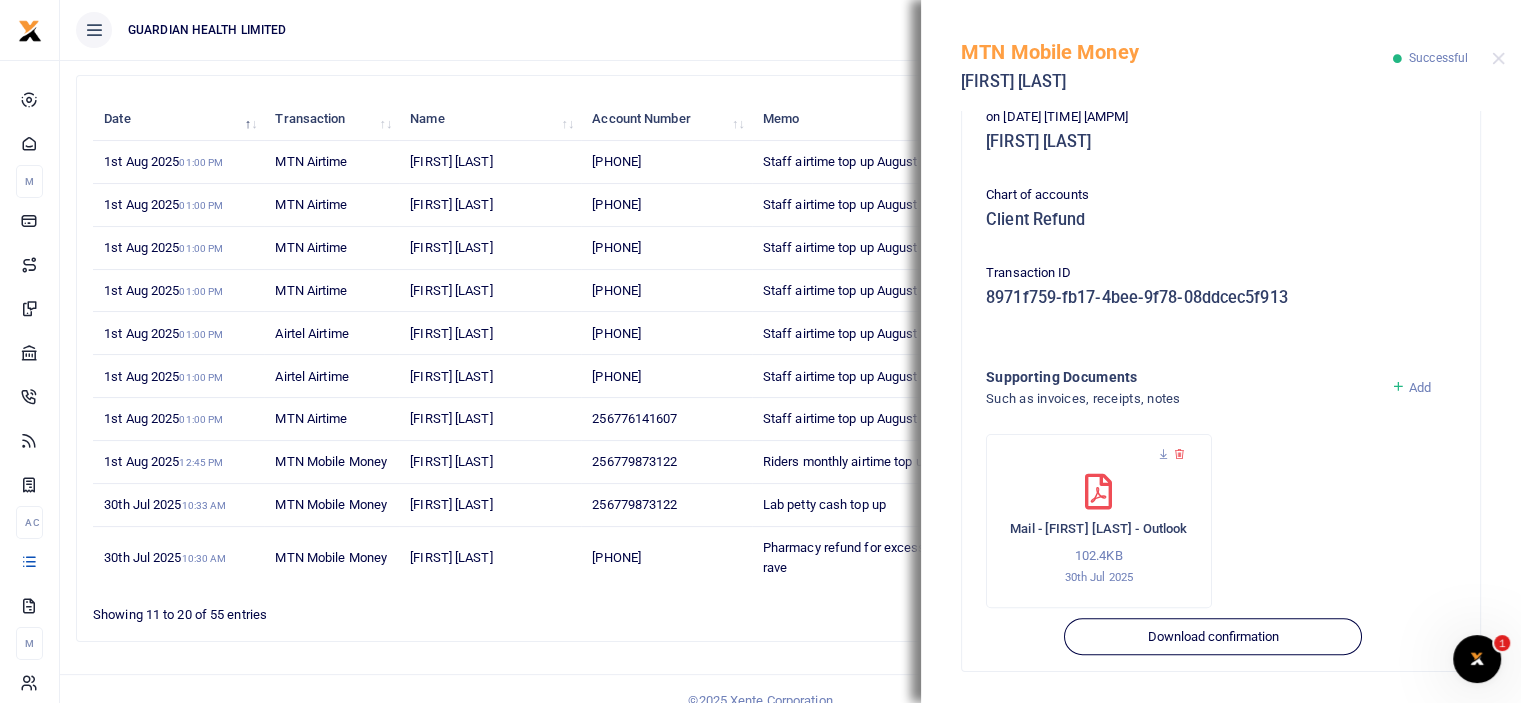 click on "Mail - Jessica Asemo - Outlook
102.4KB
30th Jul 2025" at bounding box center [1099, 521] 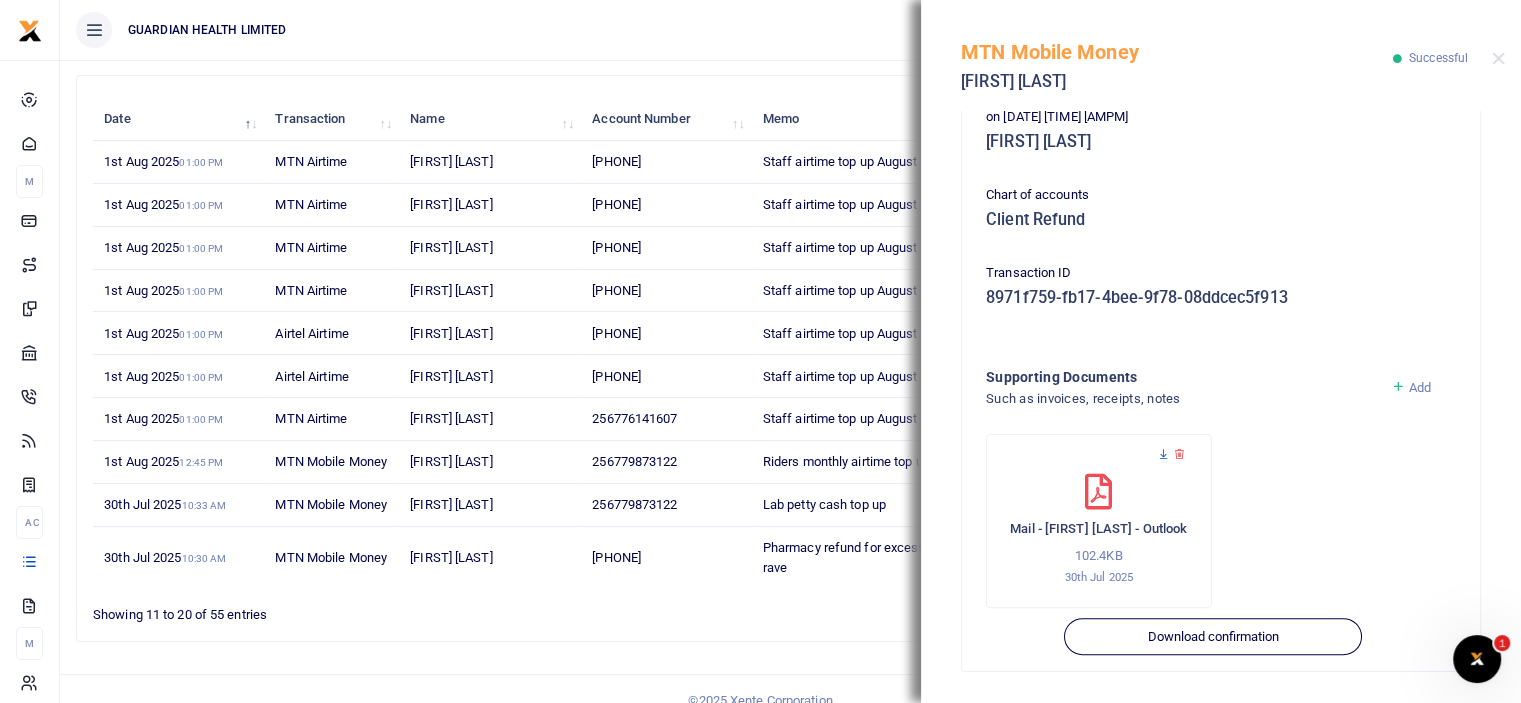 click at bounding box center (1163, 454) 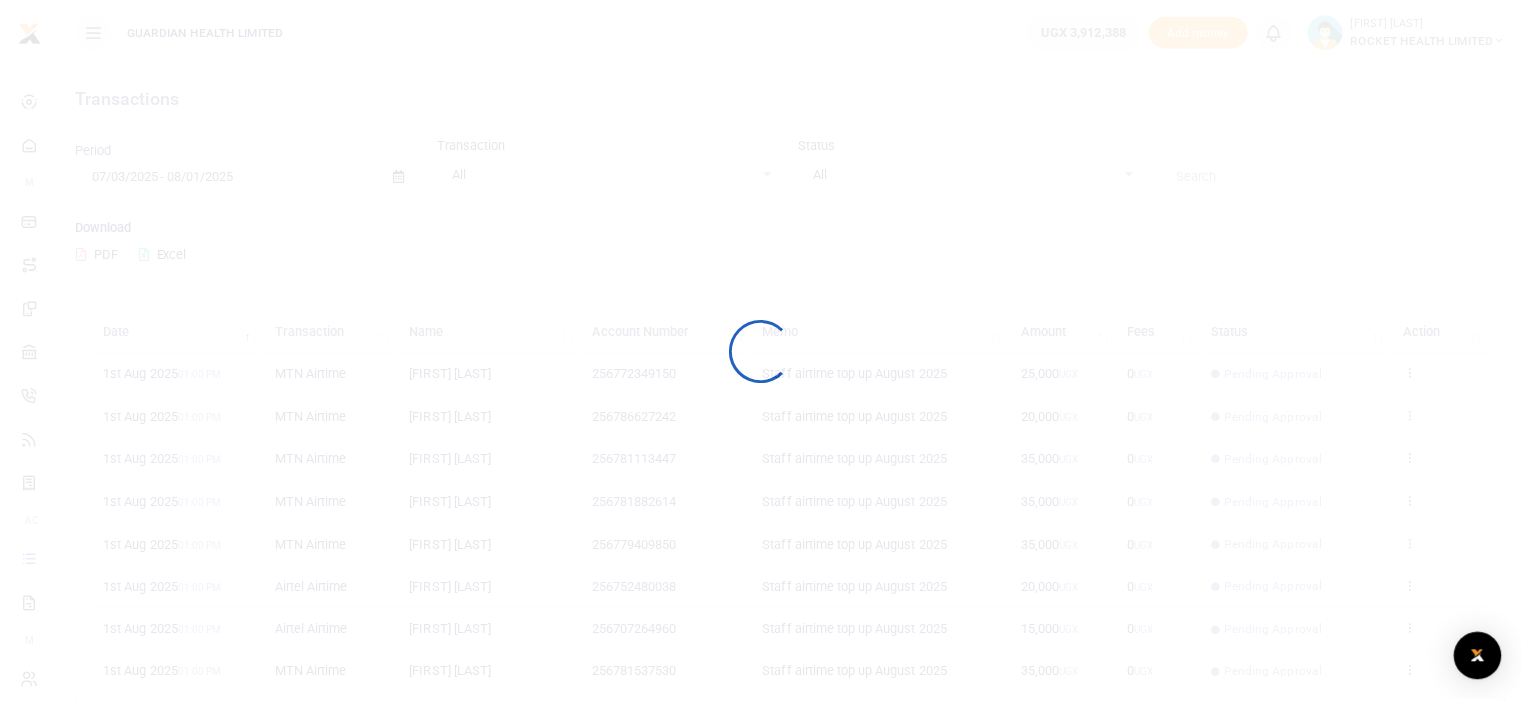 scroll, scrollTop: 0, scrollLeft: 0, axis: both 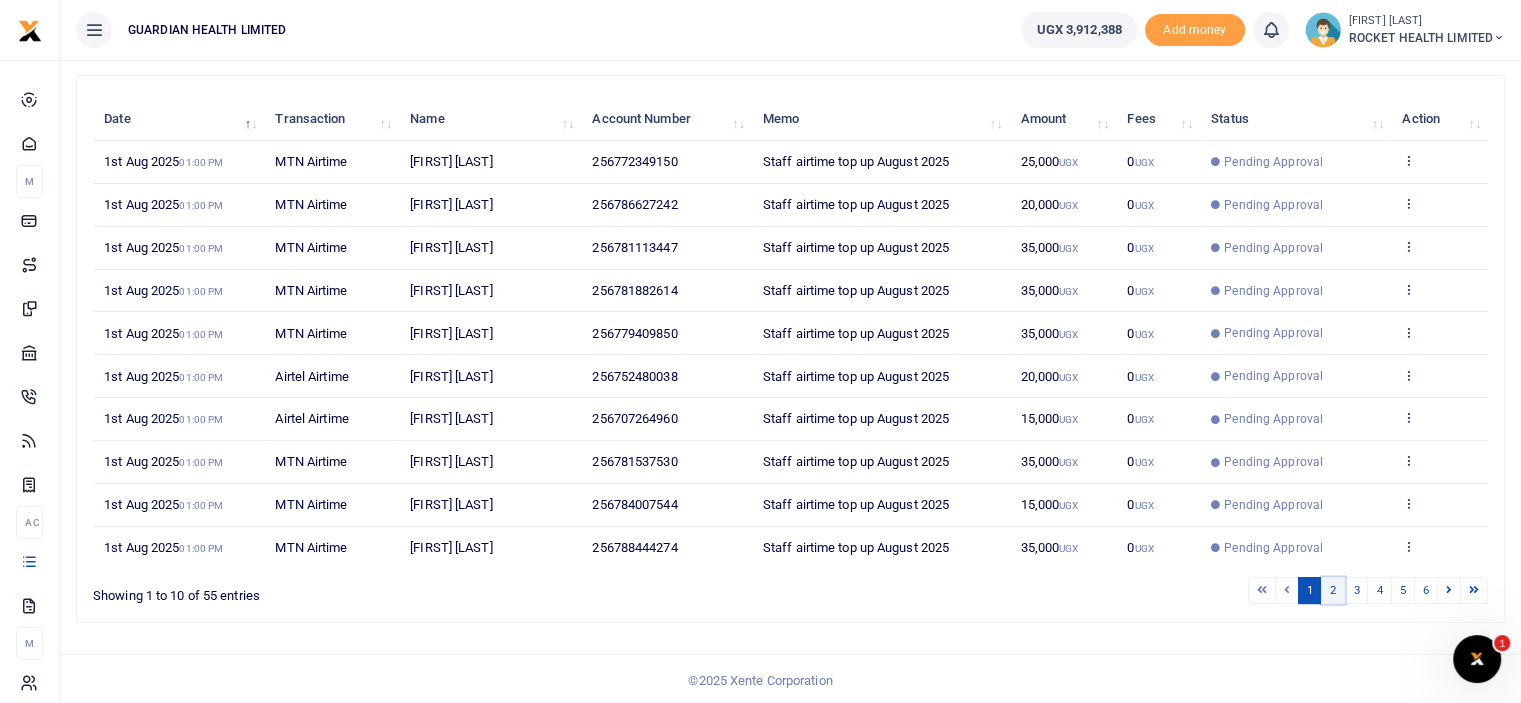 click on "2" at bounding box center [1333, 590] 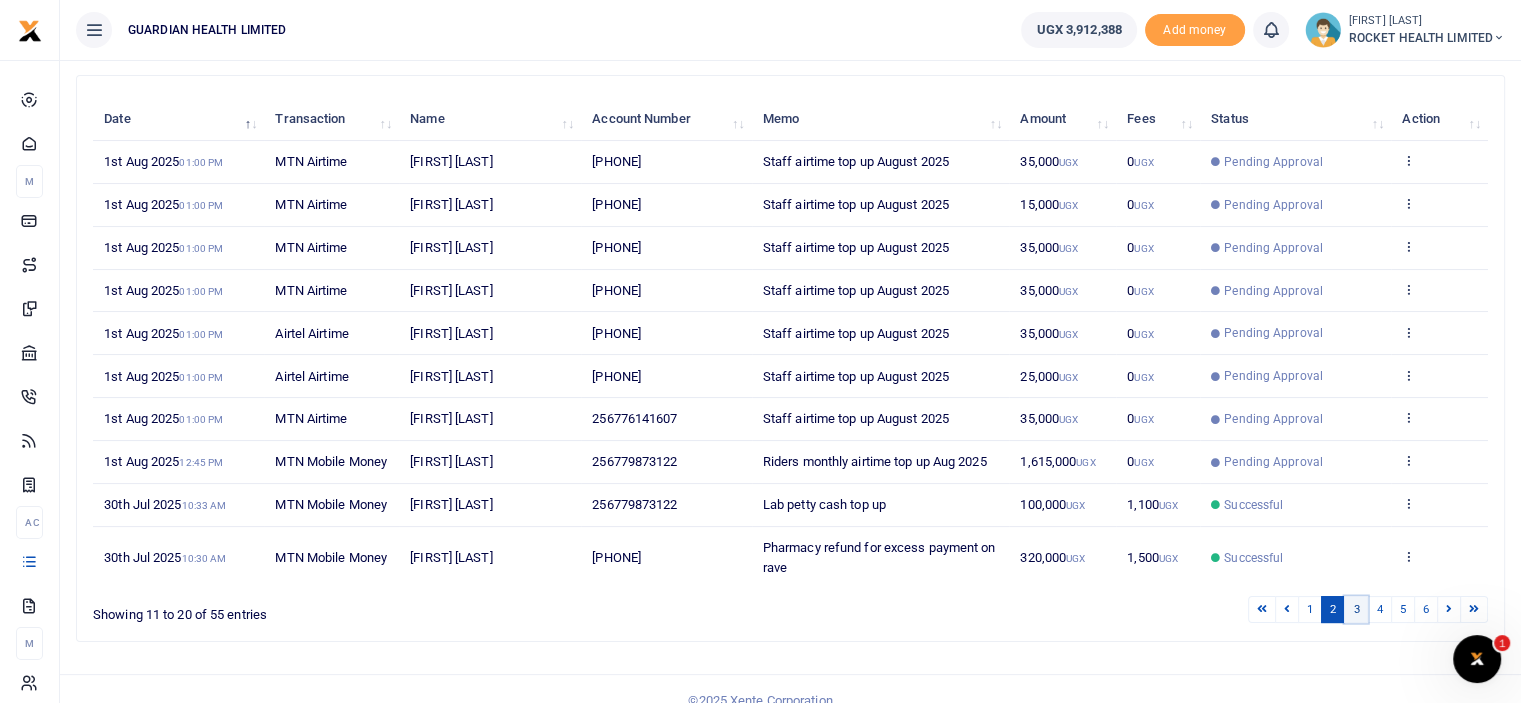 click on "3" at bounding box center (1356, 609) 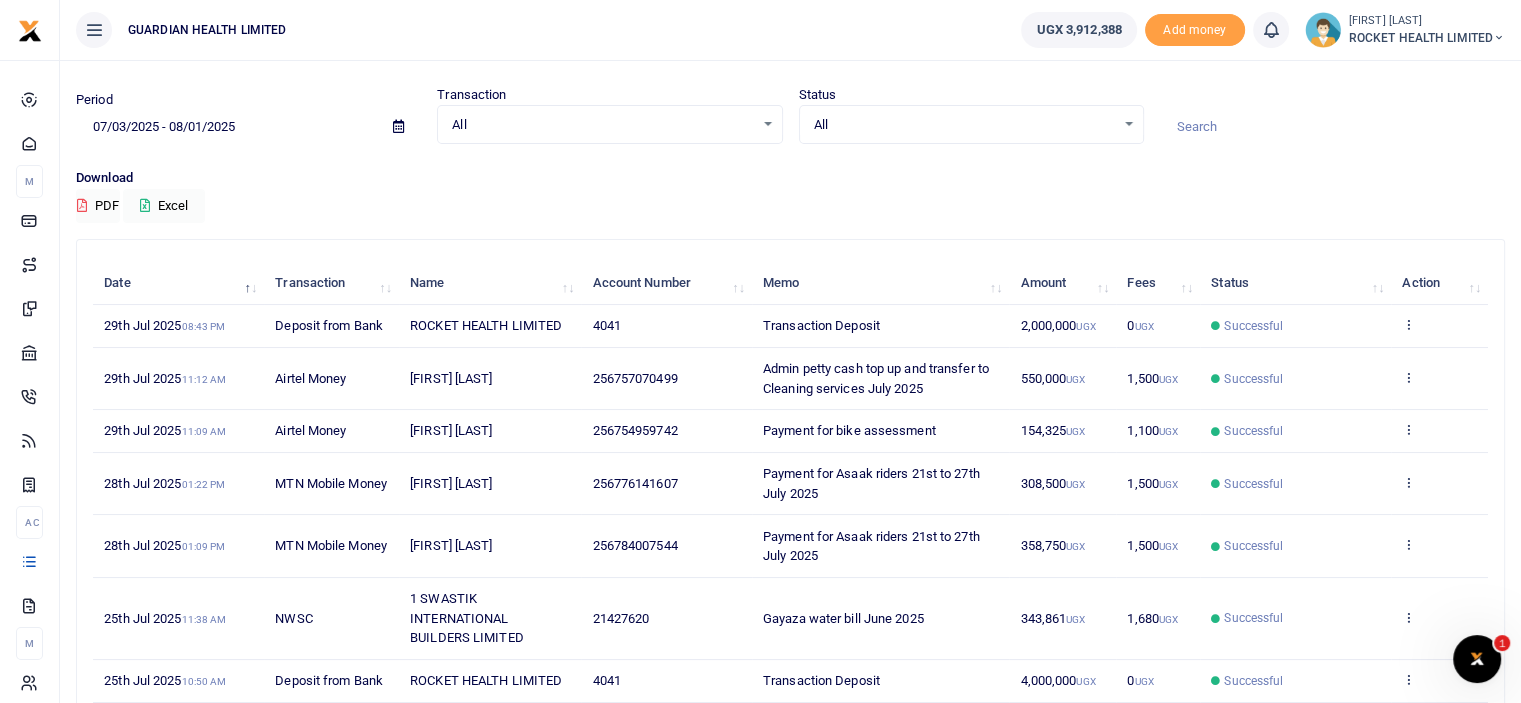 scroll, scrollTop: 349, scrollLeft: 0, axis: vertical 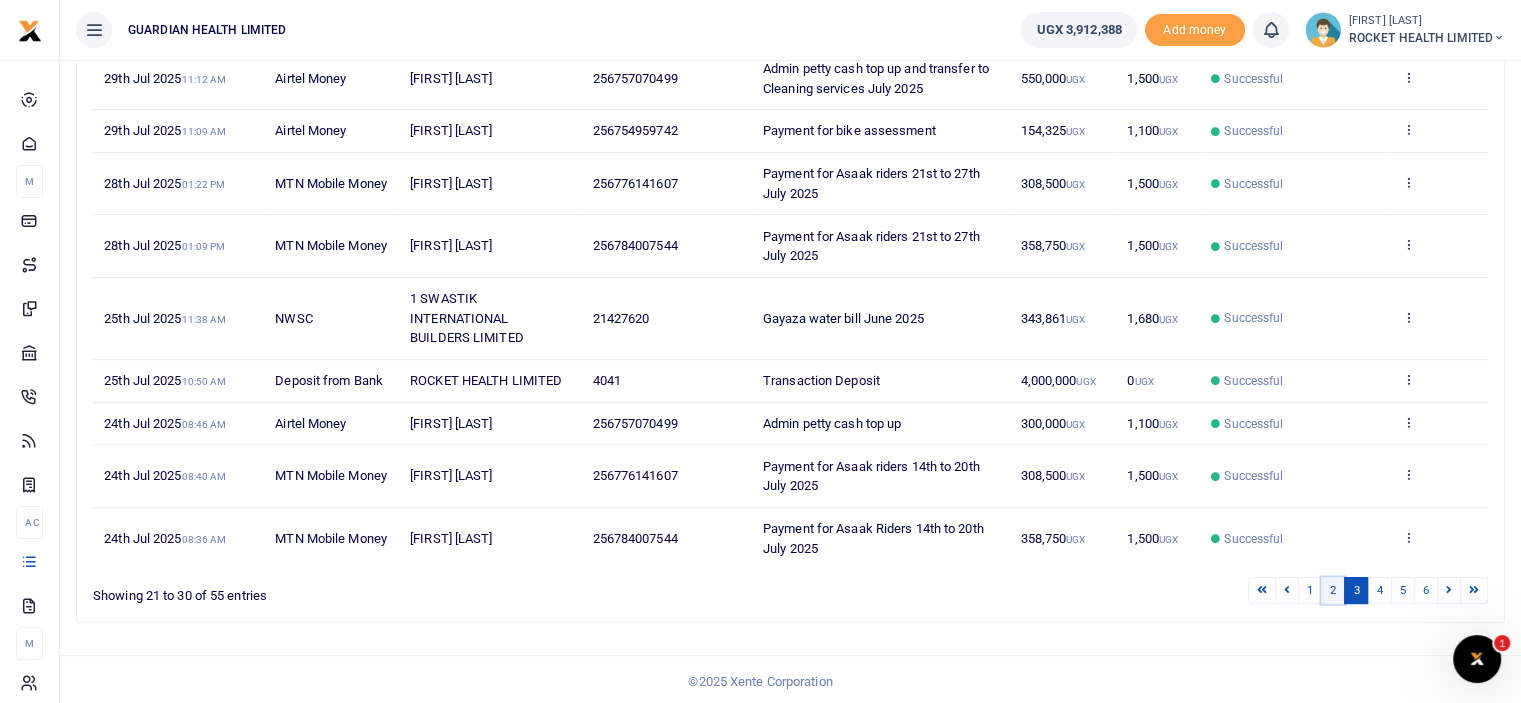 click on "2" at bounding box center [1333, 590] 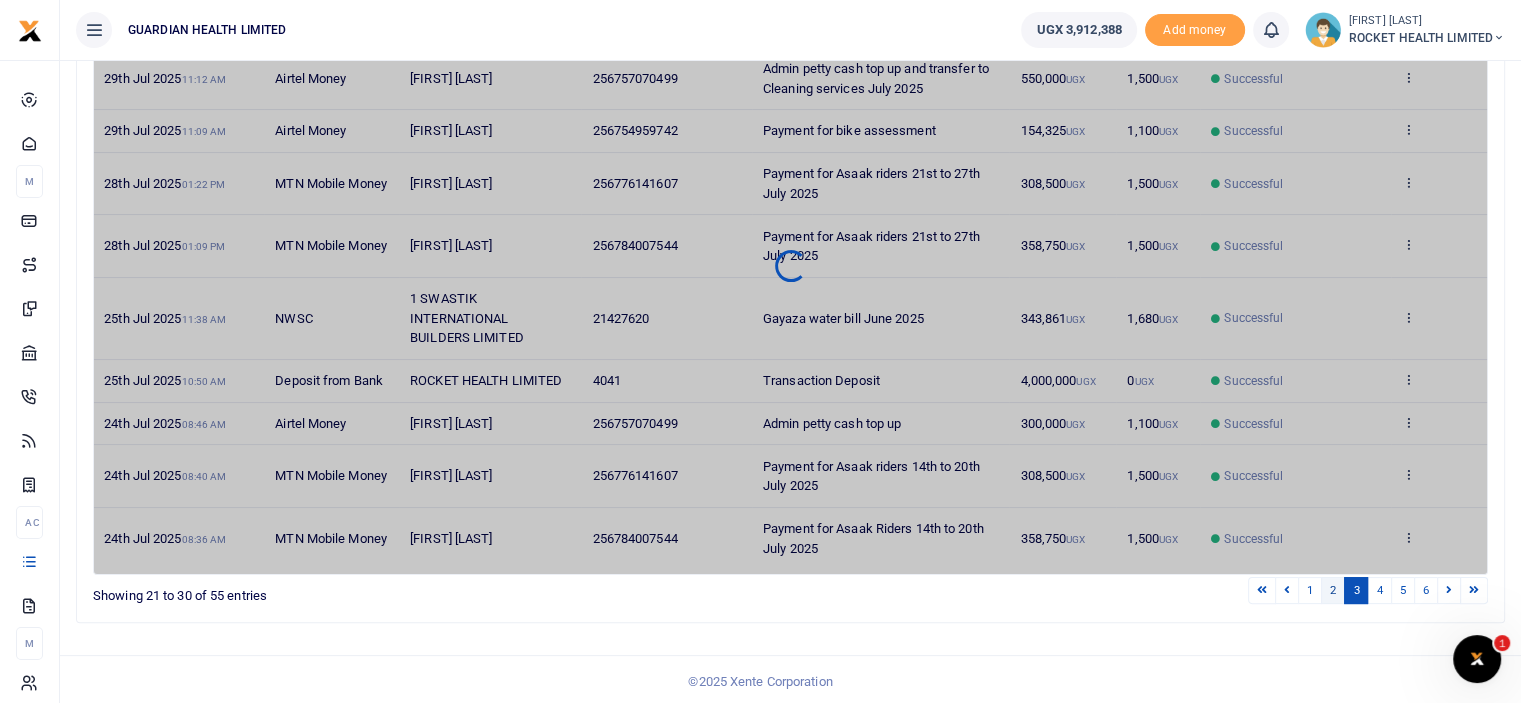 scroll, scrollTop: 272, scrollLeft: 0, axis: vertical 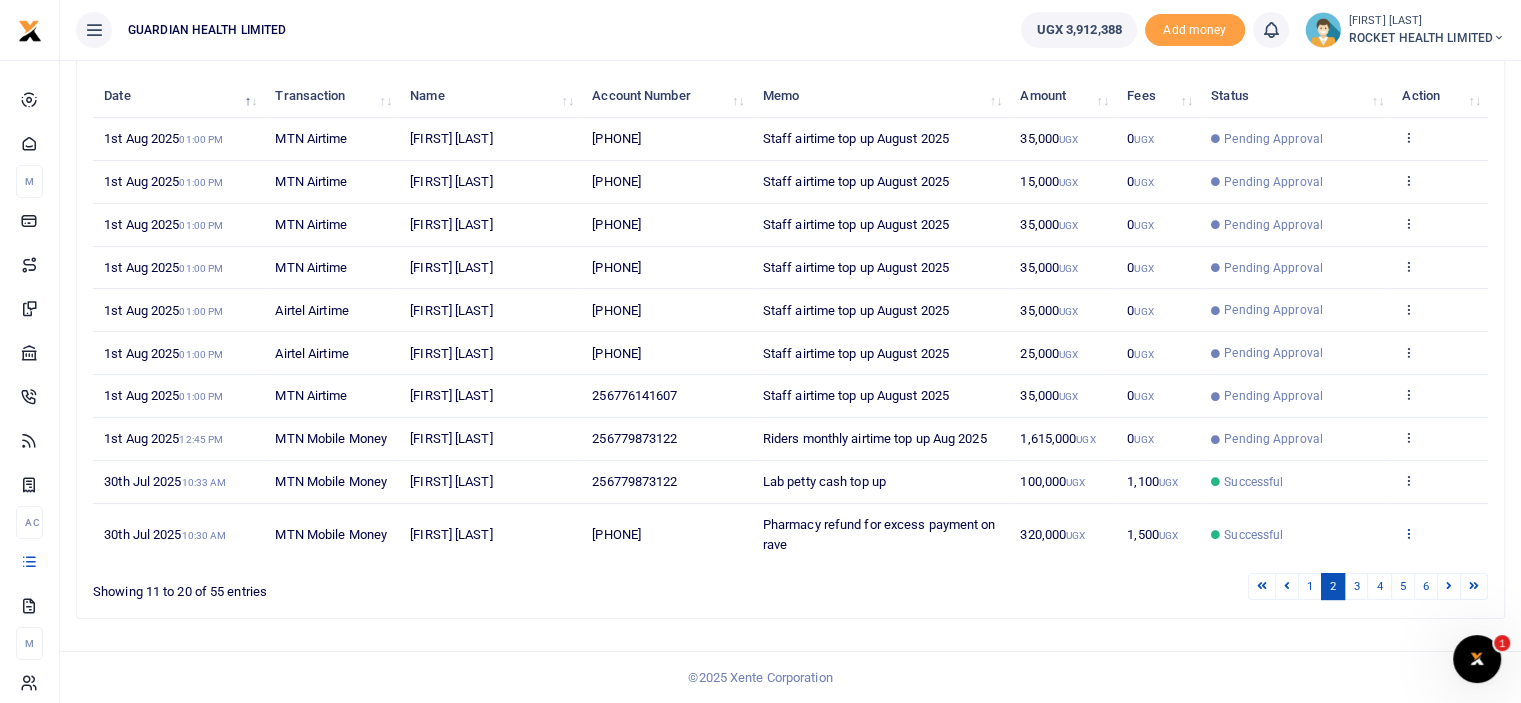 click at bounding box center (1408, 533) 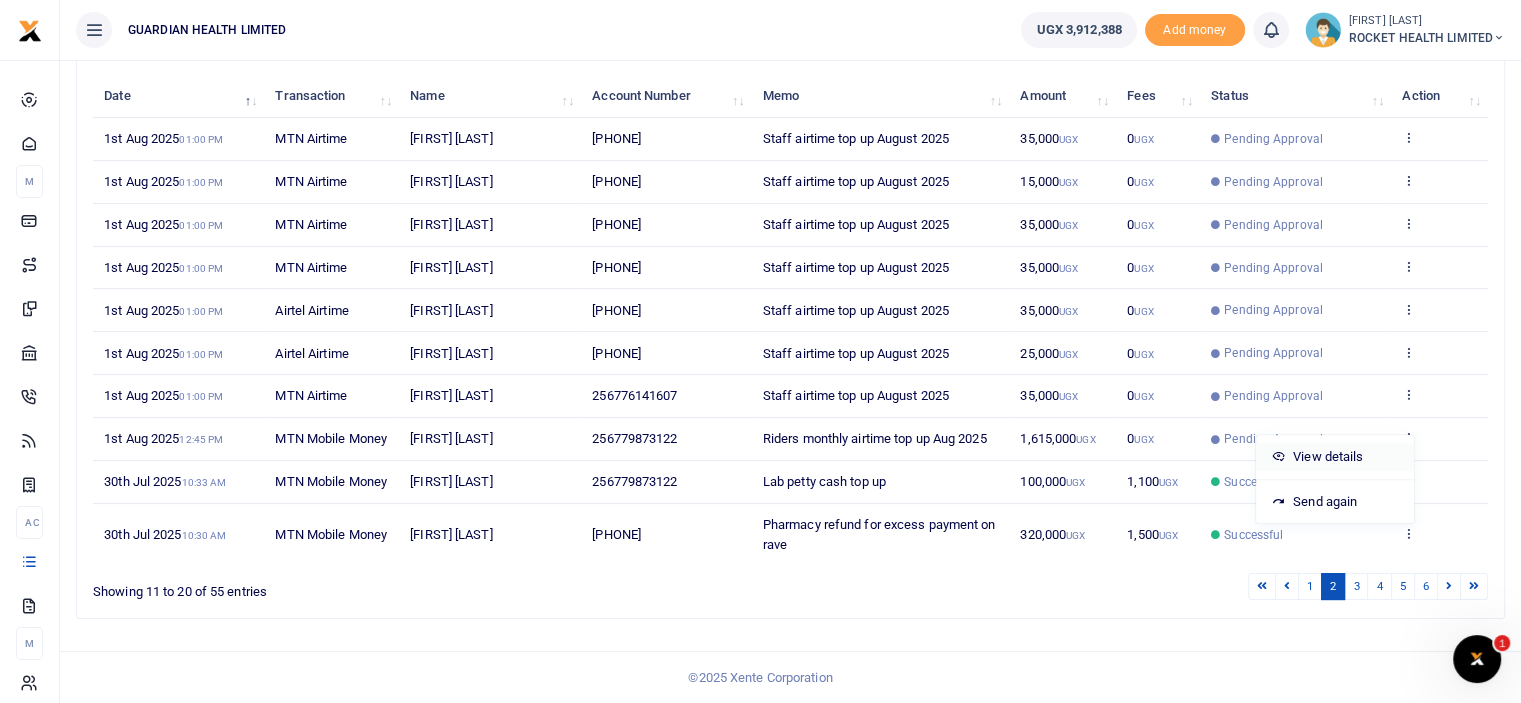 click on "View details" at bounding box center [1335, 457] 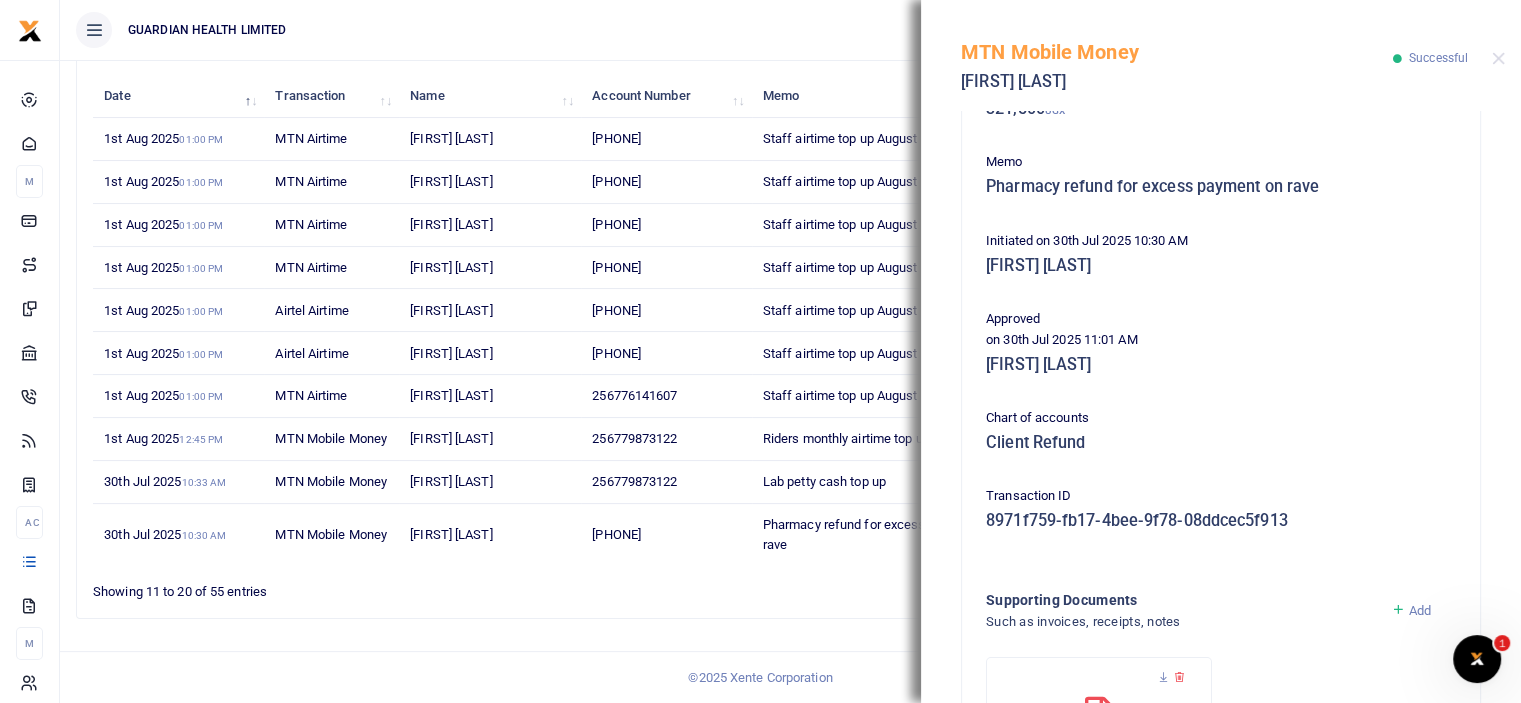 scroll, scrollTop: 523, scrollLeft: 0, axis: vertical 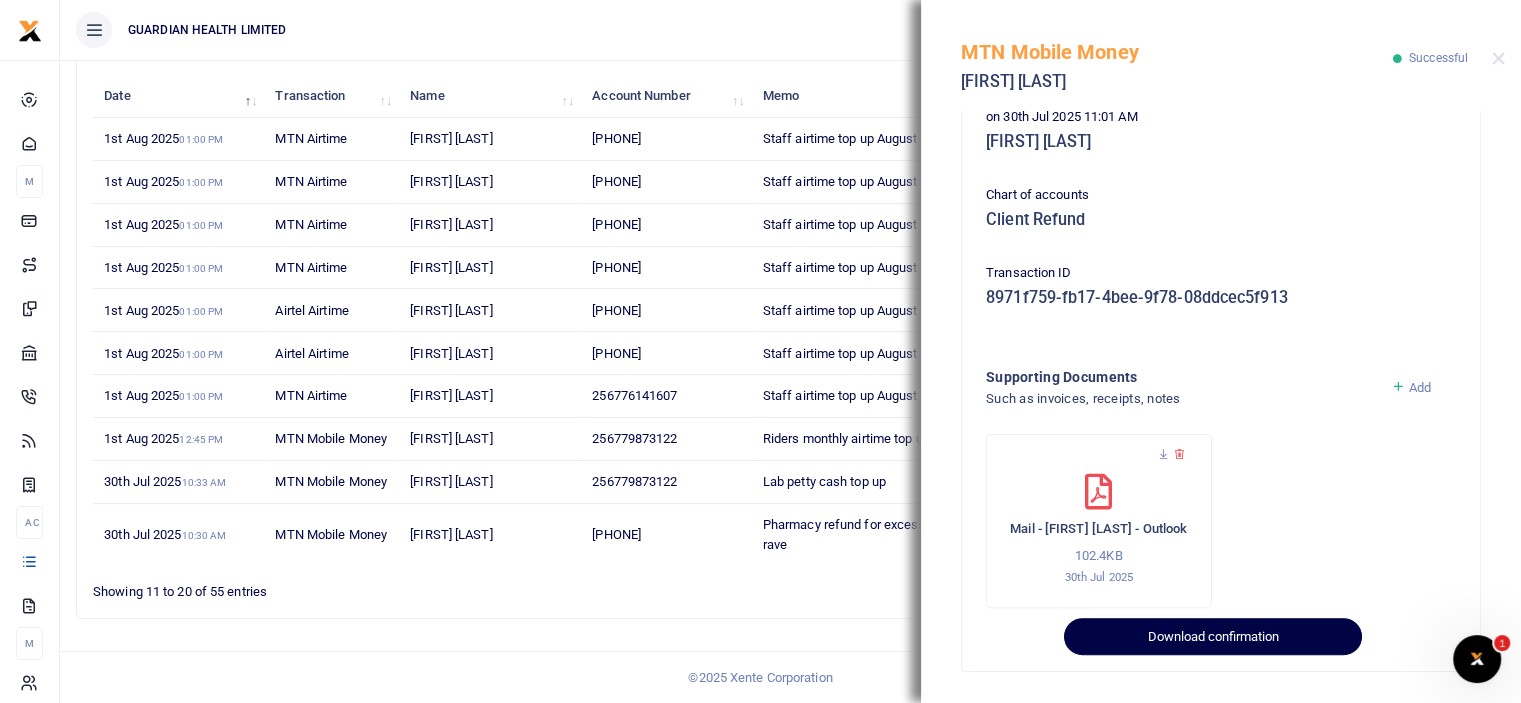 click on "Download confirmation" at bounding box center [1212, 637] 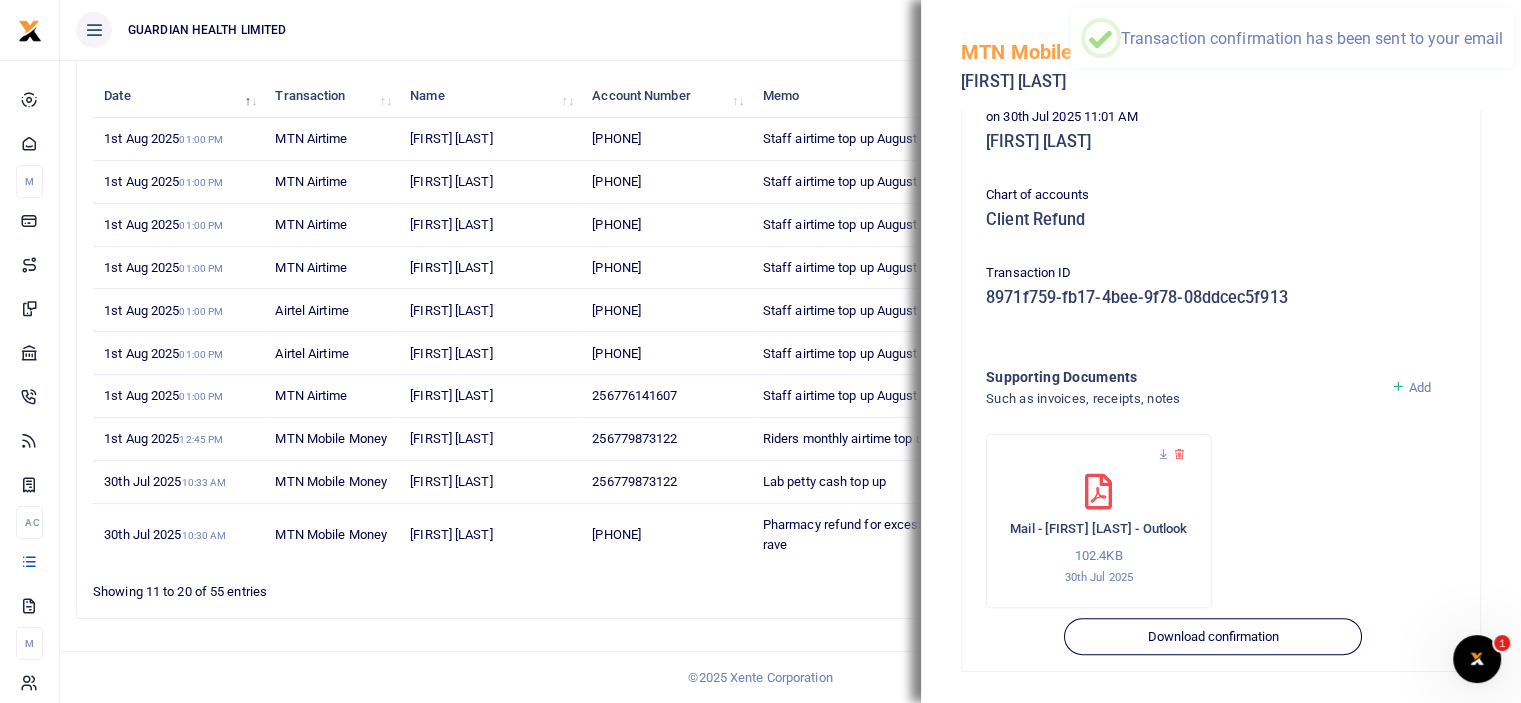 click on "Mail - [FIRST] [LAST] - Outlook
102.4KB
30th Jul 2025" at bounding box center [1099, 530] 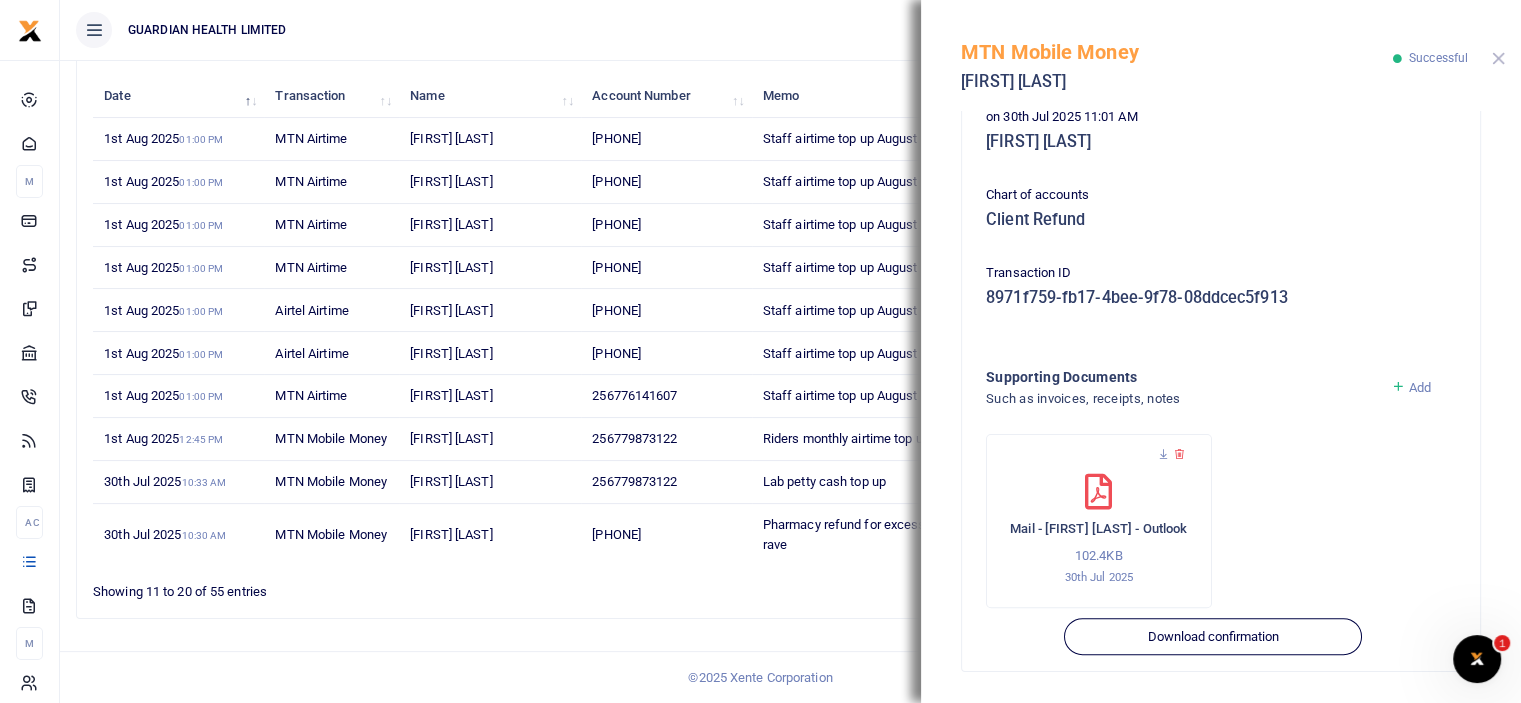 click at bounding box center [1498, 58] 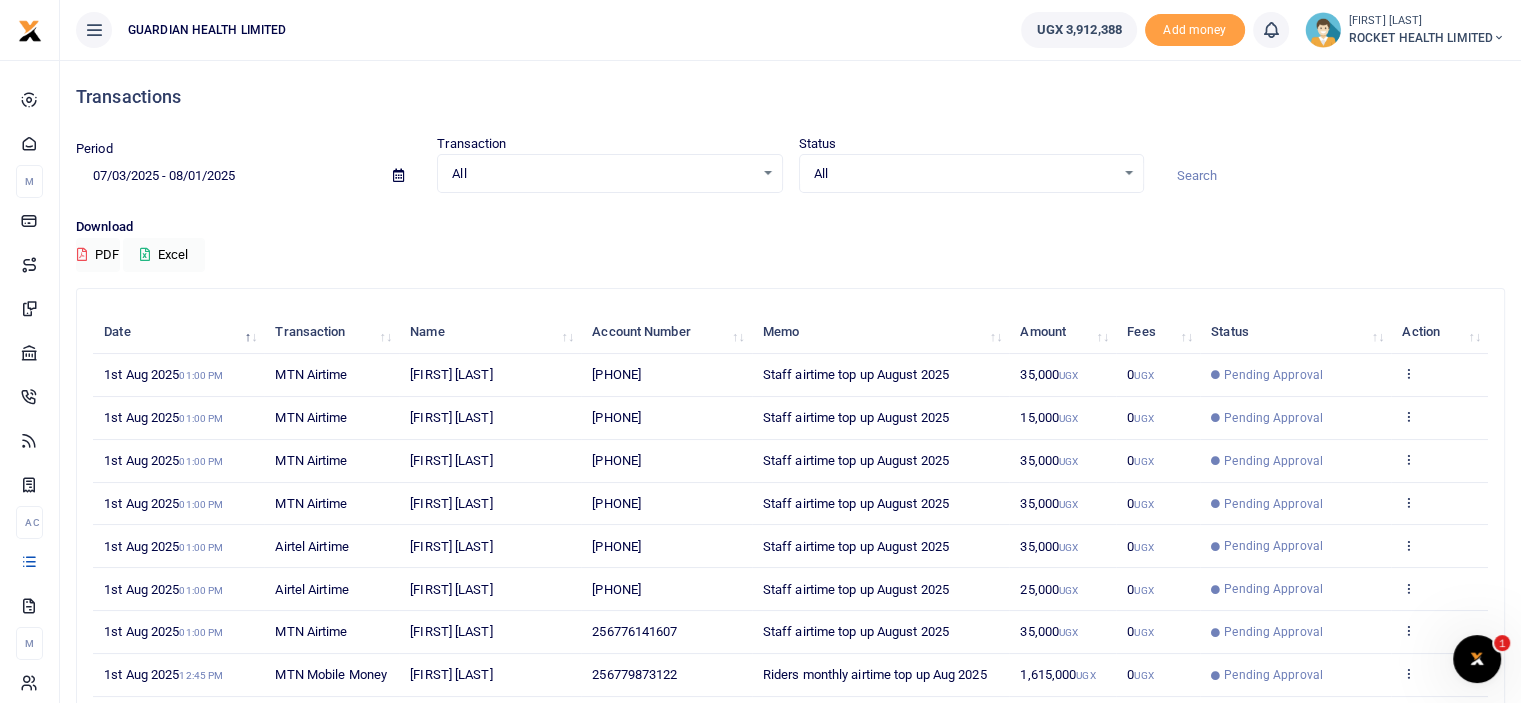 scroll, scrollTop: 272, scrollLeft: 0, axis: vertical 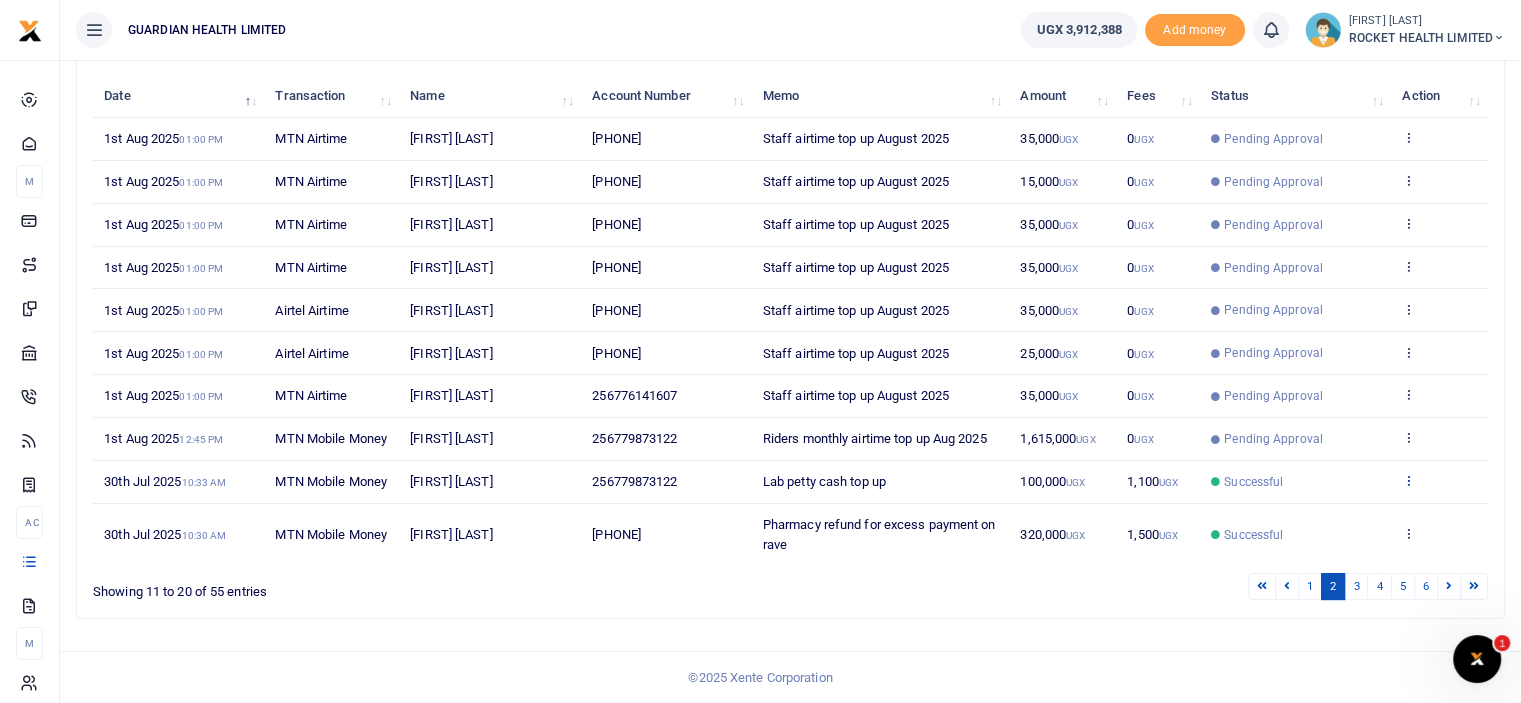 click at bounding box center [1408, 480] 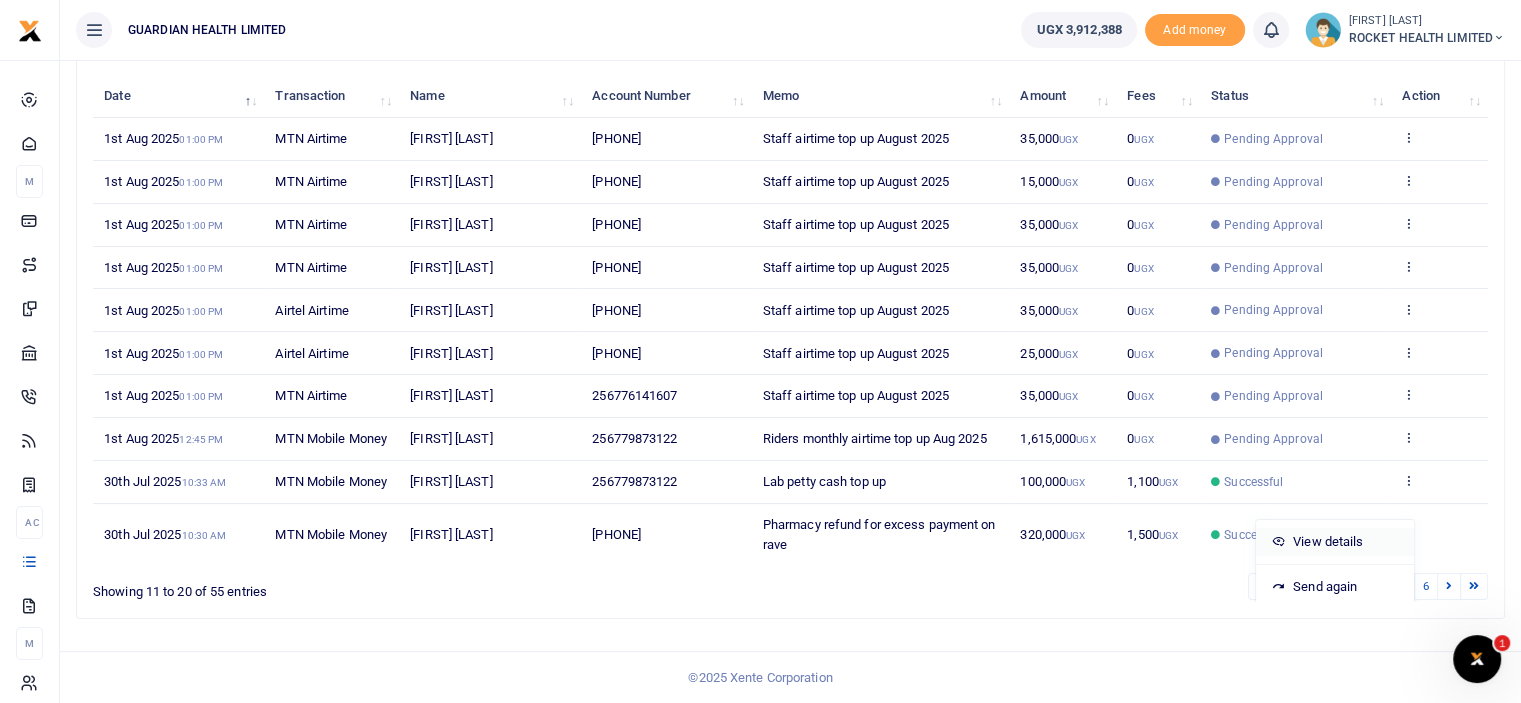 click on "View details" at bounding box center (1335, 542) 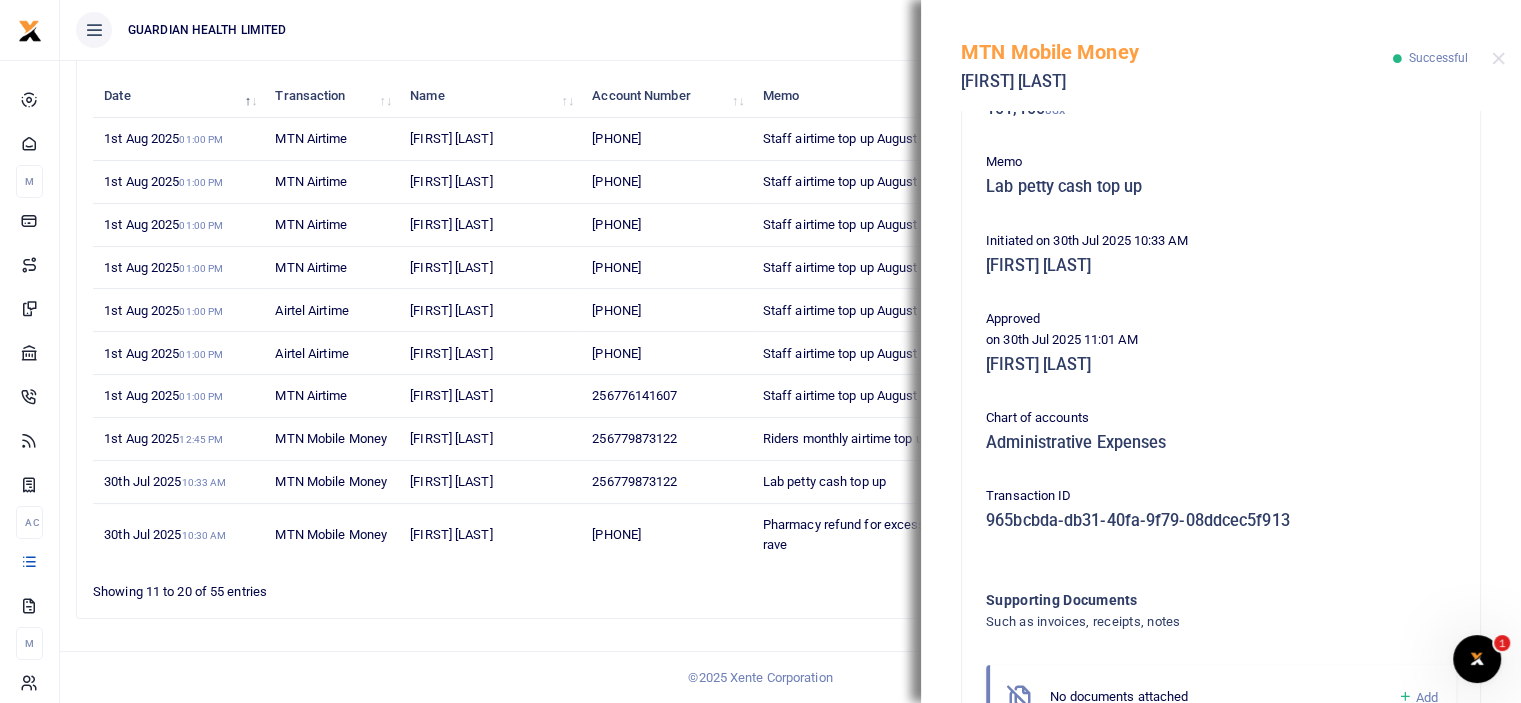scroll, scrollTop: 438, scrollLeft: 0, axis: vertical 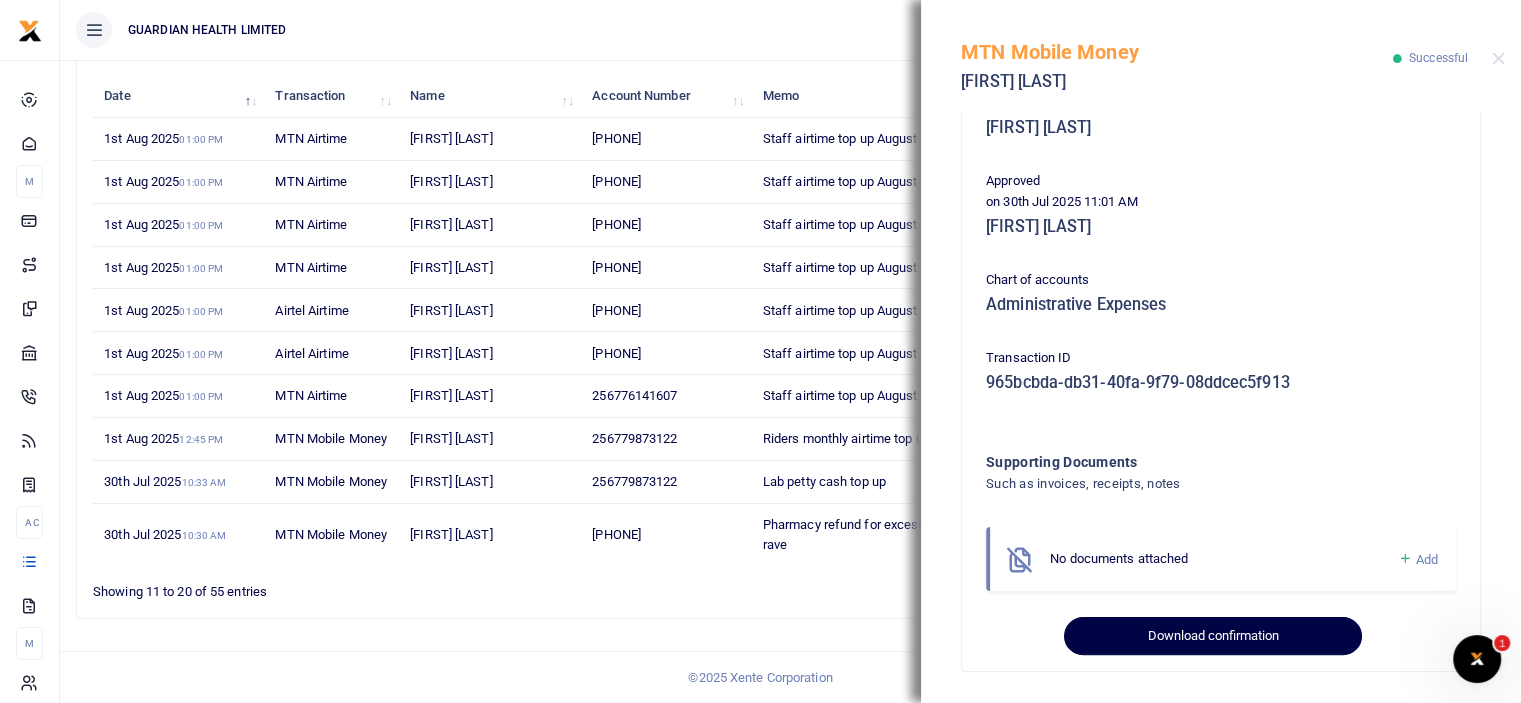 click on "Download confirmation" at bounding box center [1212, 636] 